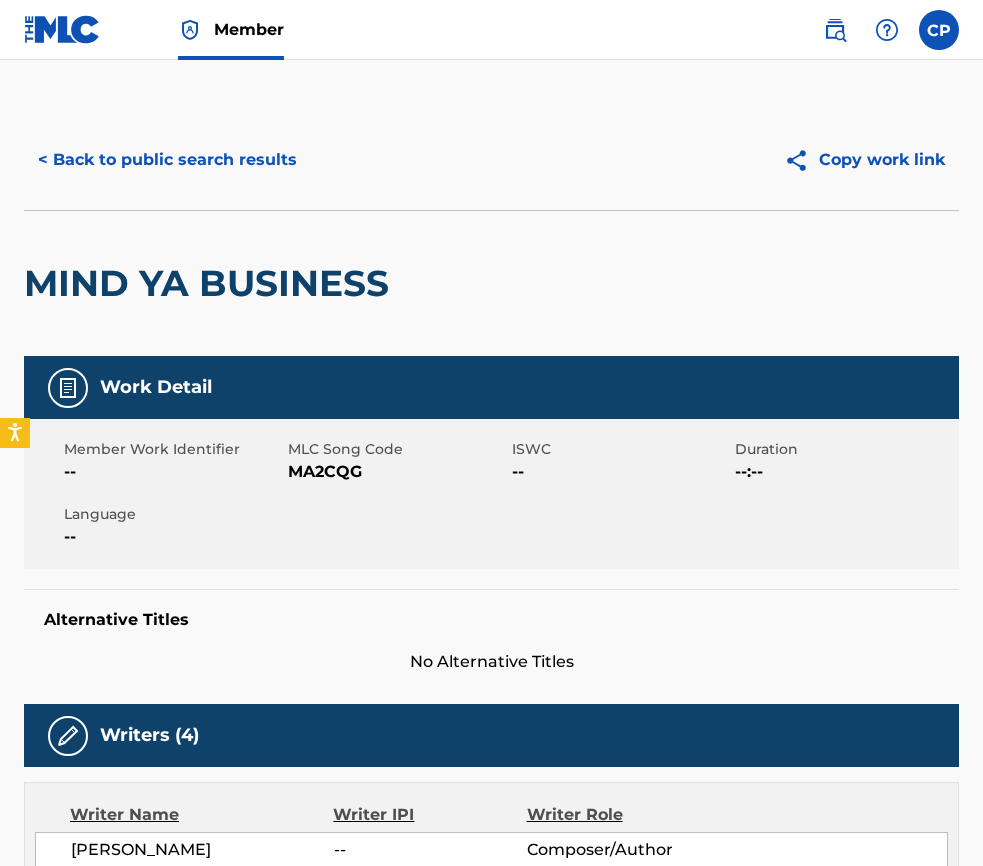 scroll, scrollTop: 0, scrollLeft: 0, axis: both 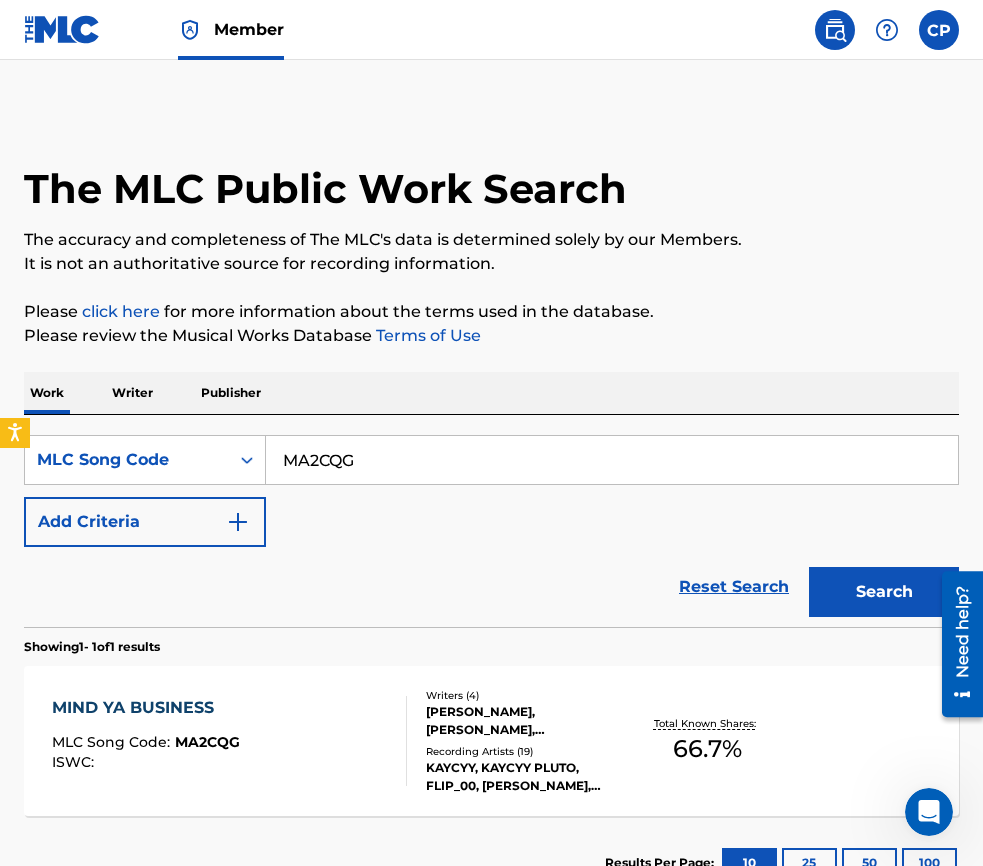 click on "MA2CQG" at bounding box center (612, 460) 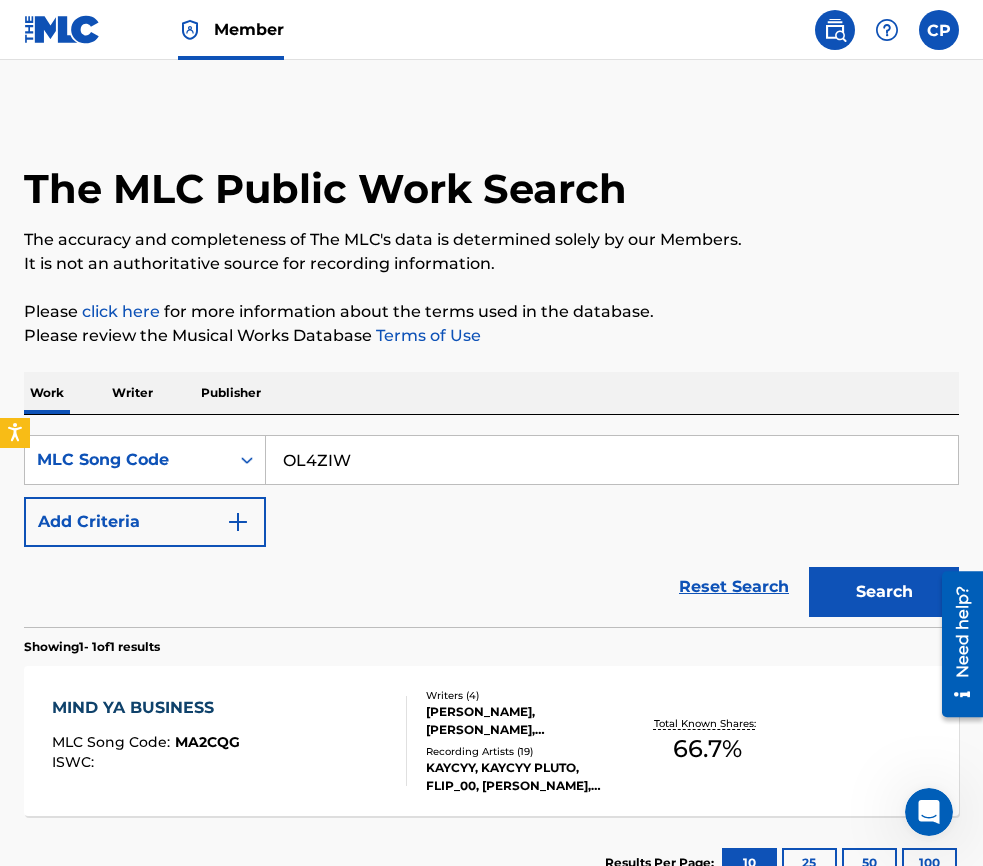 type on "OL4ZIW" 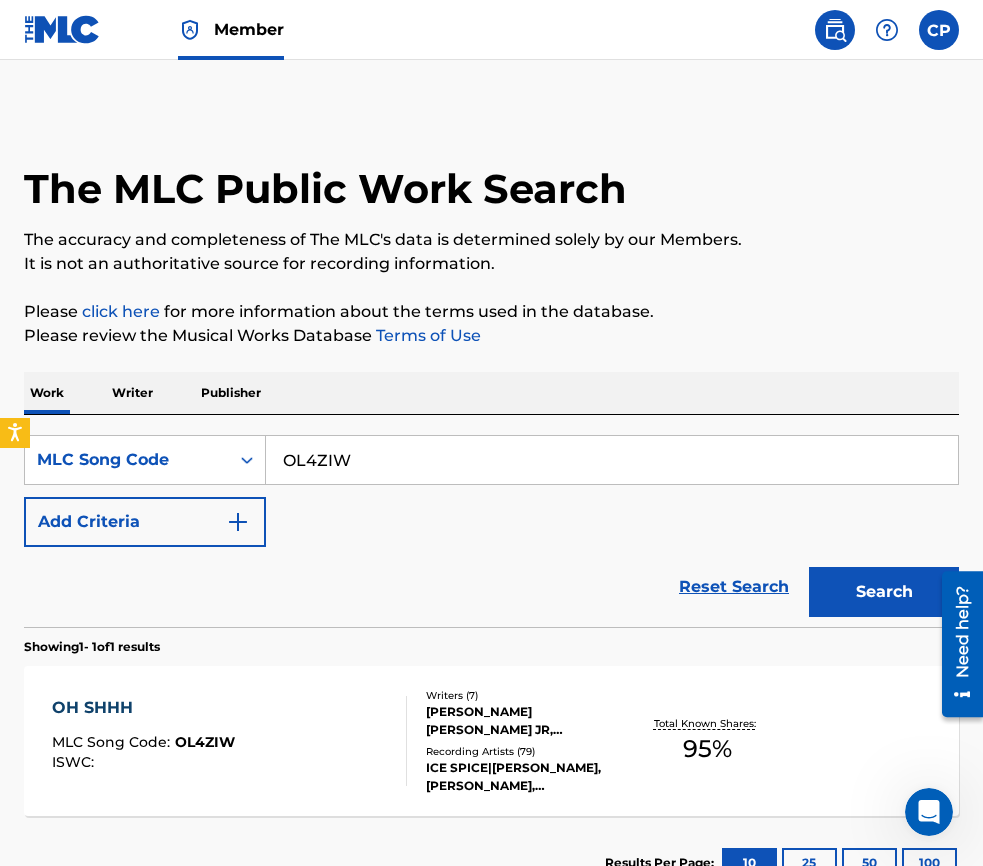 click on "OH SHHH MLC Song Code : OL4ZIW ISWC :" at bounding box center [229, 741] 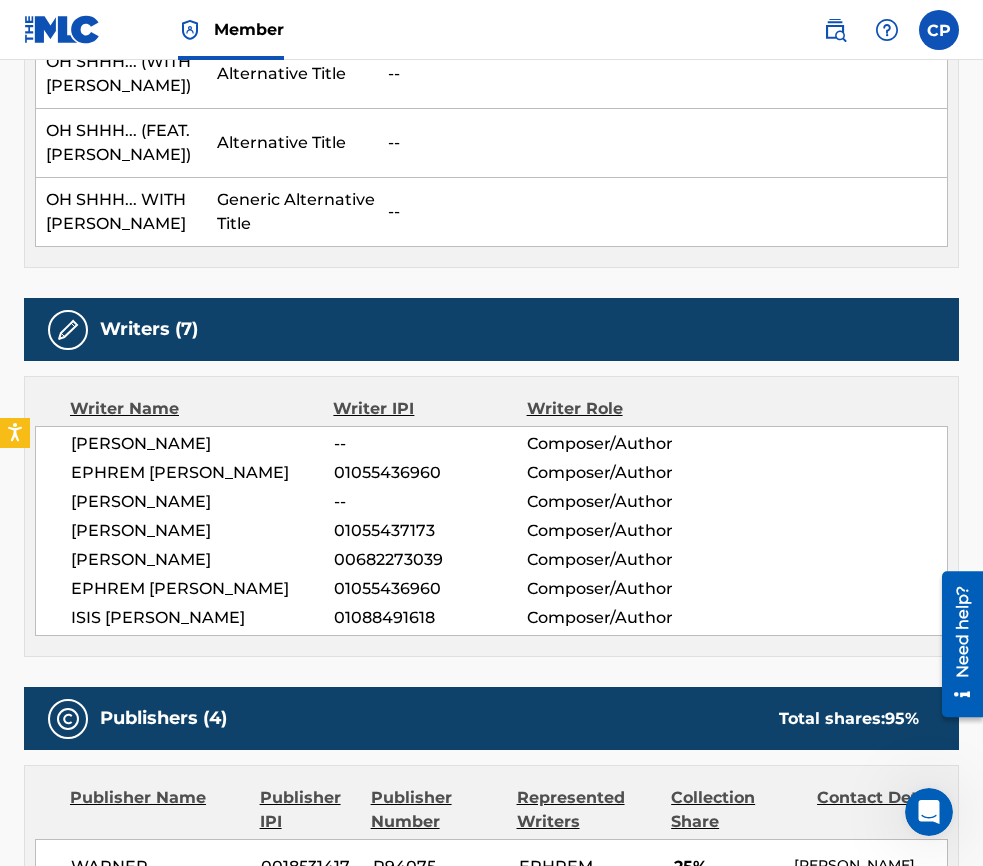 scroll, scrollTop: 807, scrollLeft: 0, axis: vertical 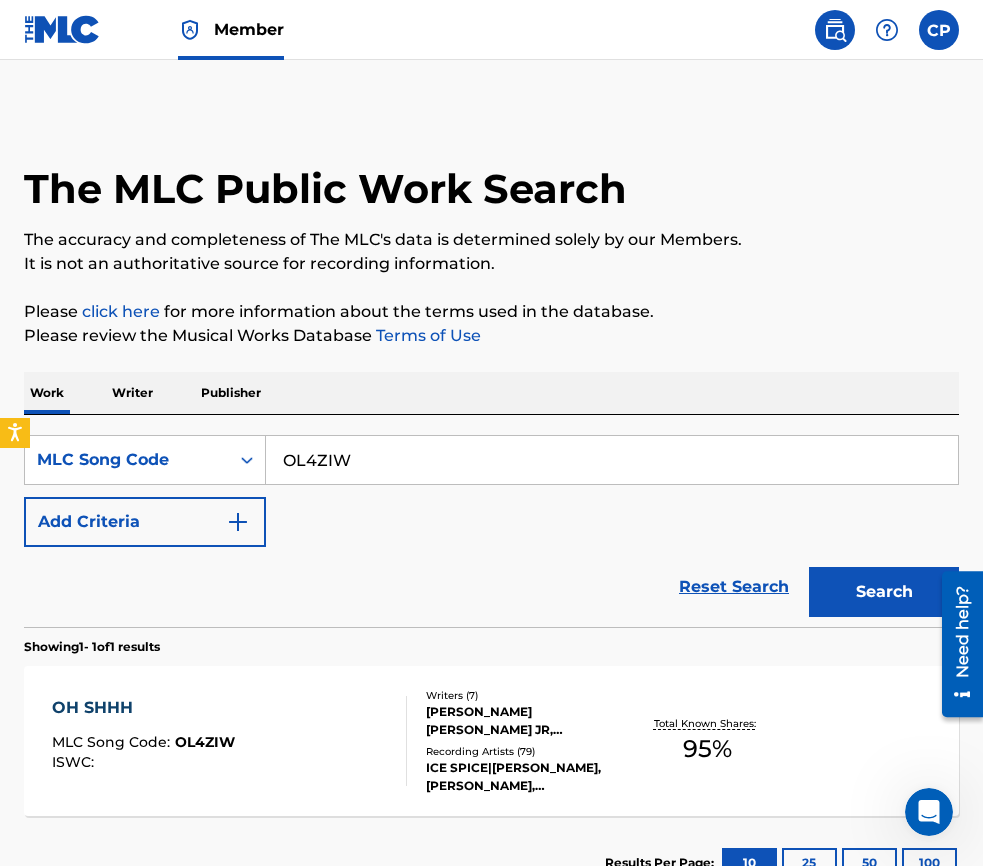 click on "OL4ZIW" at bounding box center (612, 460) 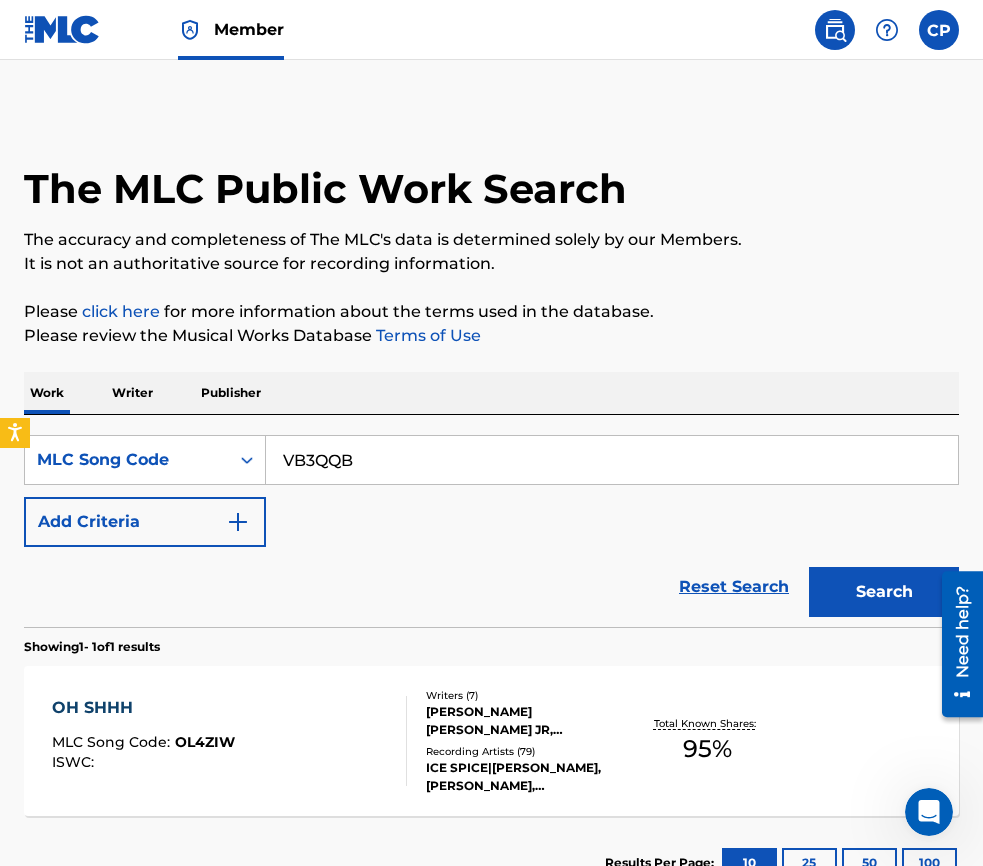 type on "VB3QQB" 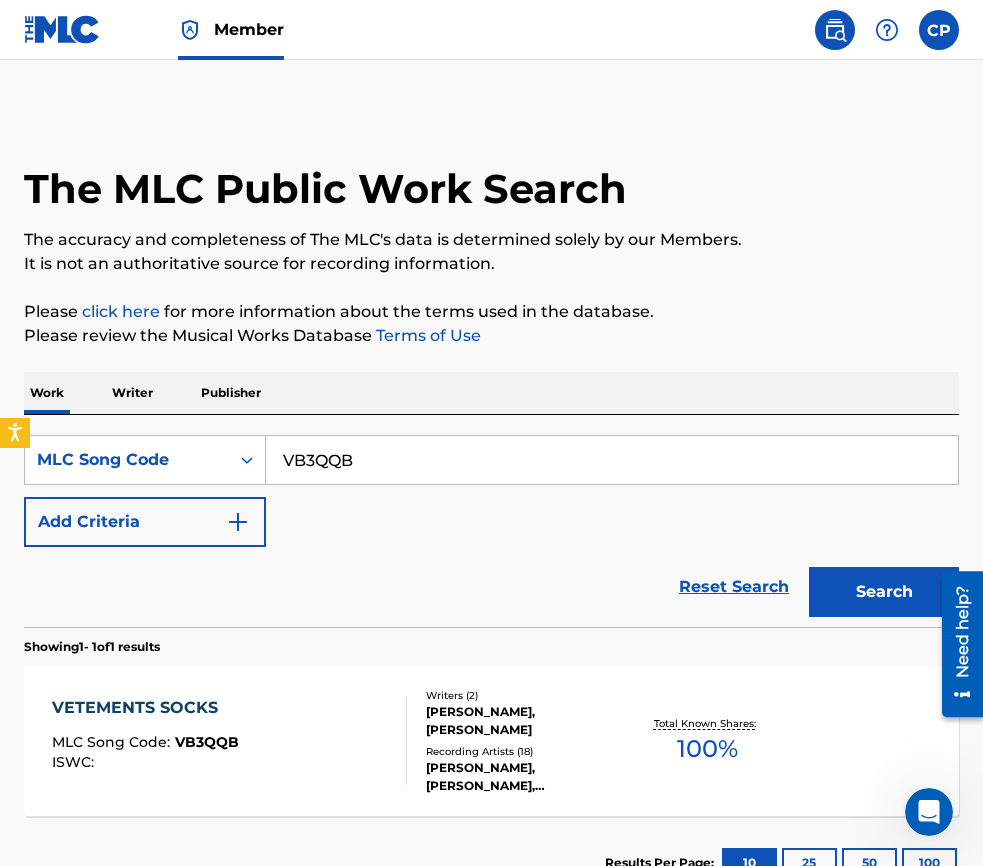 click on "[PERSON_NAME], [PERSON_NAME]" at bounding box center (527, 721) 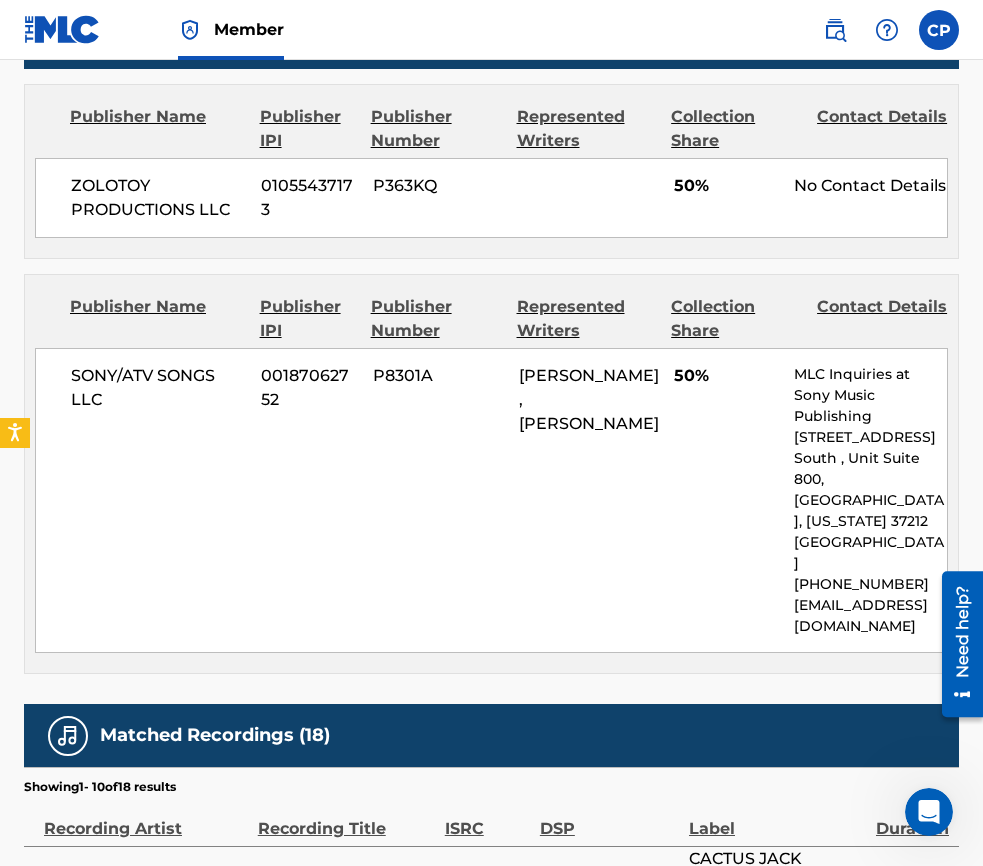 scroll, scrollTop: 755, scrollLeft: 0, axis: vertical 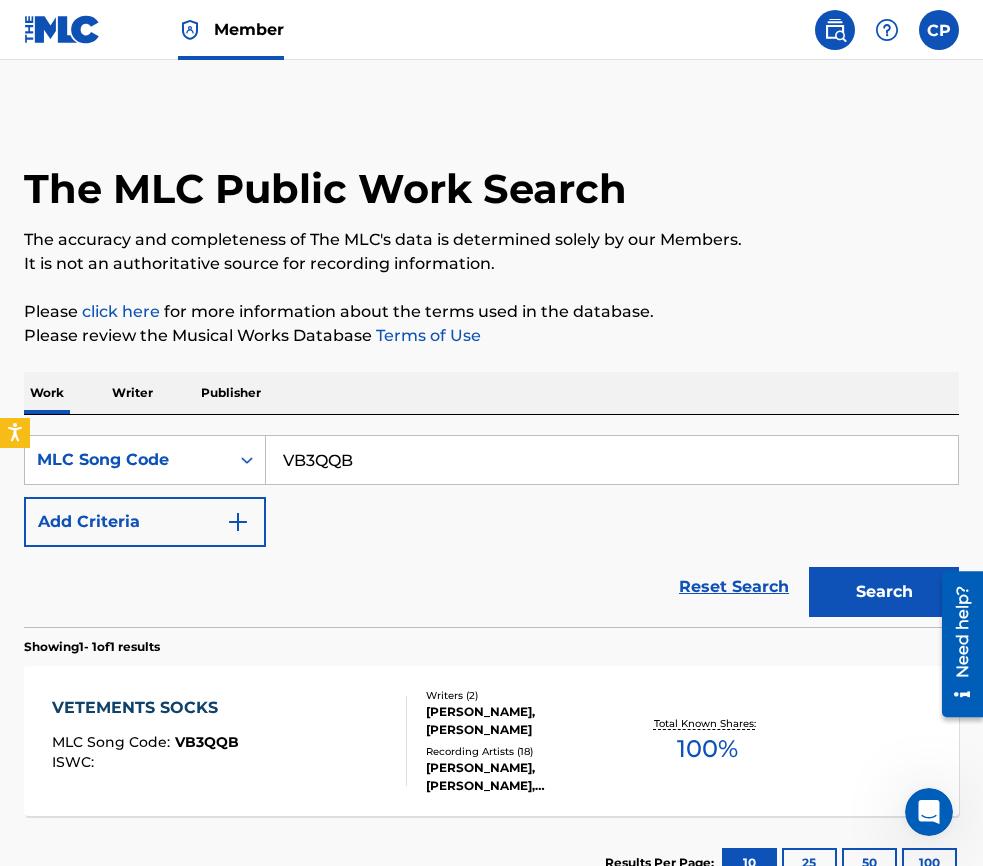 click on "VB3QQB" at bounding box center (612, 460) 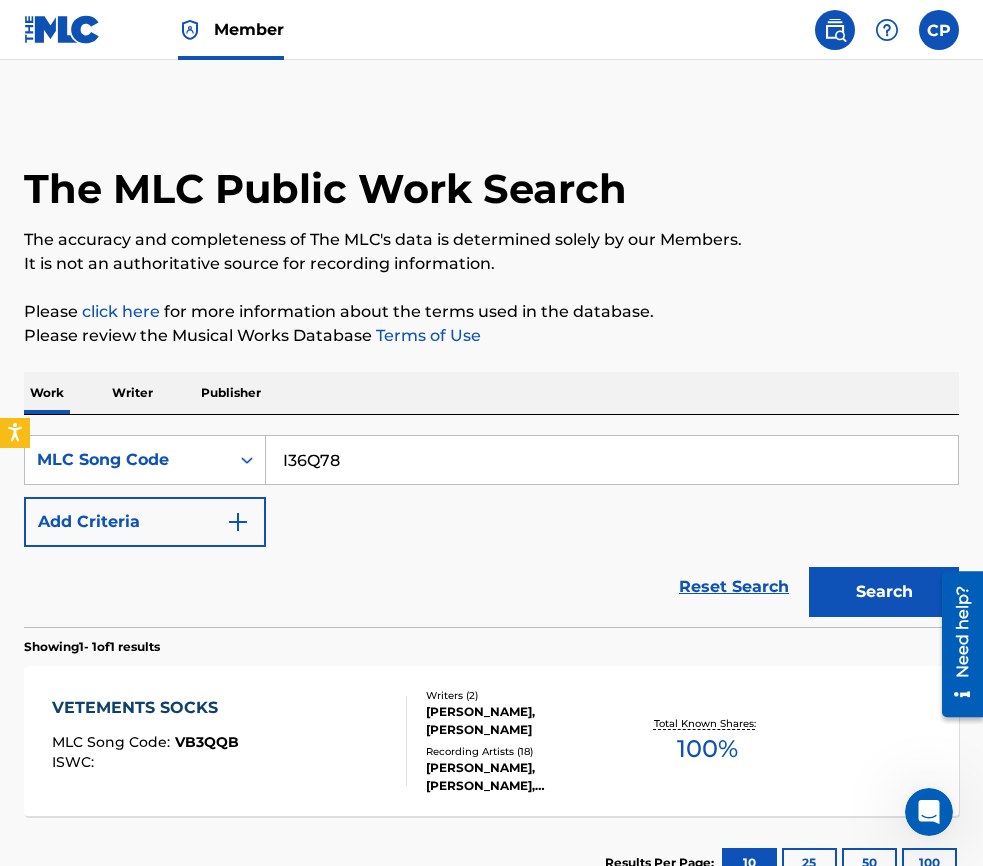 click on "Search" at bounding box center (884, 592) 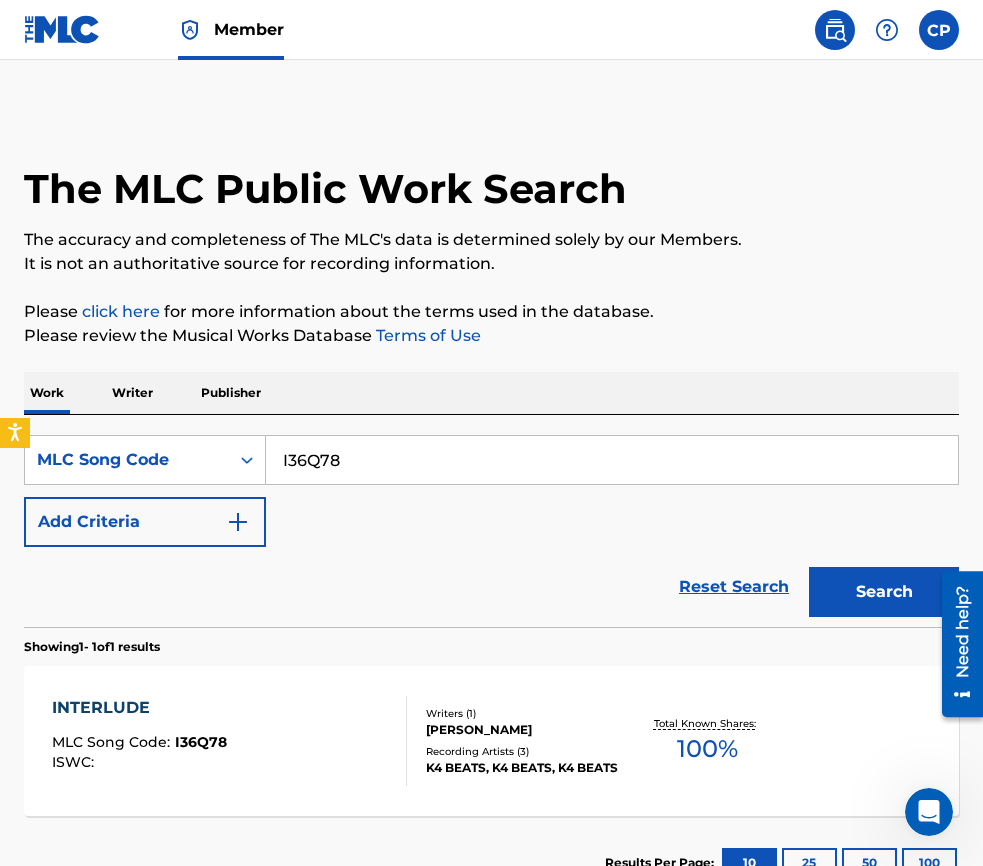 click on "I36Q78" at bounding box center [612, 460] 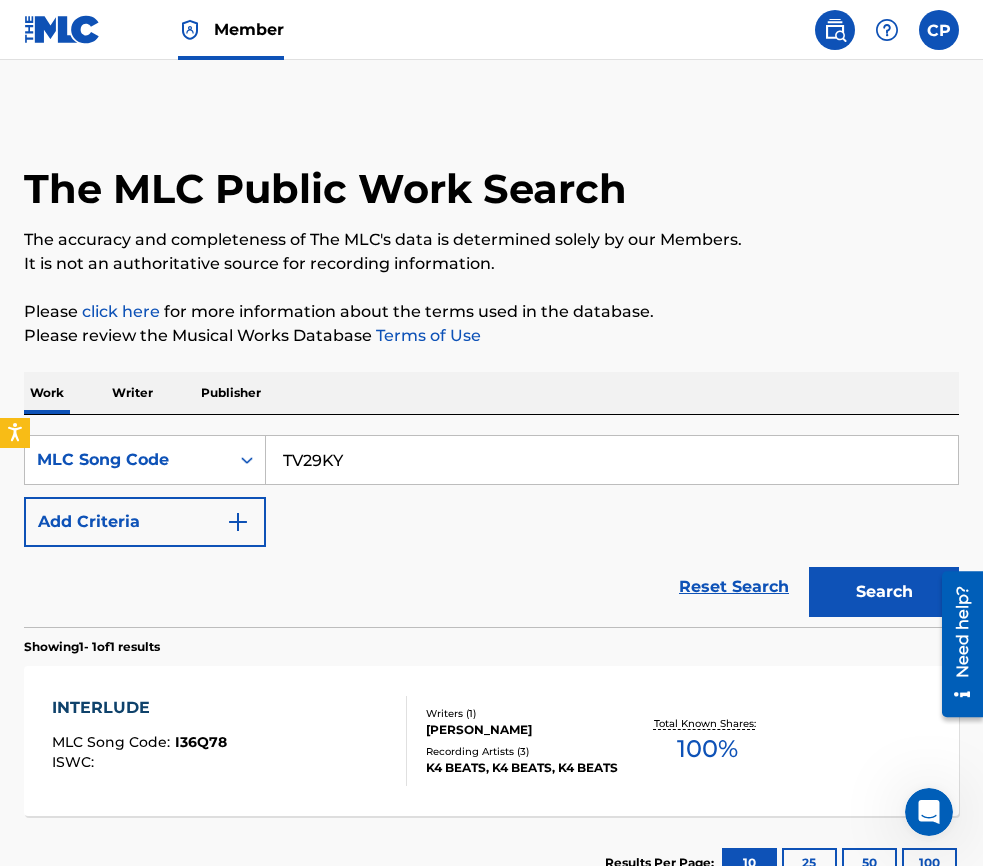 type on "TV29KY" 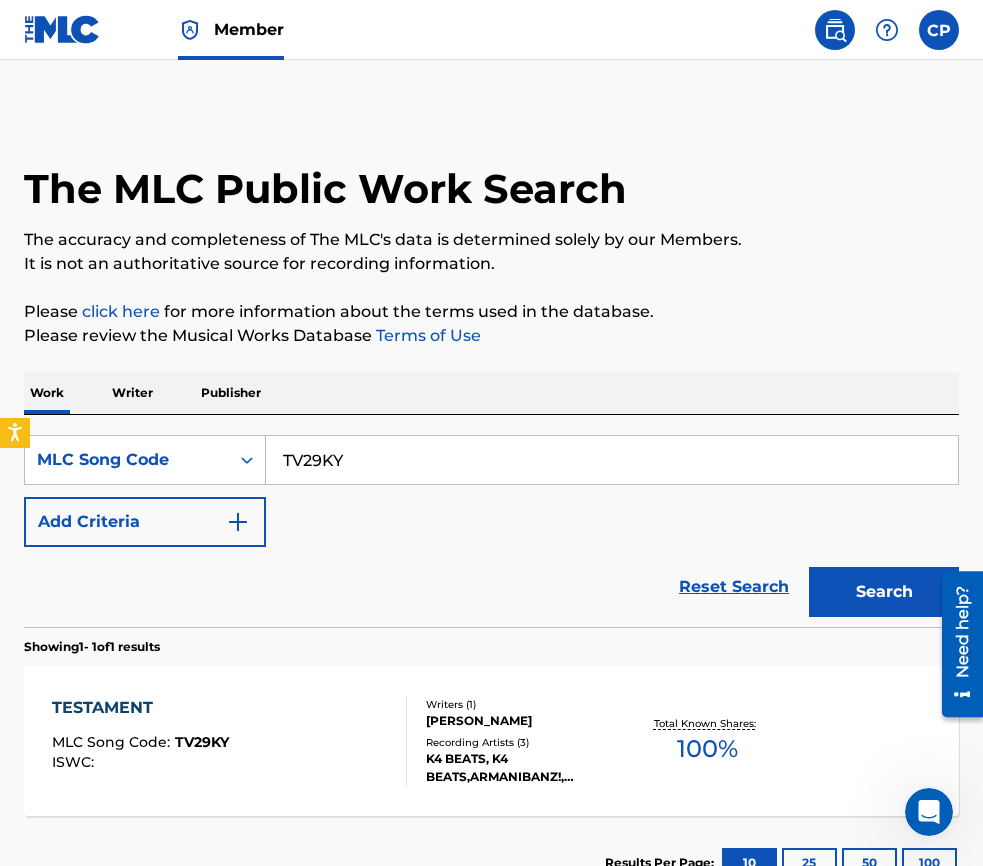 click on "Member" at bounding box center [249, 29] 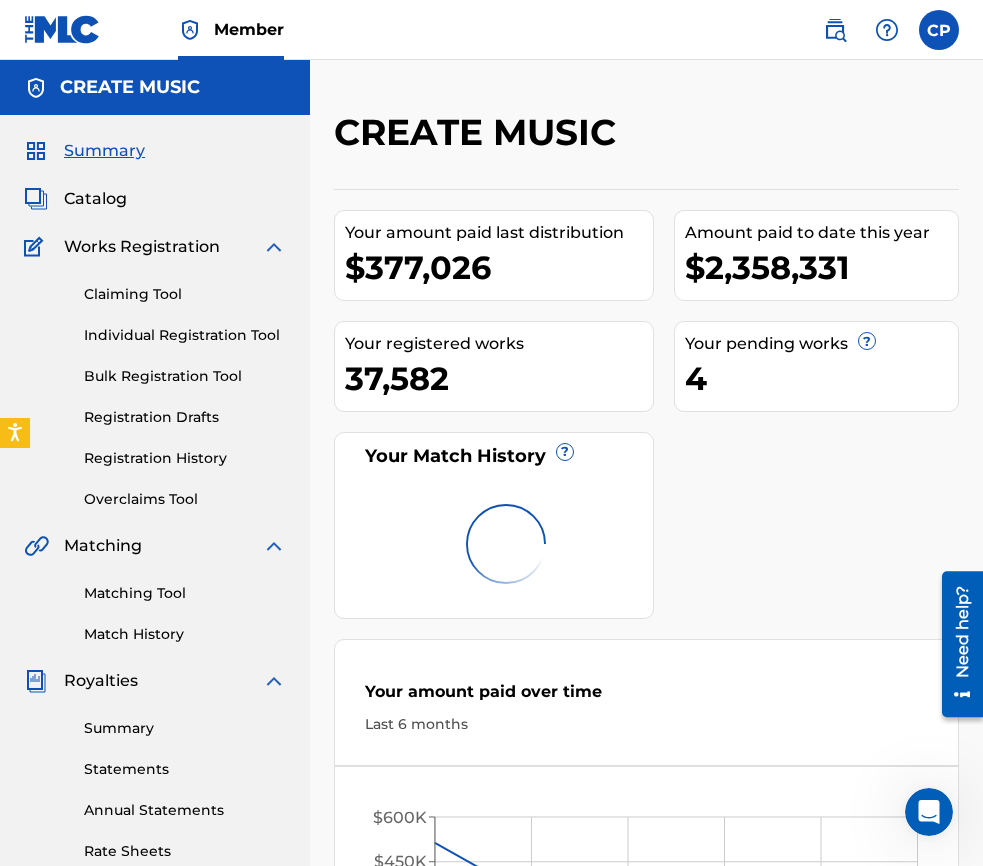 click on "Catalog" at bounding box center [95, 199] 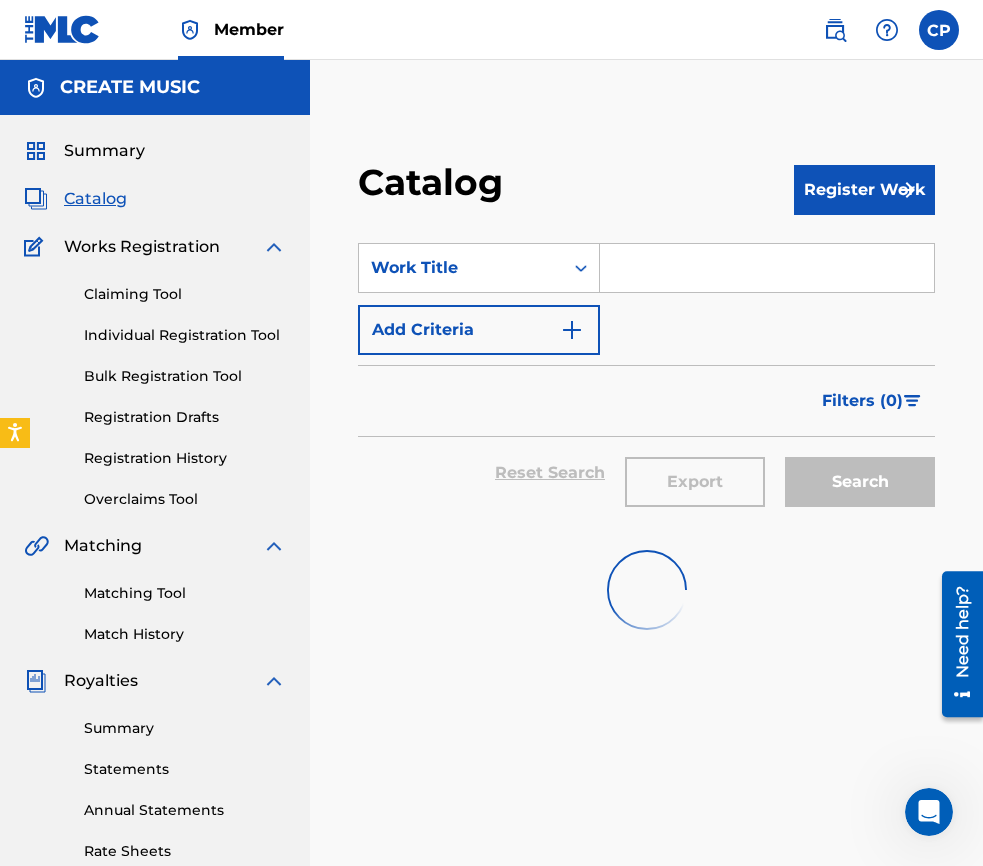click at bounding box center [767, 268] 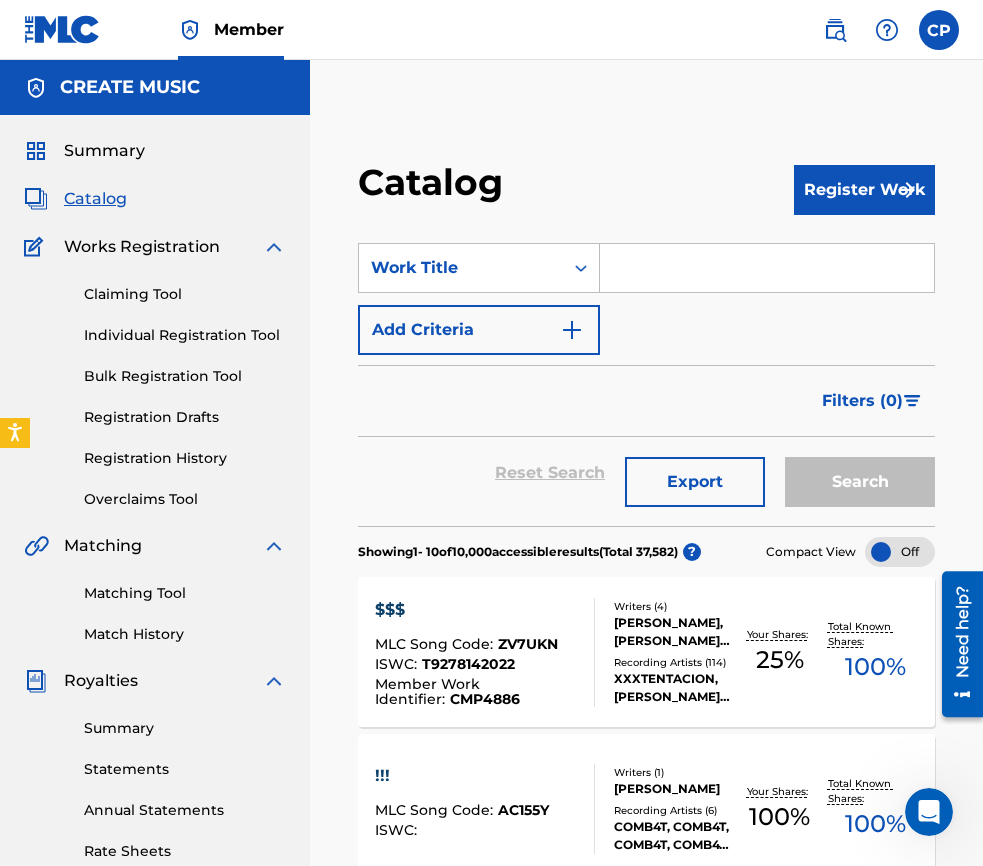 paste on "LOCKED IN" 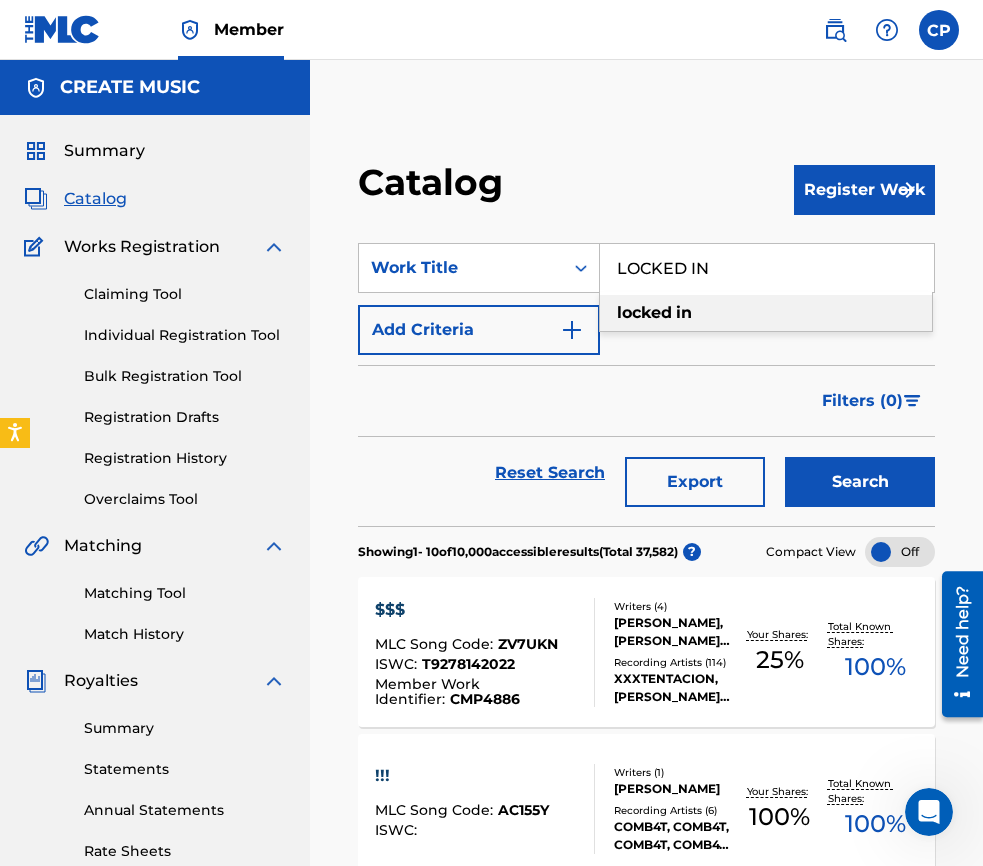 type on "LOCKED IN" 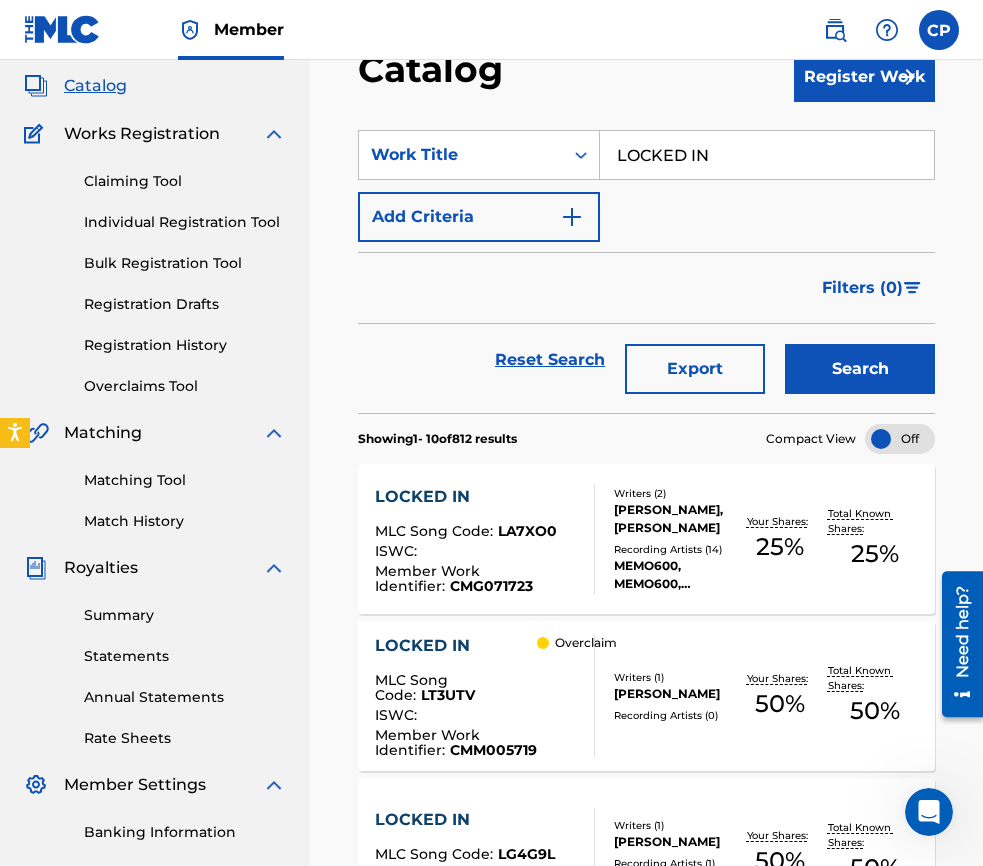 scroll, scrollTop: 119, scrollLeft: 0, axis: vertical 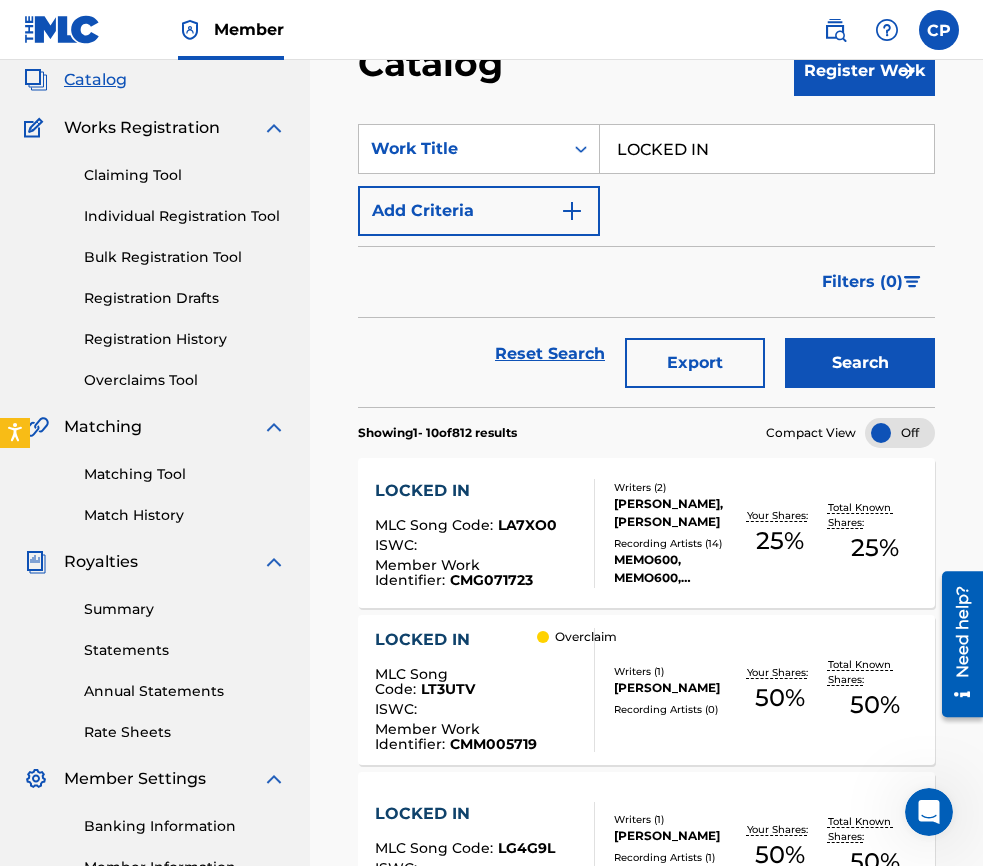 click on "LOCKED IN MLC Song Code : LT3UTV ISWC : Member Work Identifier : CMM005719   Overclaim Writers ( 1 ) [PERSON_NAME] Recording Artists ( 0 ) Your Shares: 50 % Total Known Shares: 50 %" at bounding box center (646, 690) 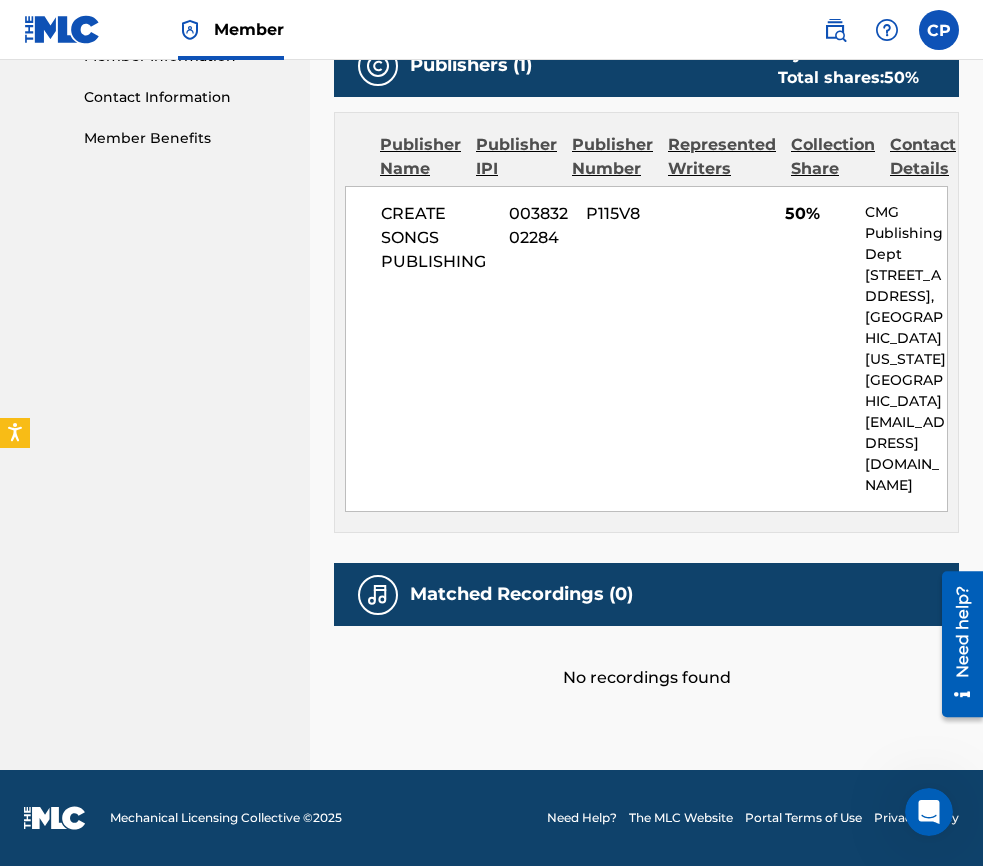 scroll, scrollTop: 0, scrollLeft: 0, axis: both 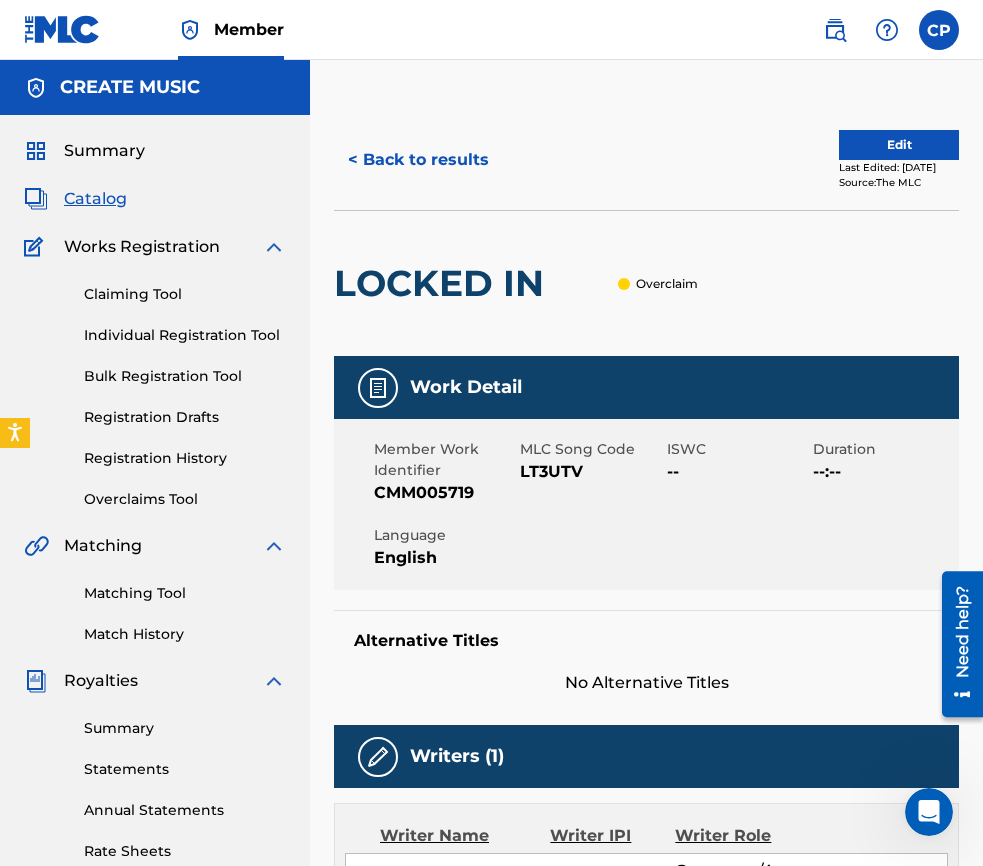 click on "LT3UTV" at bounding box center (590, 472) 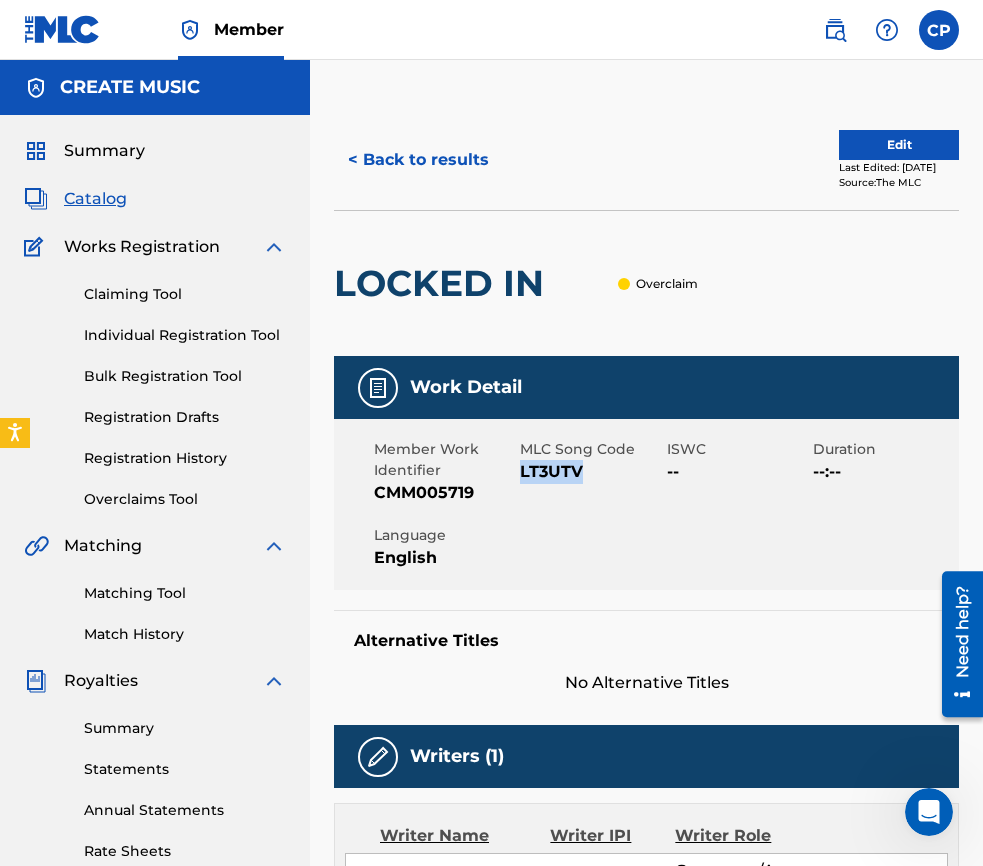 click on "LT3UTV" at bounding box center (590, 472) 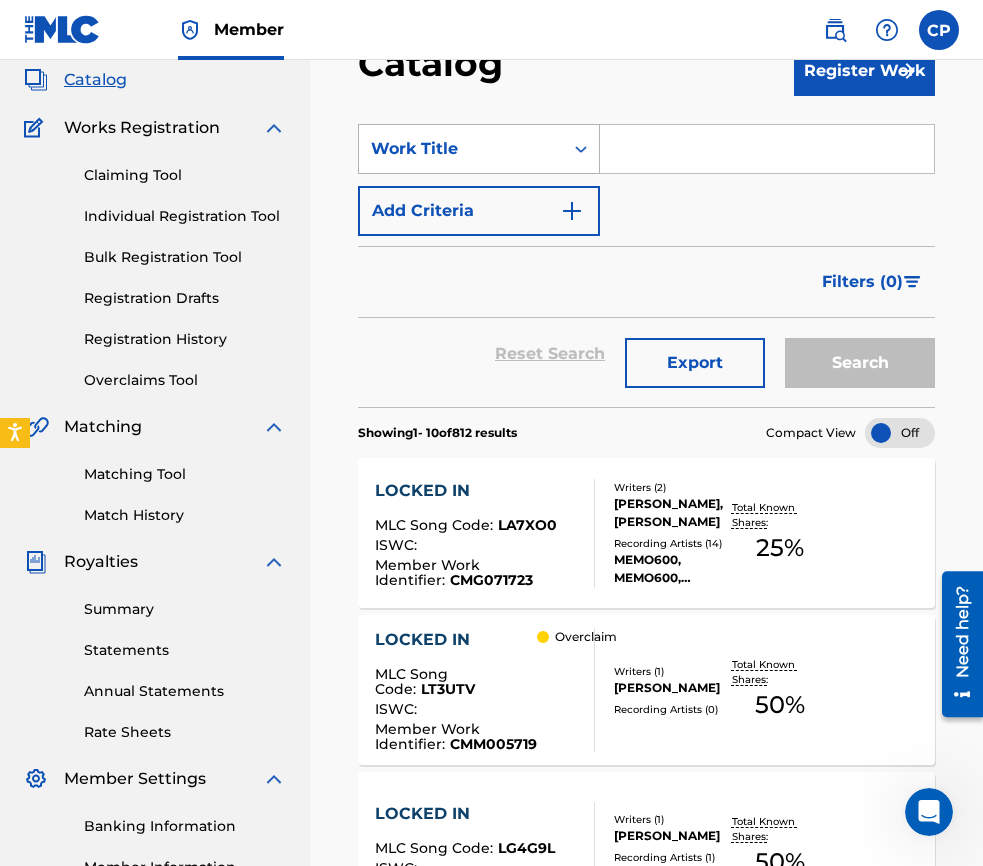 scroll, scrollTop: 0, scrollLeft: 0, axis: both 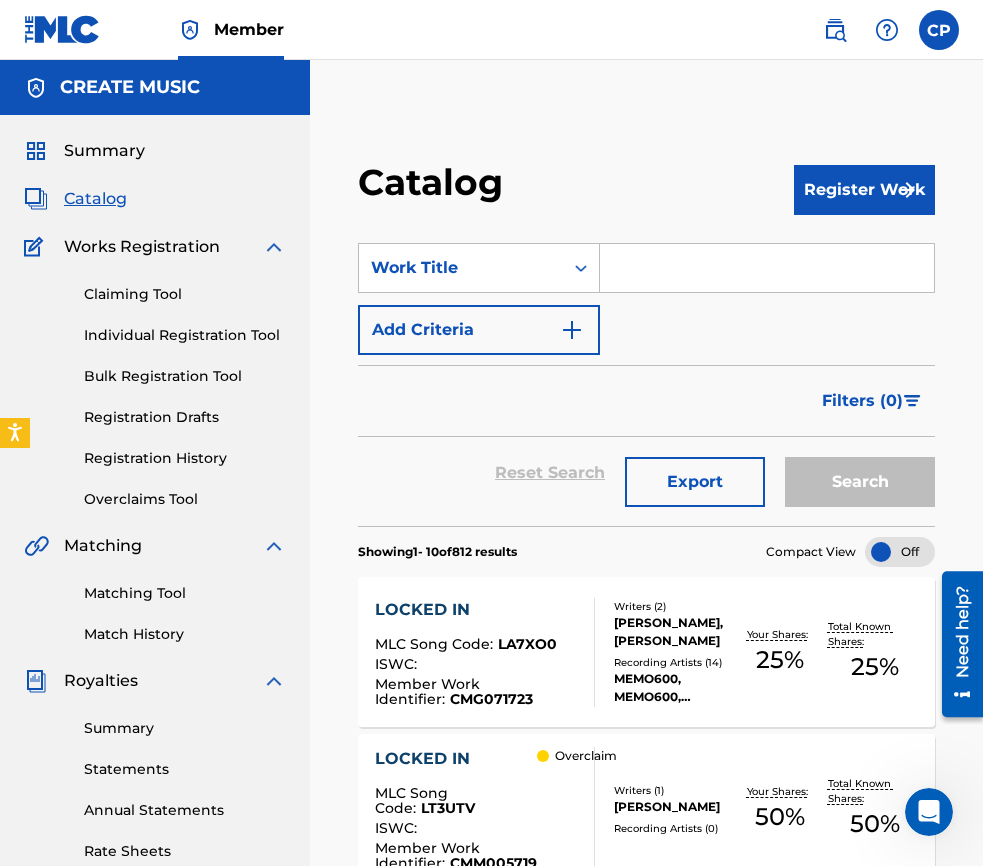 click at bounding box center (835, 30) 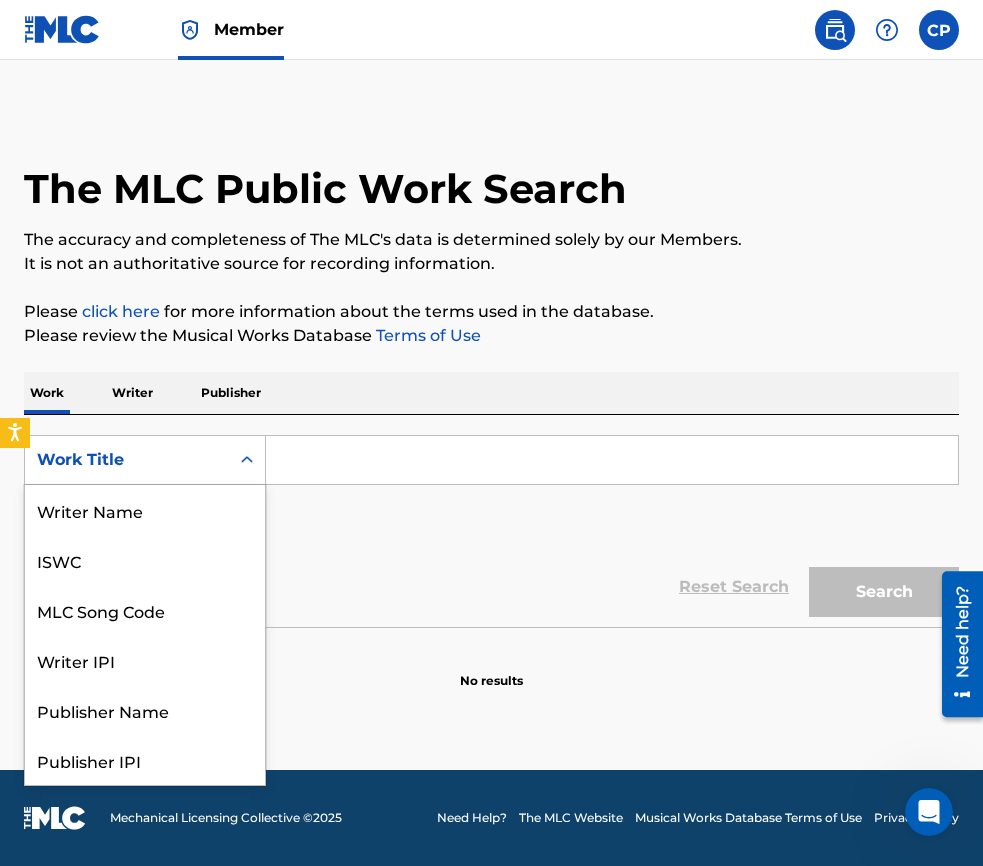 click on "Work Title" at bounding box center [127, 460] 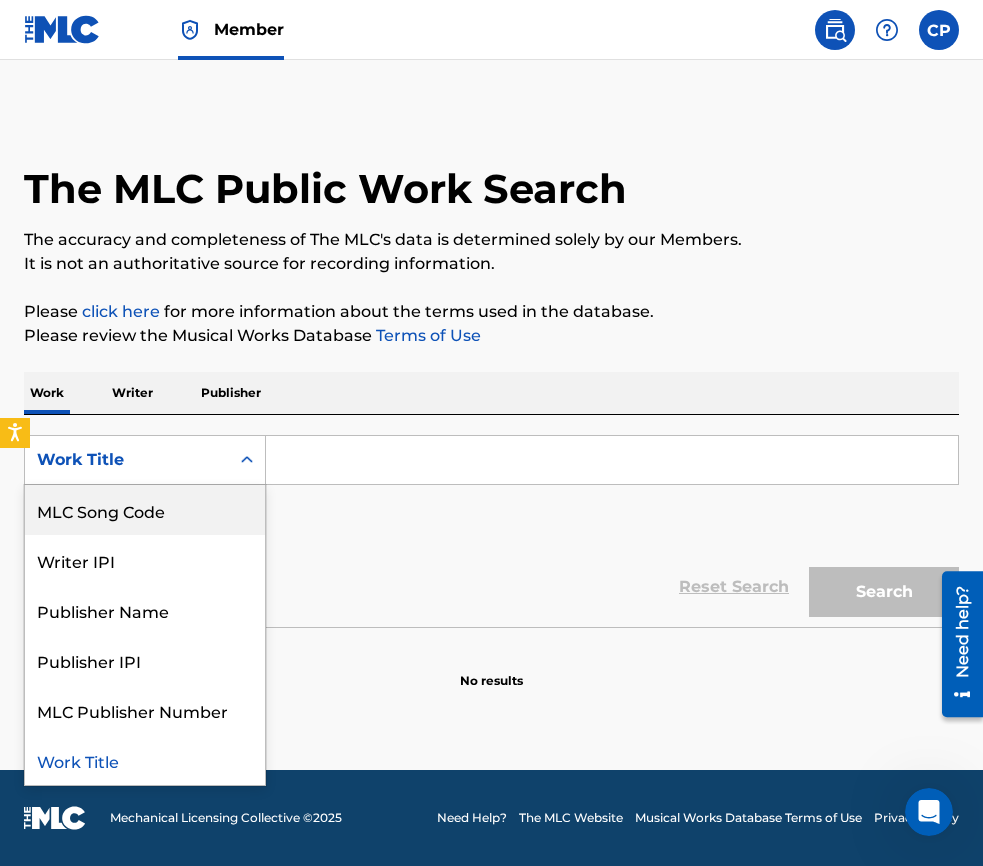 click on "MLC Song Code" at bounding box center (145, 510) 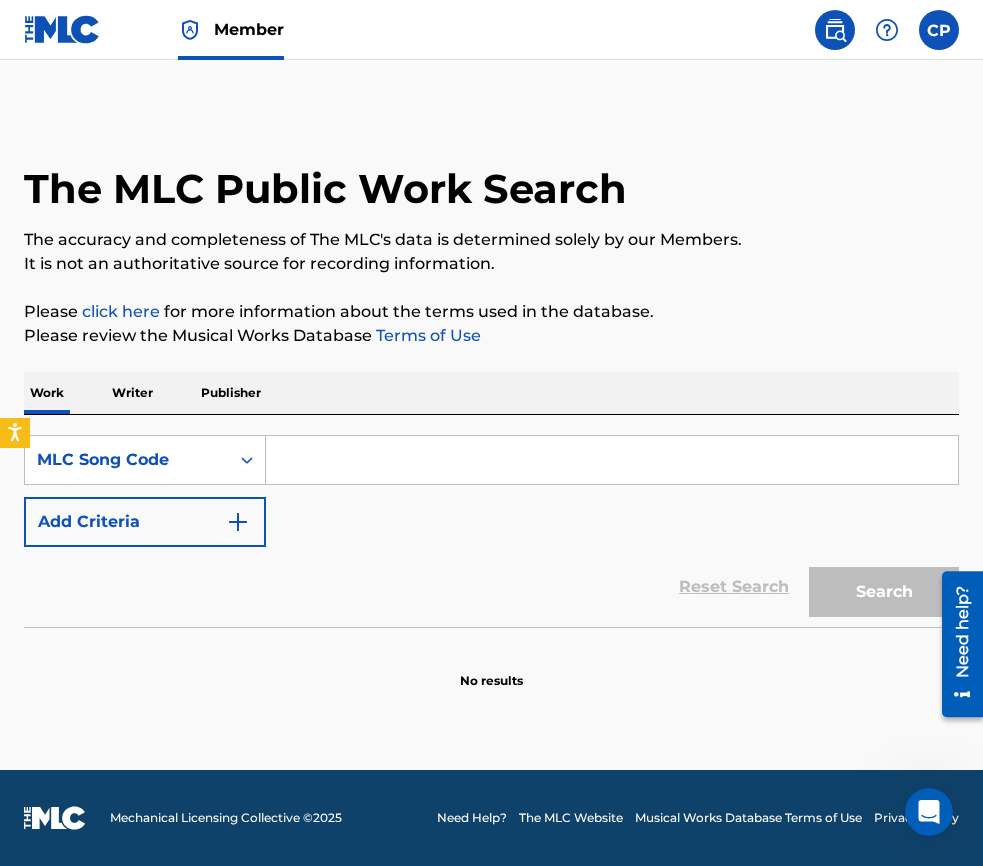 click at bounding box center (612, 460) 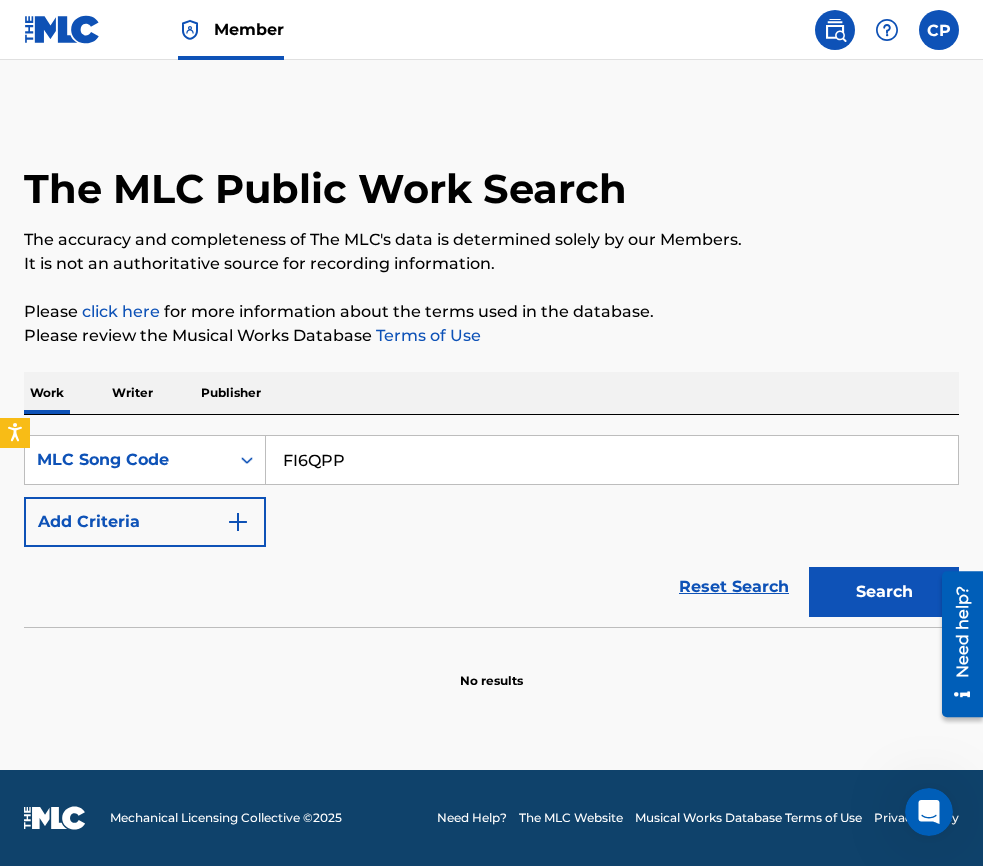 click on "Search" at bounding box center [884, 592] 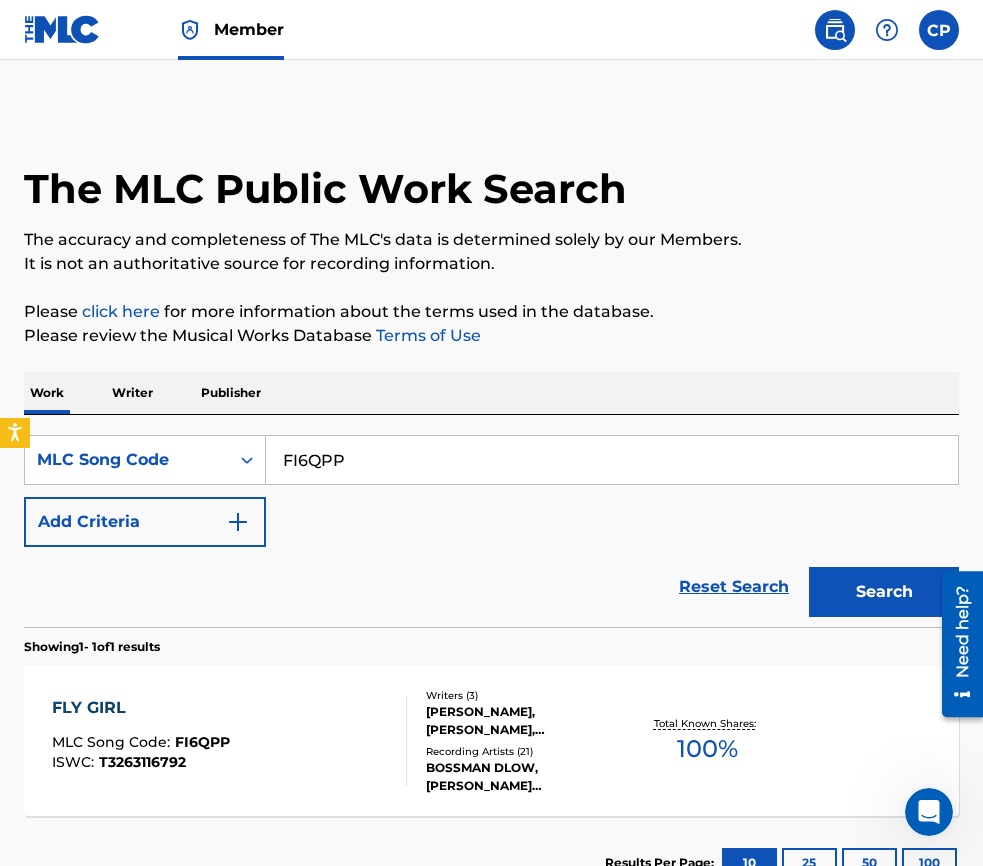 click on "FI6QPP" at bounding box center (612, 460) 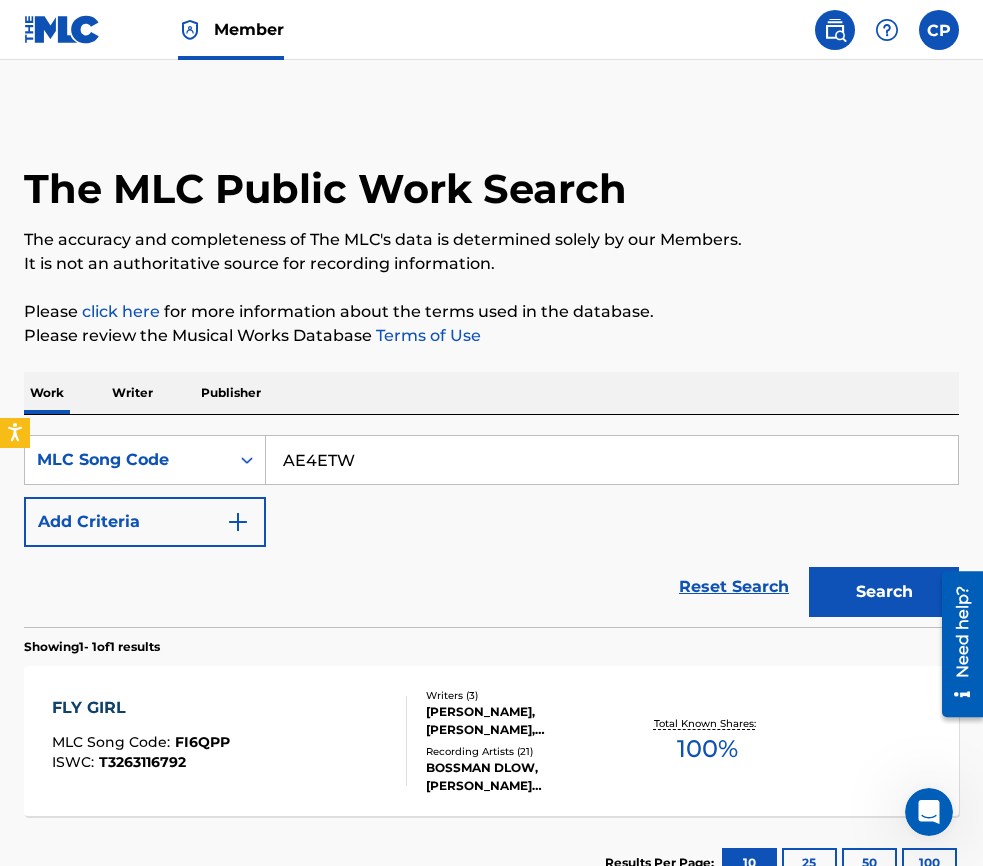 click on "Search" at bounding box center (884, 592) 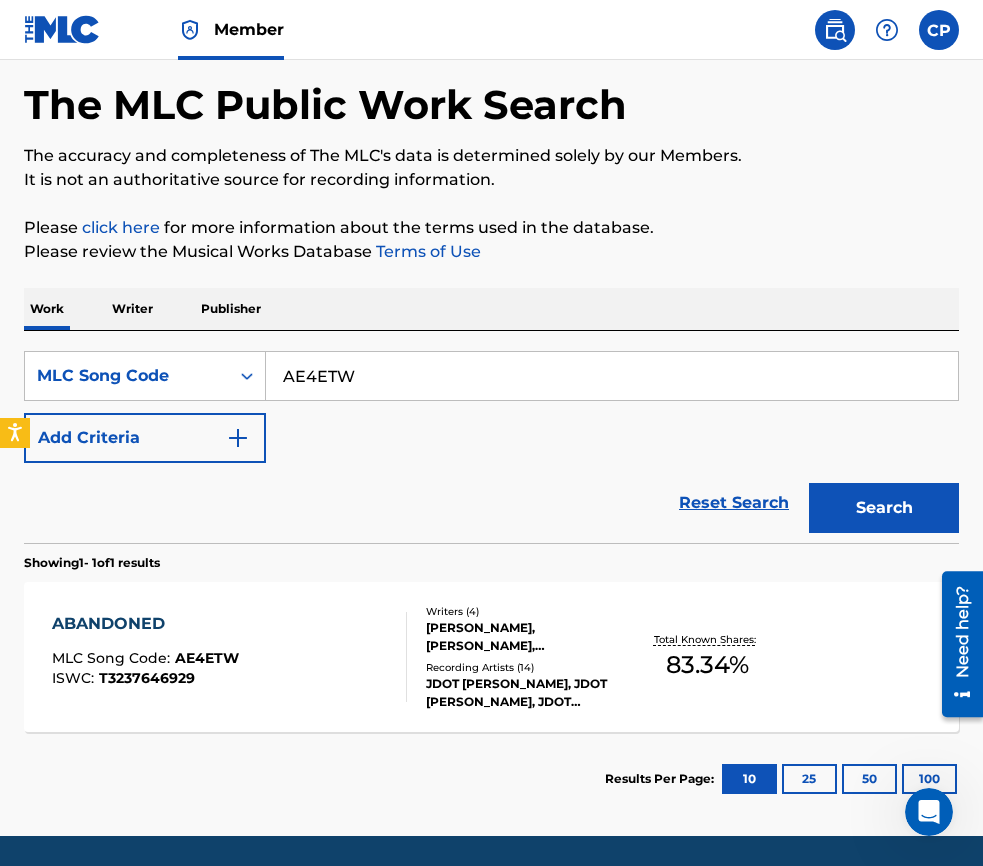 scroll, scrollTop: 120, scrollLeft: 0, axis: vertical 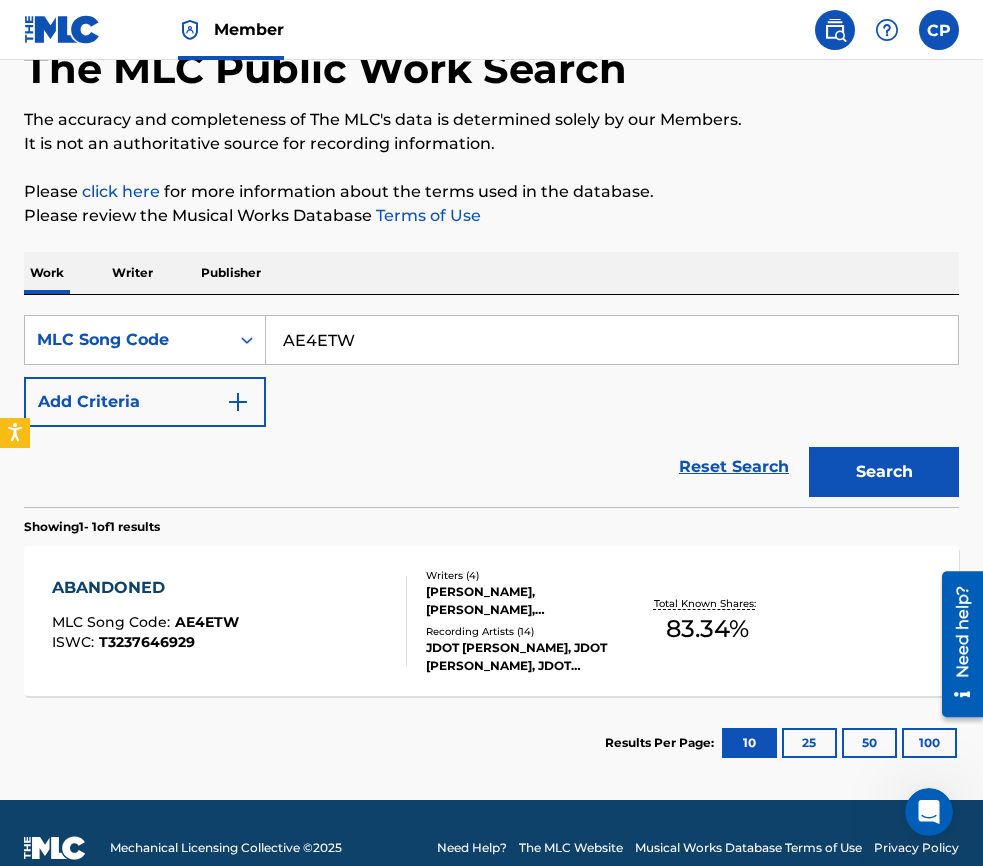 click on "AE4ETW" at bounding box center [612, 340] 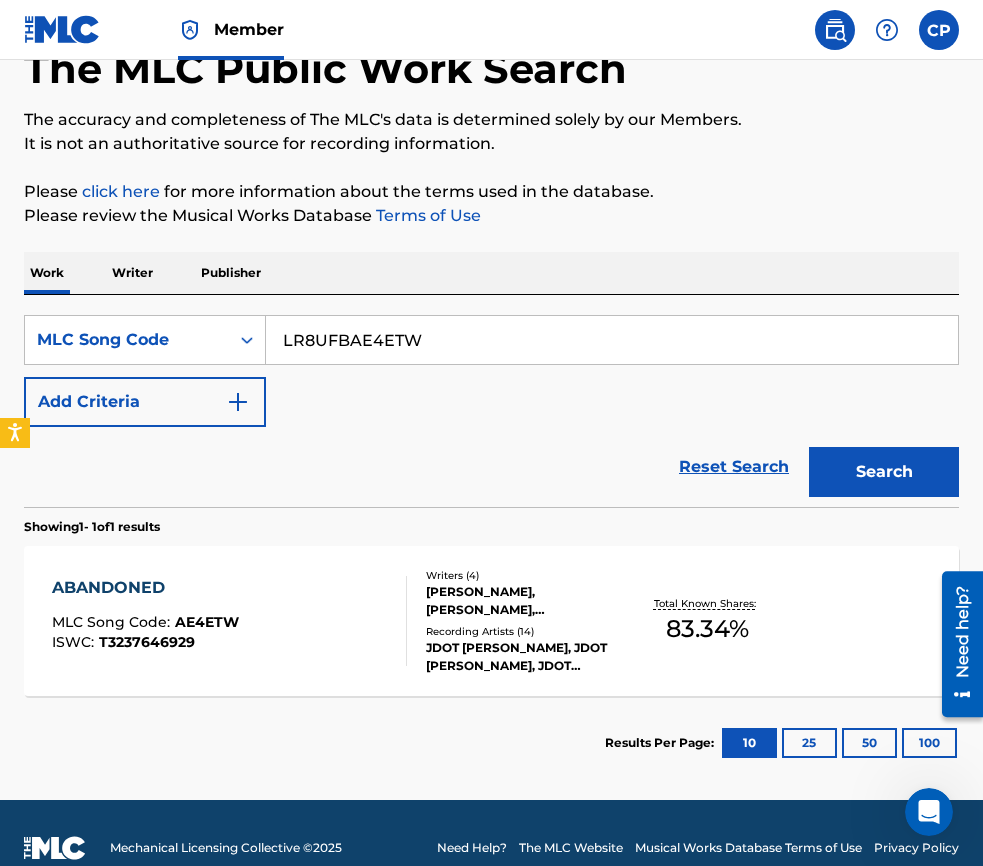 click on "LR8UFBAE4ETW" at bounding box center [612, 340] 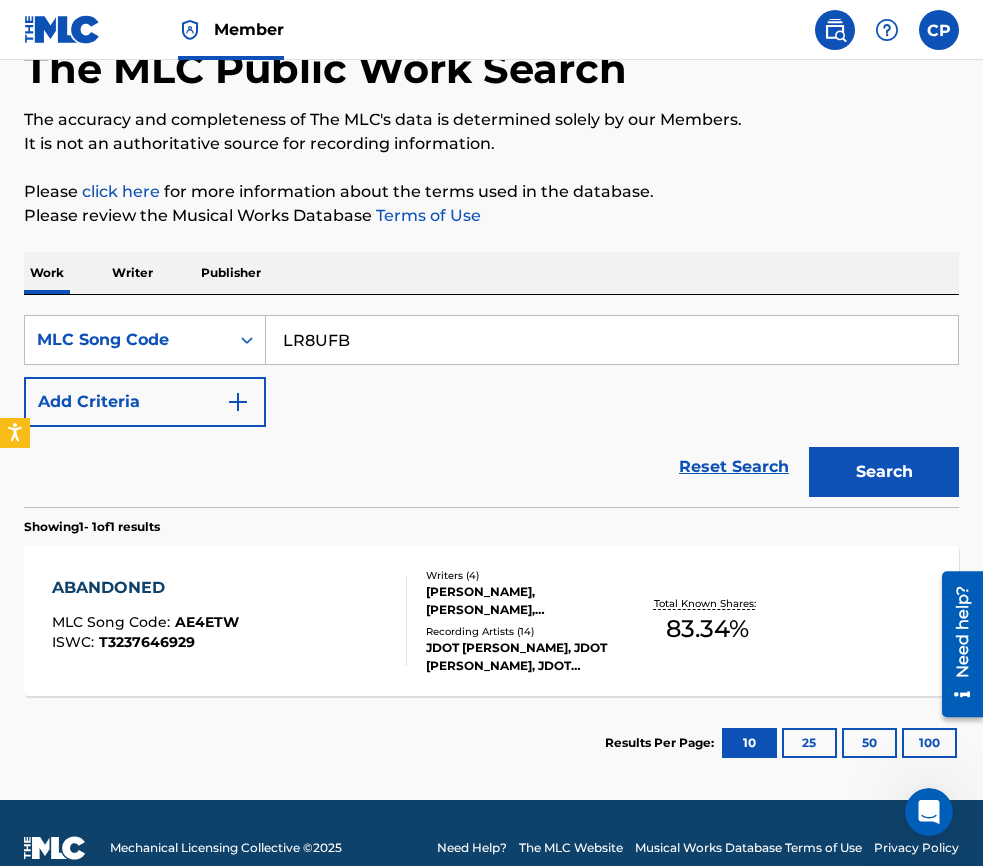 type on "LR8UFB" 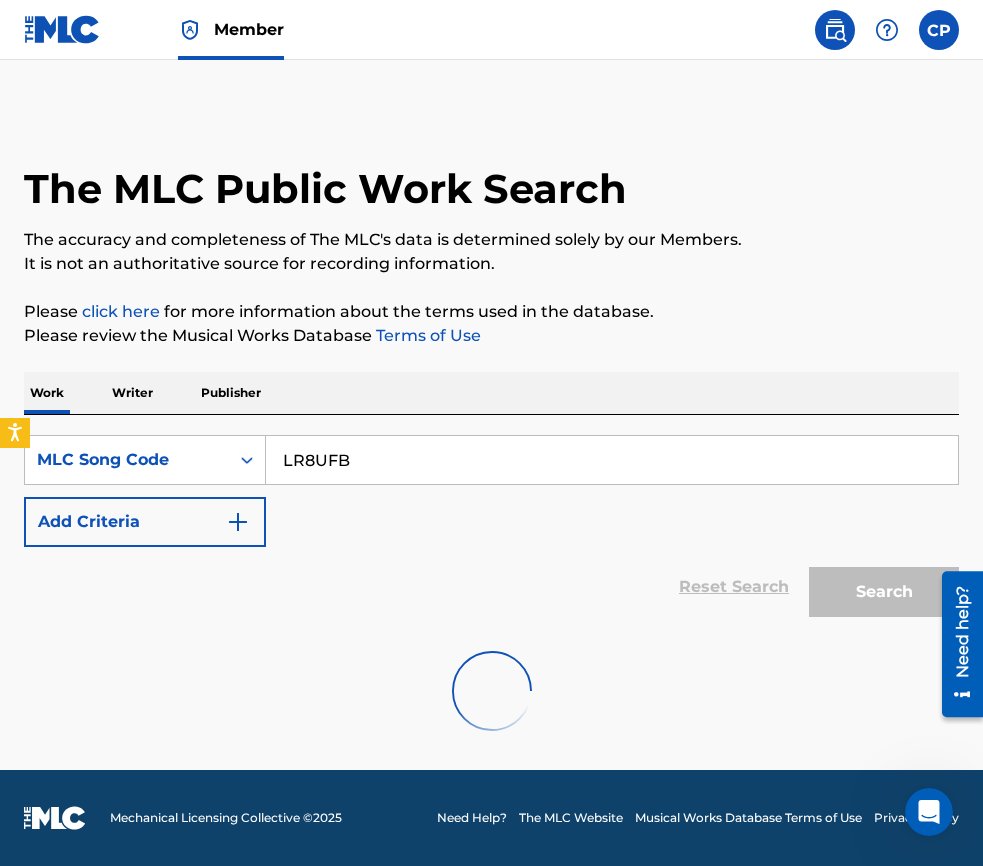 scroll, scrollTop: 0, scrollLeft: 0, axis: both 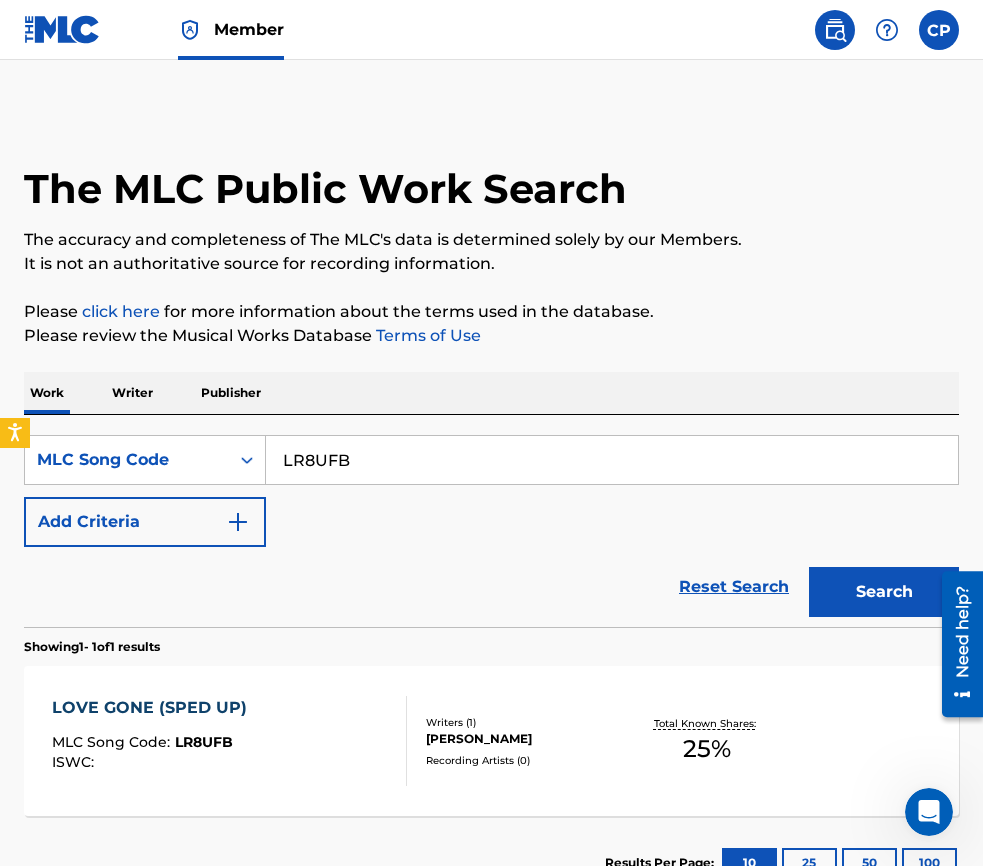 click on "Writers ( 1 )" at bounding box center (527, 722) 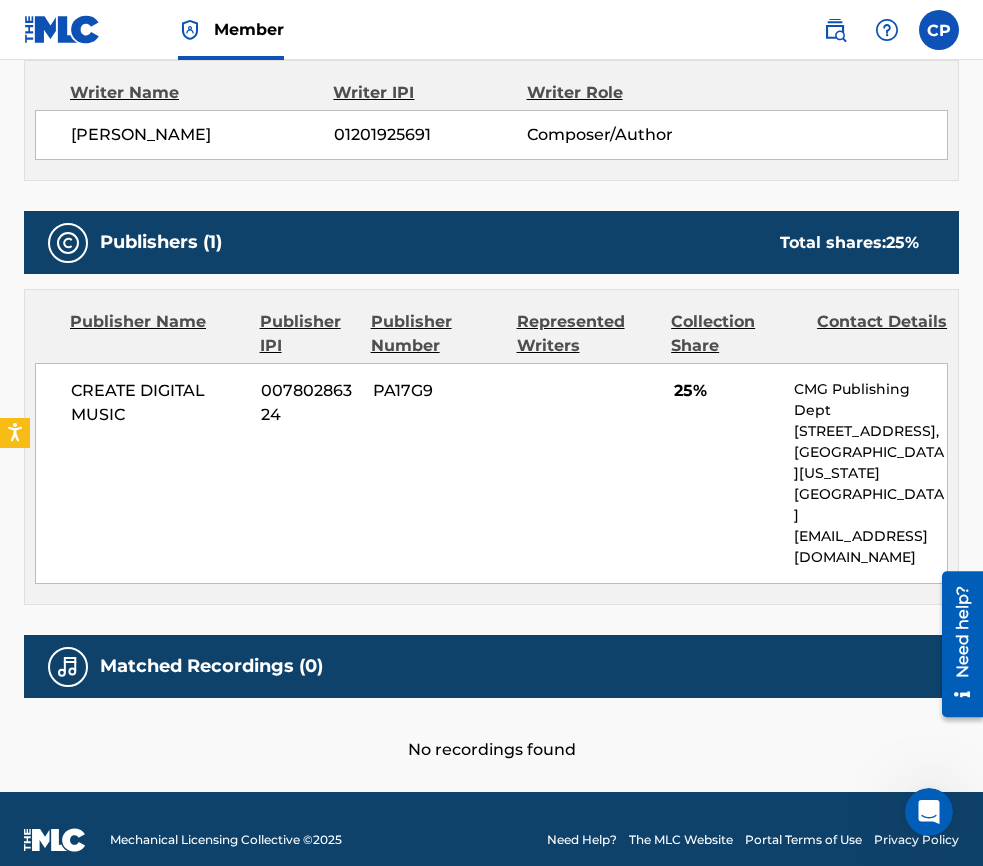 scroll, scrollTop: 0, scrollLeft: 0, axis: both 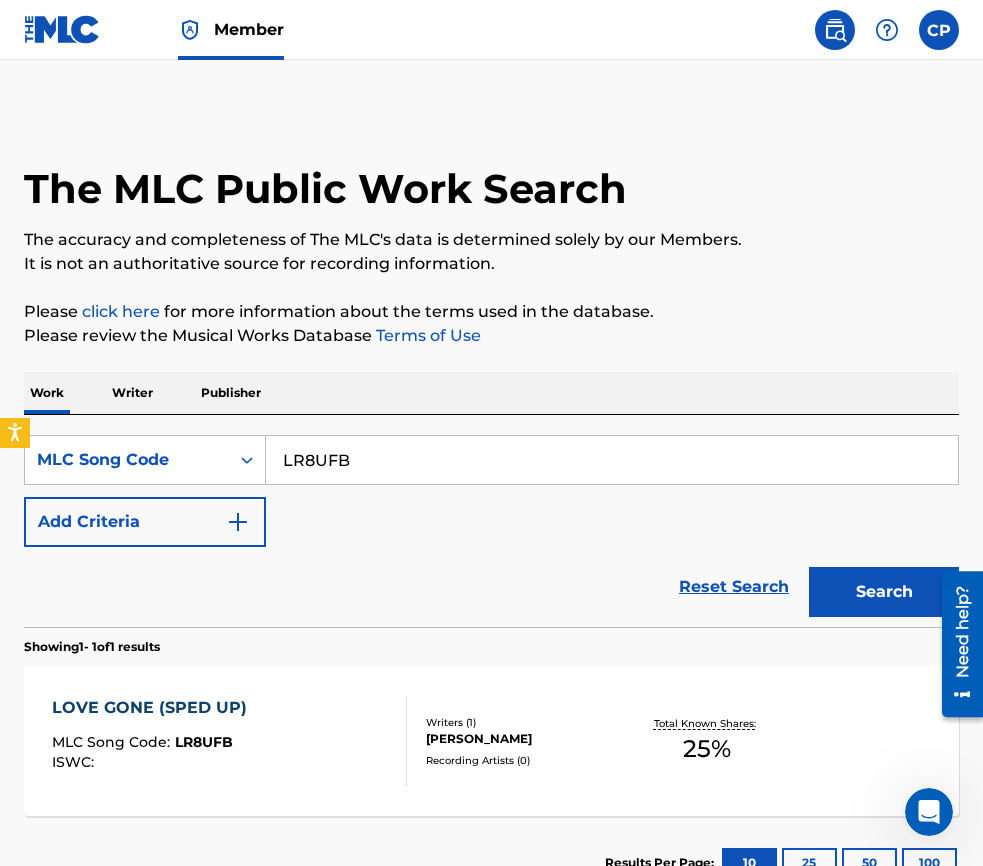click on "LR8UFB" at bounding box center [612, 460] 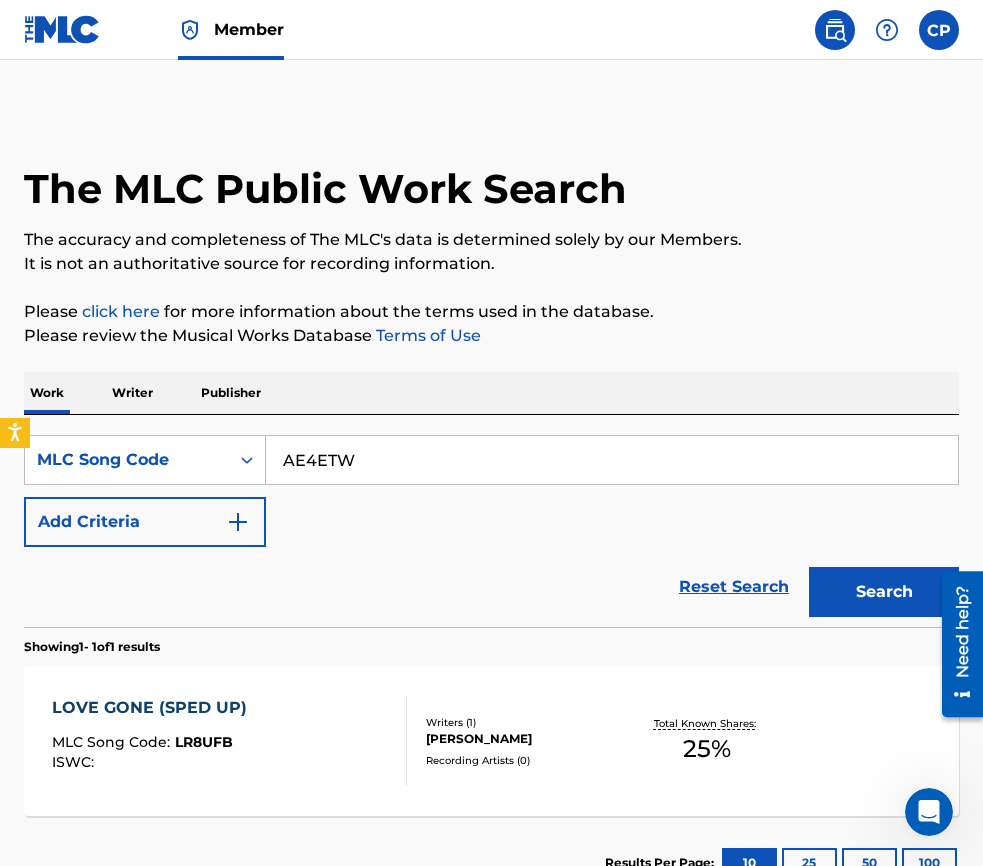type on "AE4ETW" 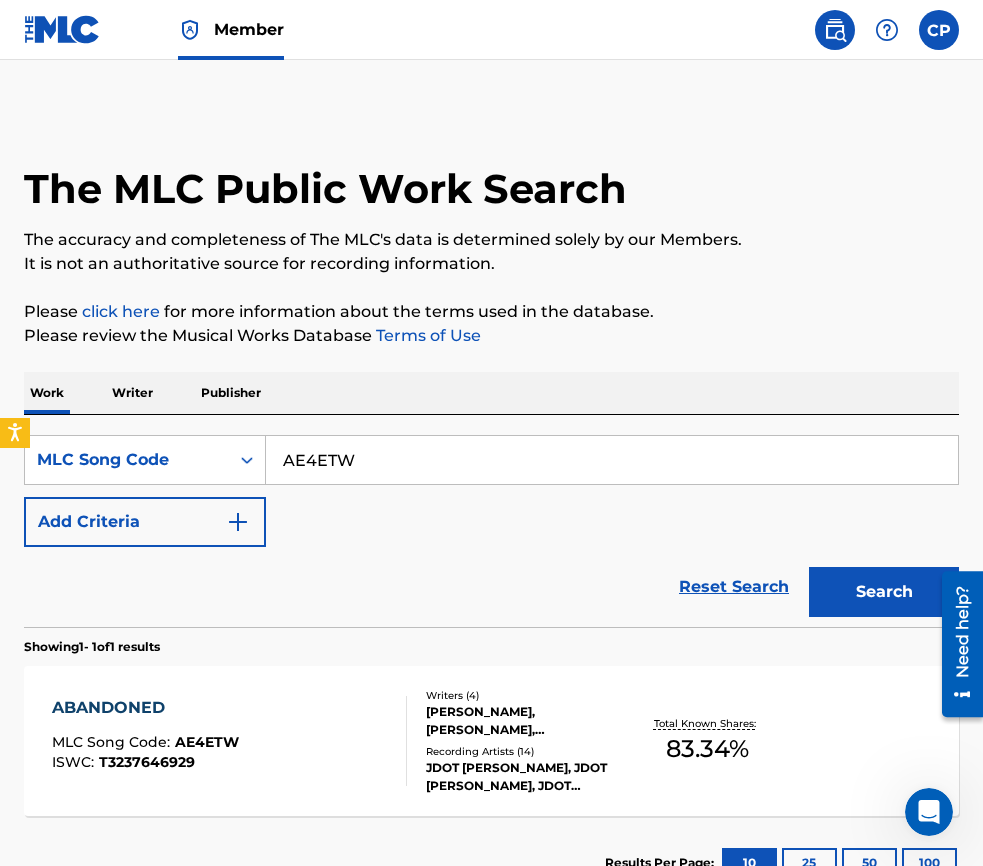 click on "Writers ( 4 )" at bounding box center [527, 695] 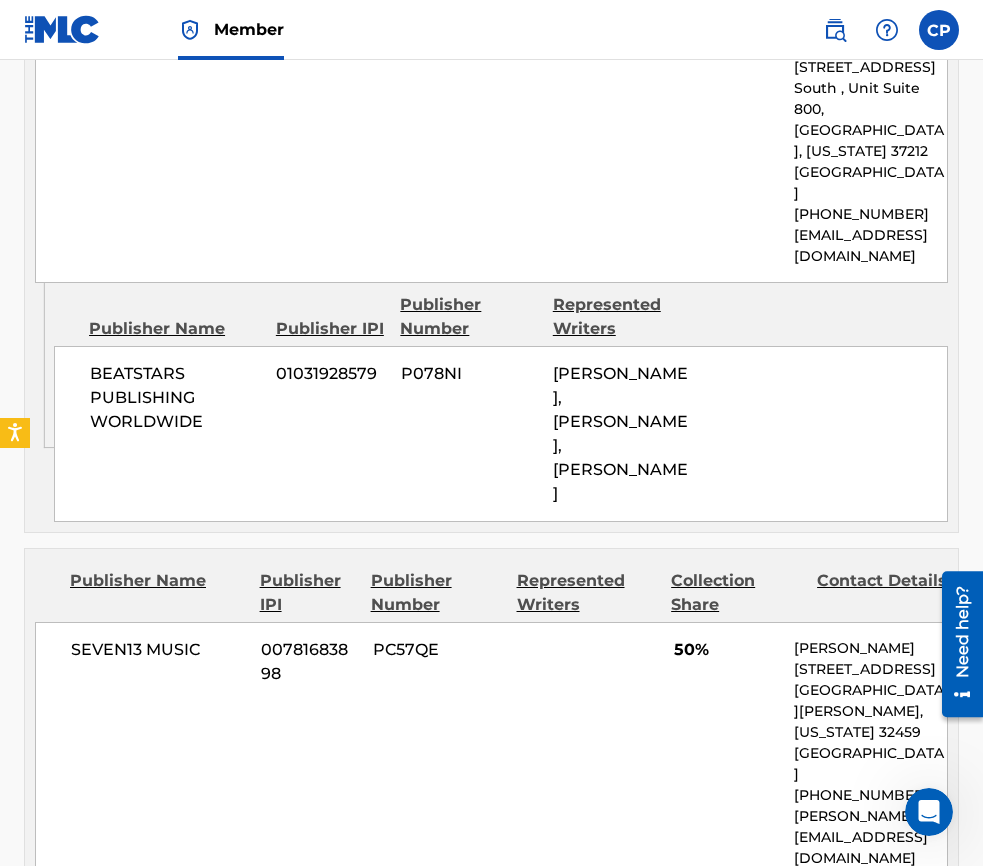 scroll, scrollTop: 788, scrollLeft: 0, axis: vertical 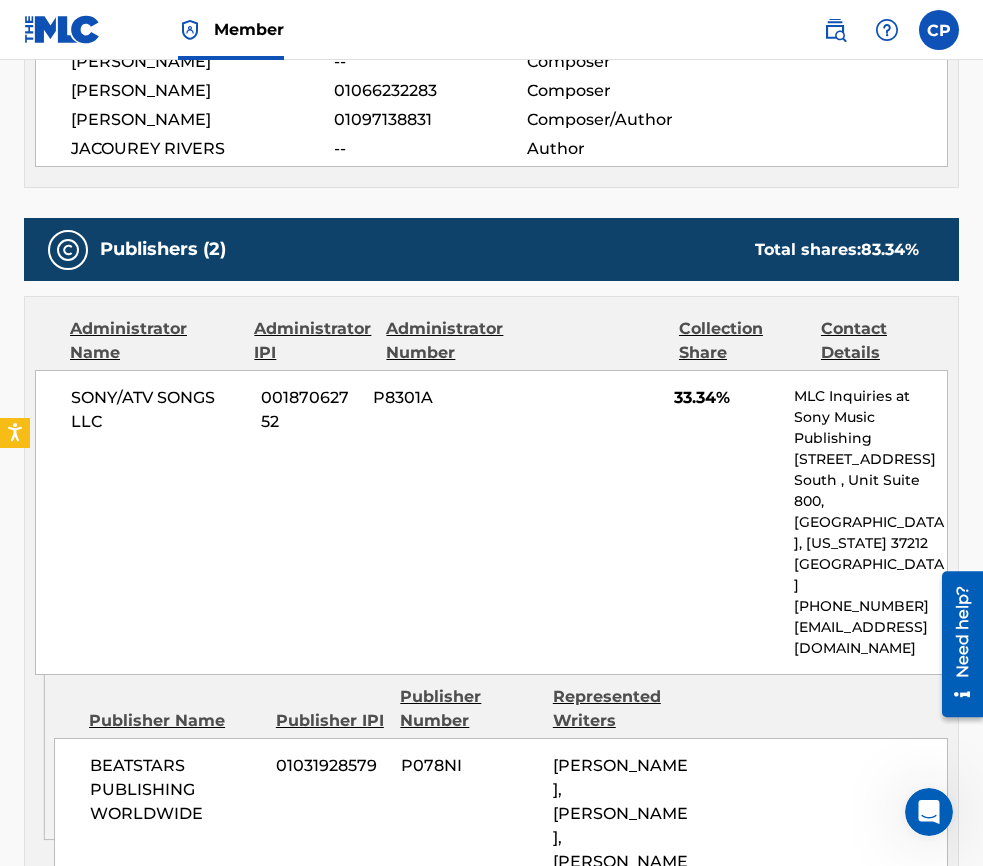 click on "SONY/ATV SONGS LLC 00187062752 P8301A 33.34% MLC Inquiries at Sony Music Publishing [STREET_ADDRESS] [GEOGRAPHIC_DATA][US_STATE] [PHONE_NUMBER] [EMAIL_ADDRESS][DOMAIN_NAME]" at bounding box center [491, 522] 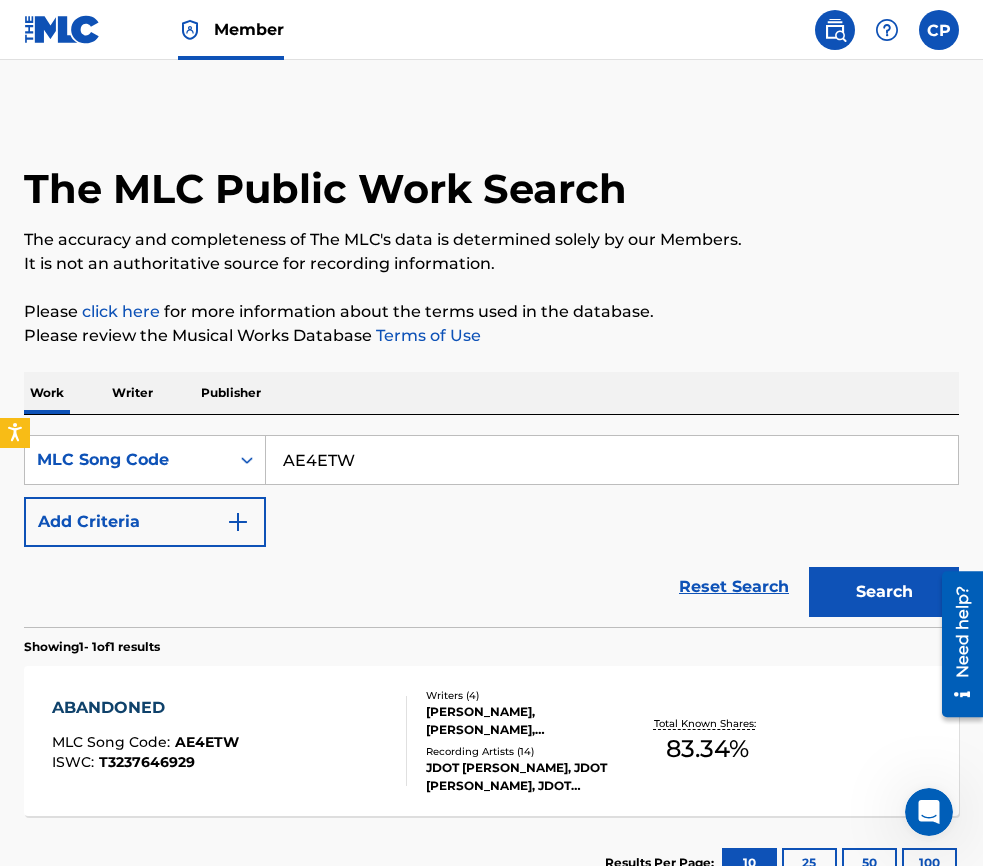 click on "AE4ETW" at bounding box center [612, 460] 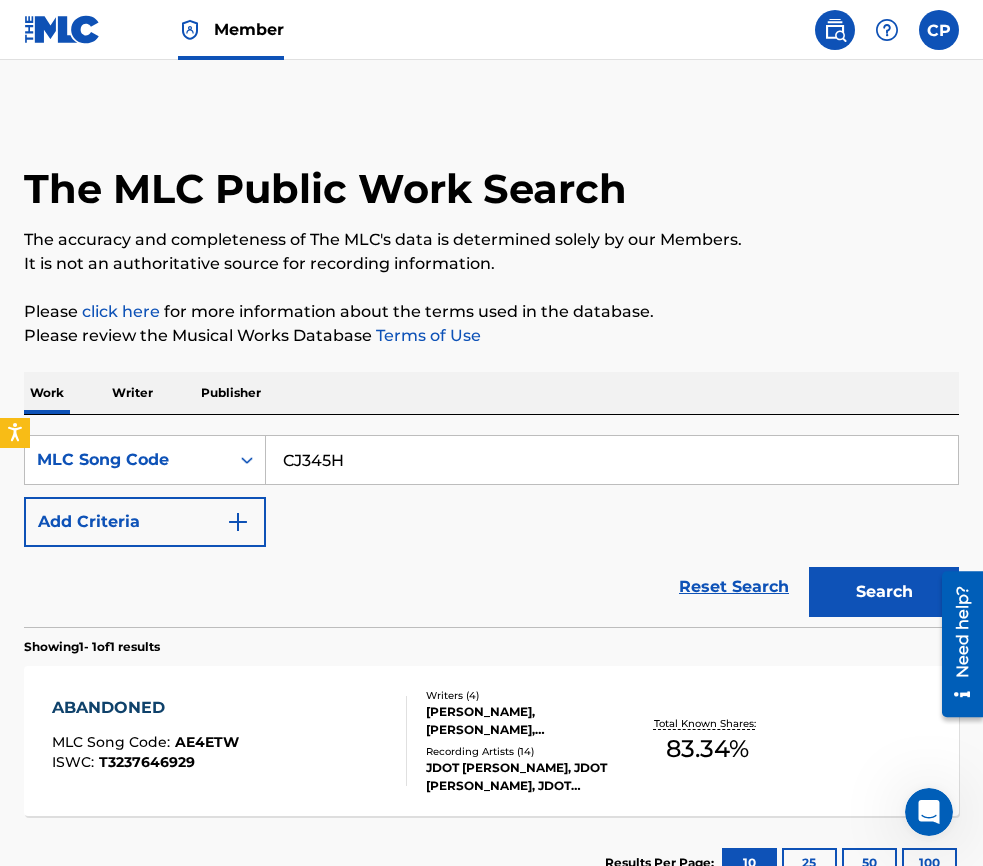 click on "Search" at bounding box center [884, 592] 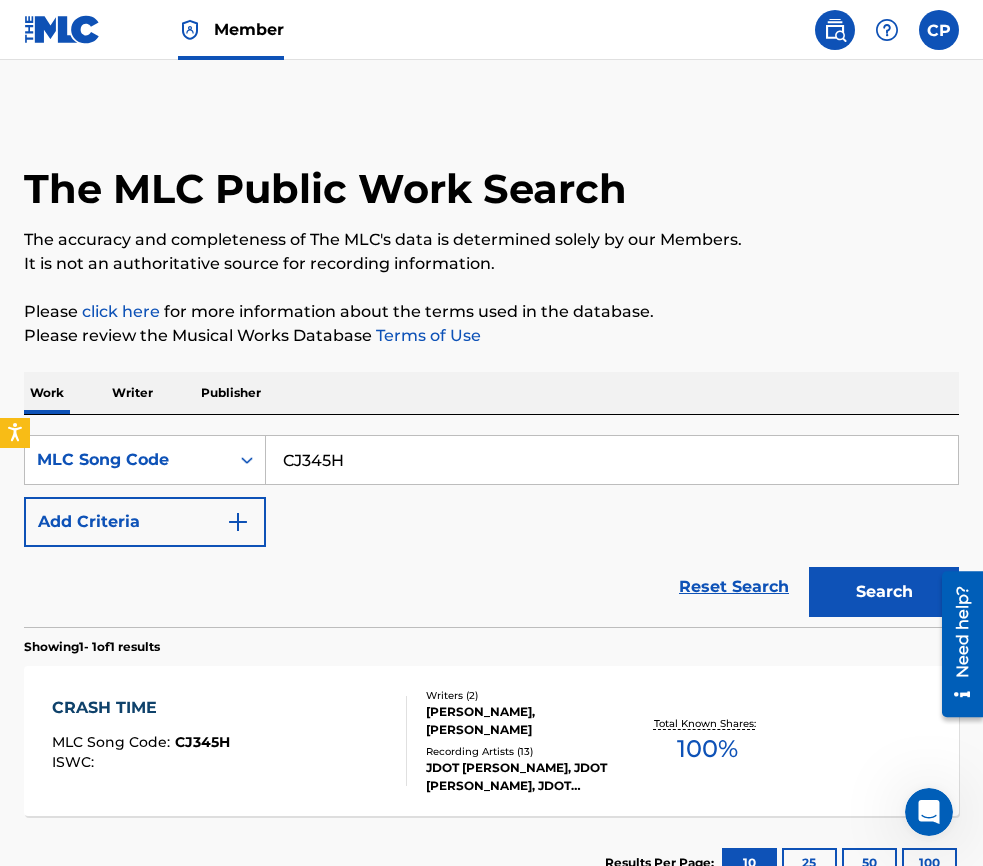 scroll, scrollTop: 4, scrollLeft: 0, axis: vertical 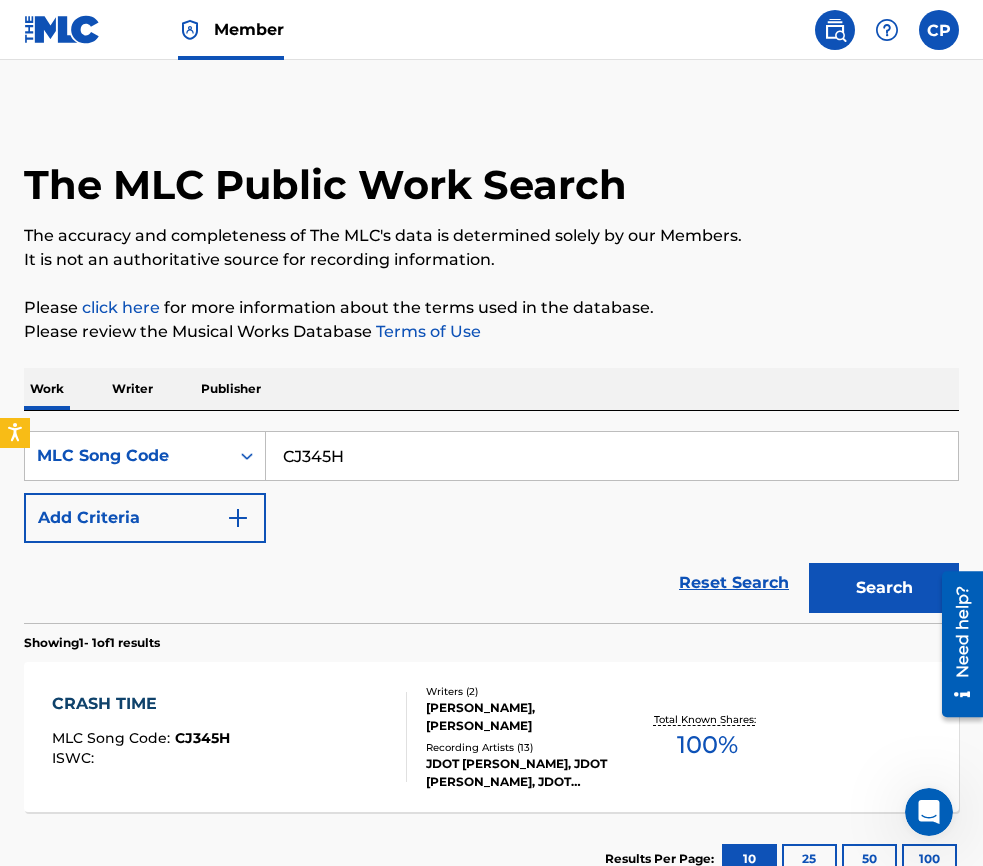 click on "CJ345H" at bounding box center (612, 456) 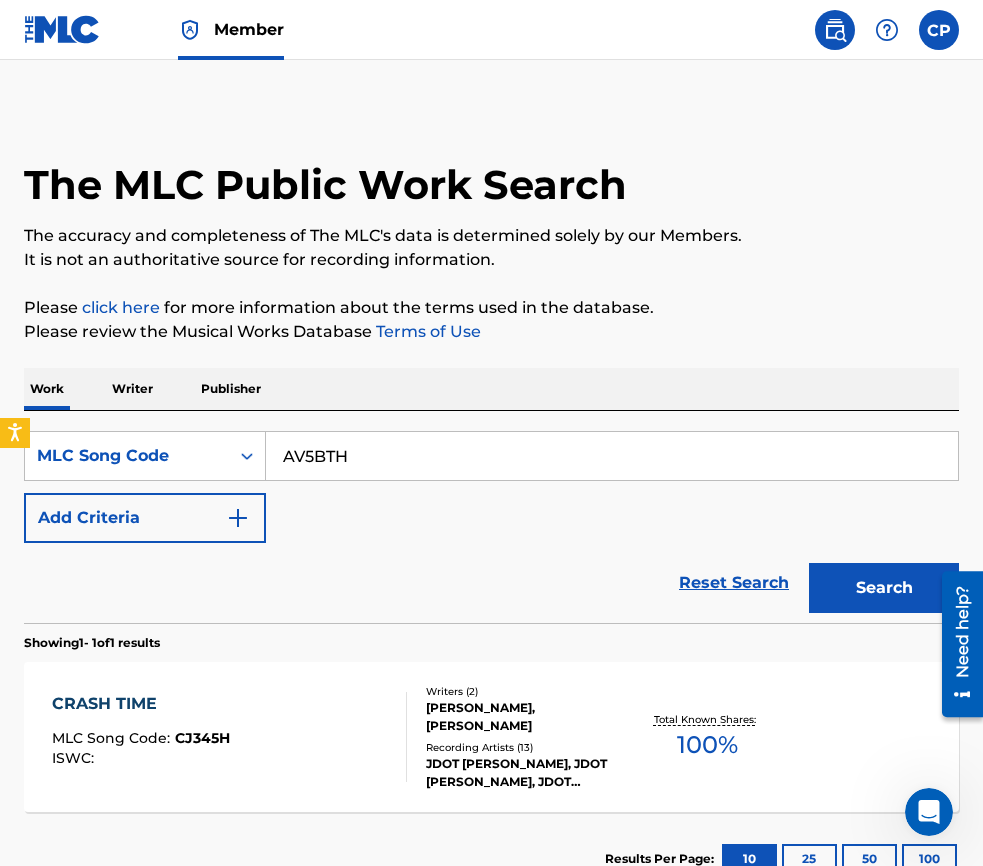 type on "AV5BTH" 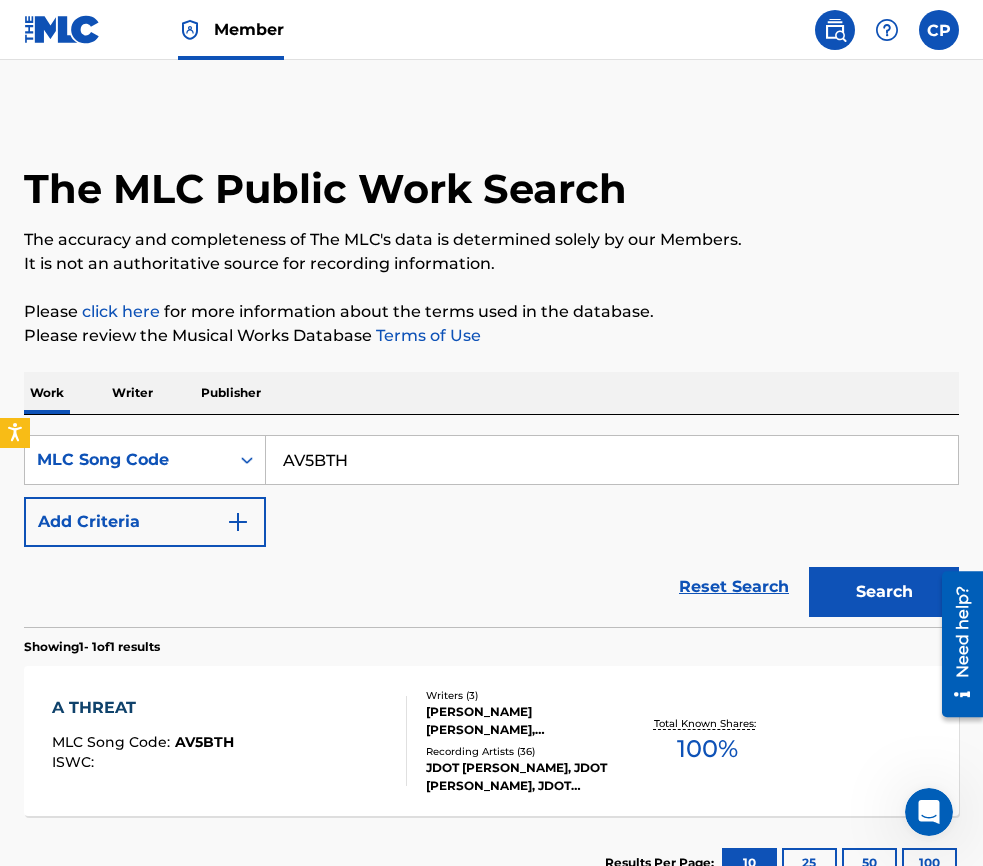 click on "A THREAT MLC Song Code : AV5BTH ISWC : Writers ( 3 ) [PERSON_NAME], [PERSON_NAME], JACOUREY RIVERS Recording Artists ( 36 ) JDOT [PERSON_NAME], JDOT BREEZY, JDOT [PERSON_NAME], JDOT [PERSON_NAME], JDOT BREEZY Total Known Shares: 100 %" at bounding box center (491, 741) 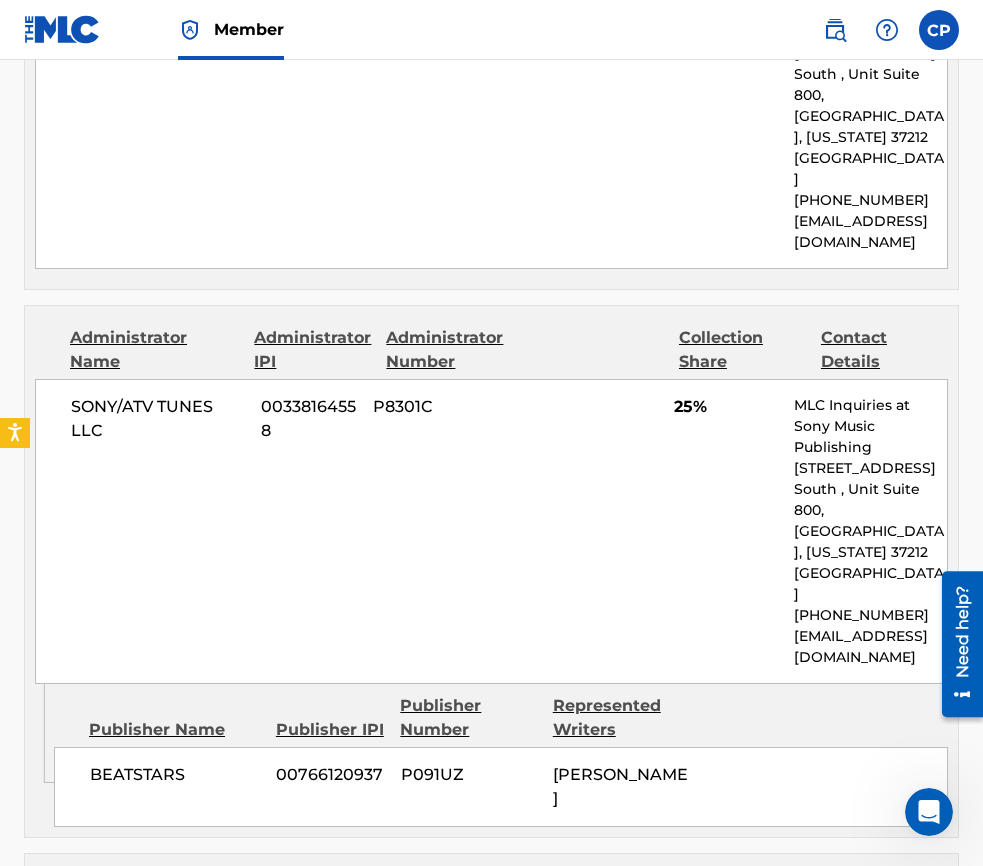 scroll, scrollTop: 1171, scrollLeft: 0, axis: vertical 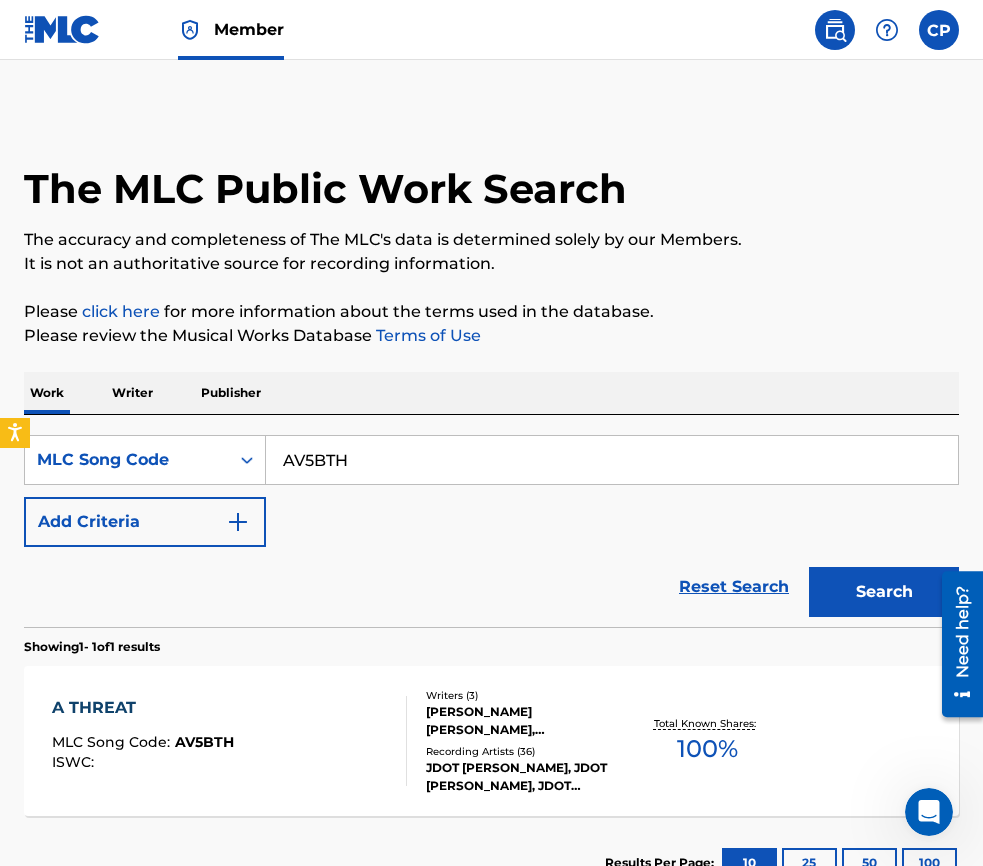 click on "AV5BTH" at bounding box center (612, 460) 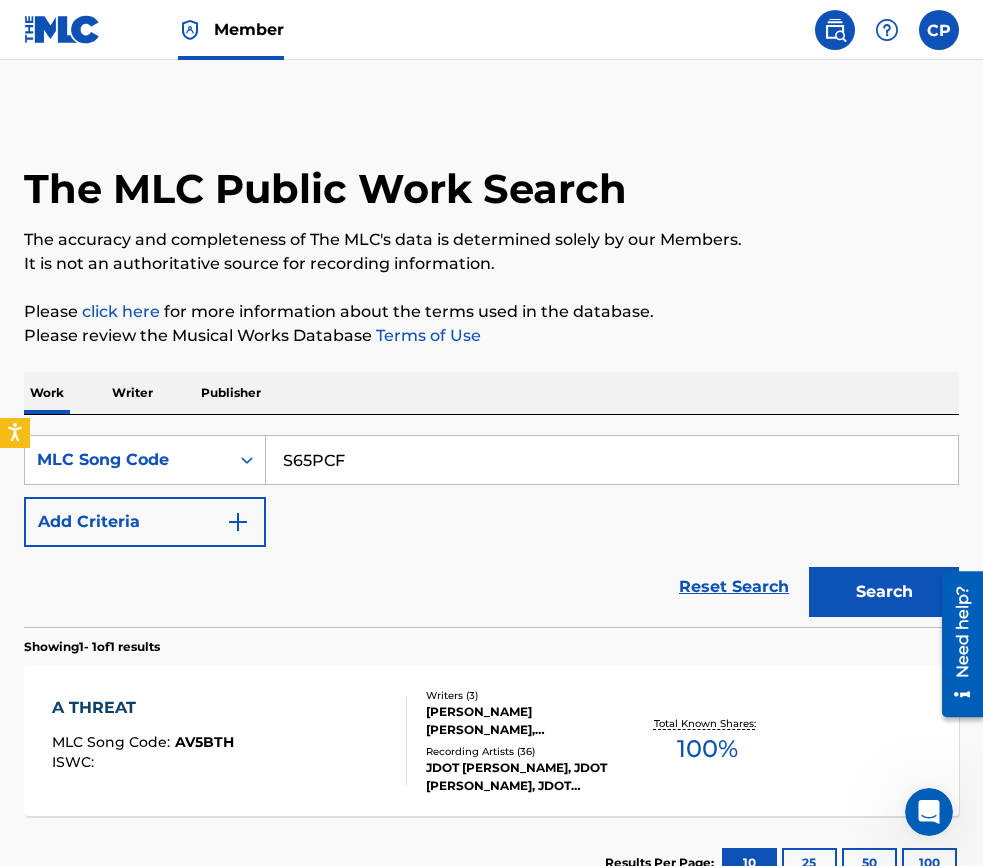 type on "S65PCF" 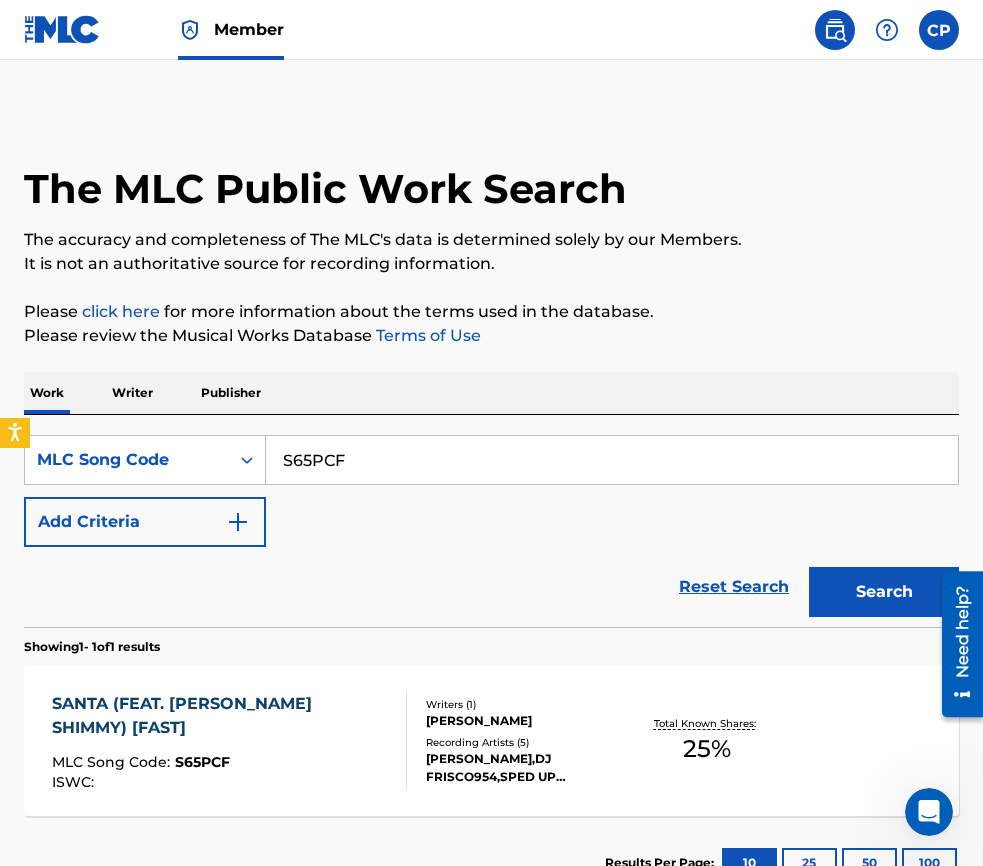click on "SANTA (FEAT. [PERSON_NAME]) [FAST] MLC Song Code : S65PCF ISWC : Writers ( 1 ) [PERSON_NAME] Recording Artists ( 5 ) [PERSON_NAME],DJ FRISCO954,SPED UP NIGHTCORE,[PERSON_NAME], [PERSON_NAME], DJ FRISCO954 & SPED UP NIGHTCORE, [PERSON_NAME], DJ FRISCO954 & SPED UP NIGHTCORE, [PERSON_NAME], SPED UP NIGHTCORE|DJ FRISCO954|[PERSON_NAME] Total Known Shares: 25 %" at bounding box center [491, 741] 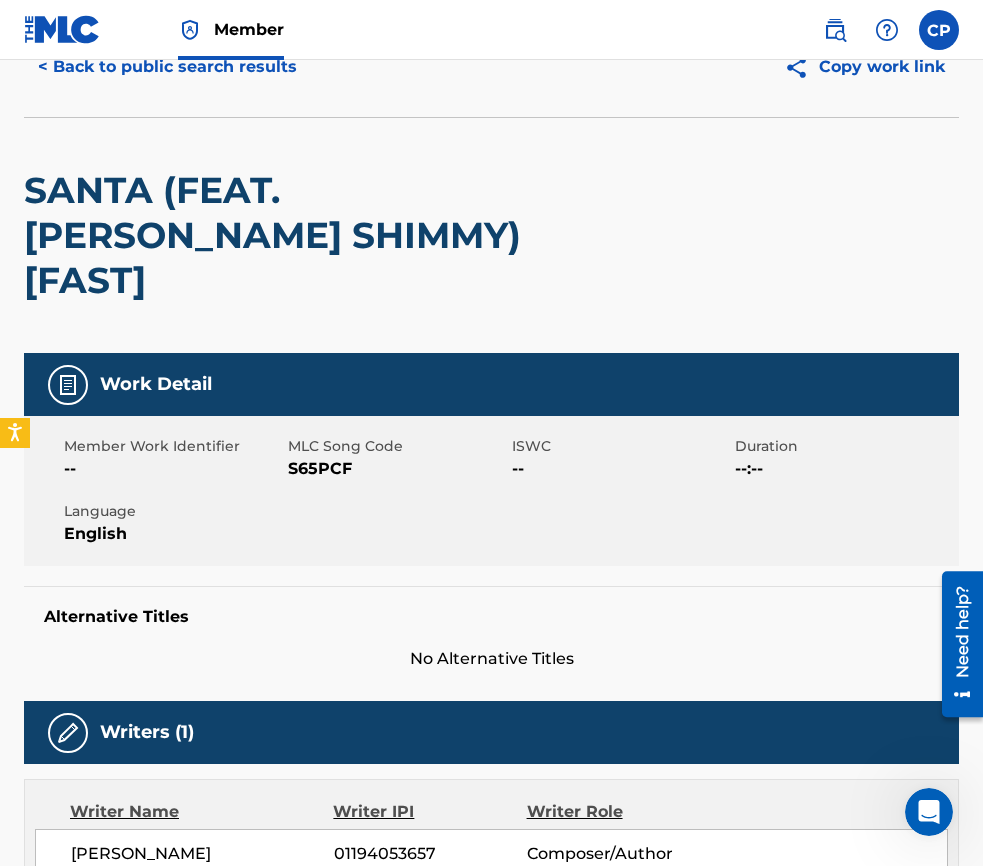 scroll, scrollTop: 91, scrollLeft: 0, axis: vertical 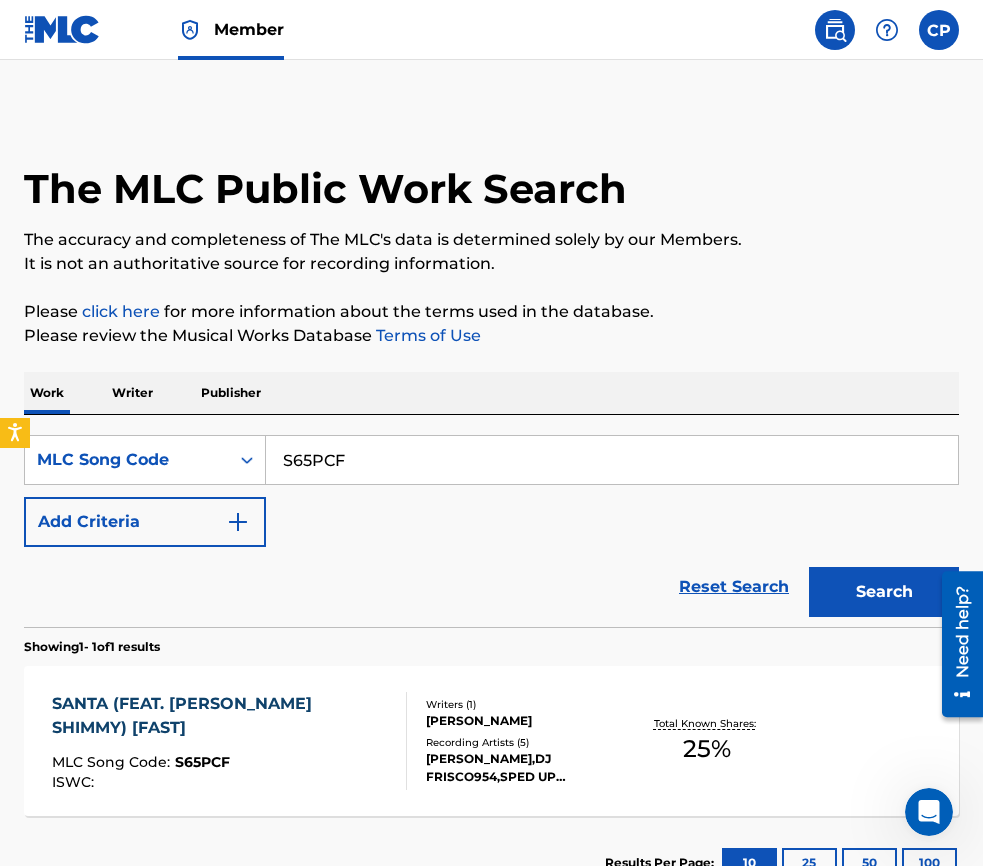 click on "S65PCF" at bounding box center [612, 460] 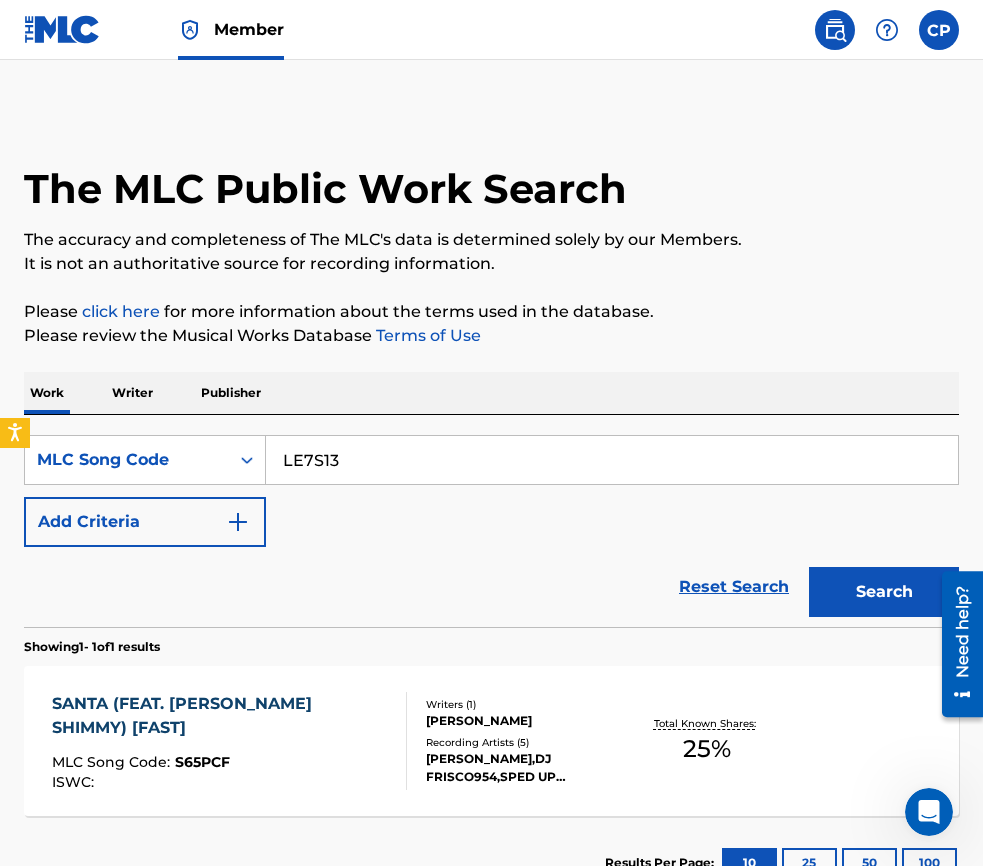 type on "LE7S13" 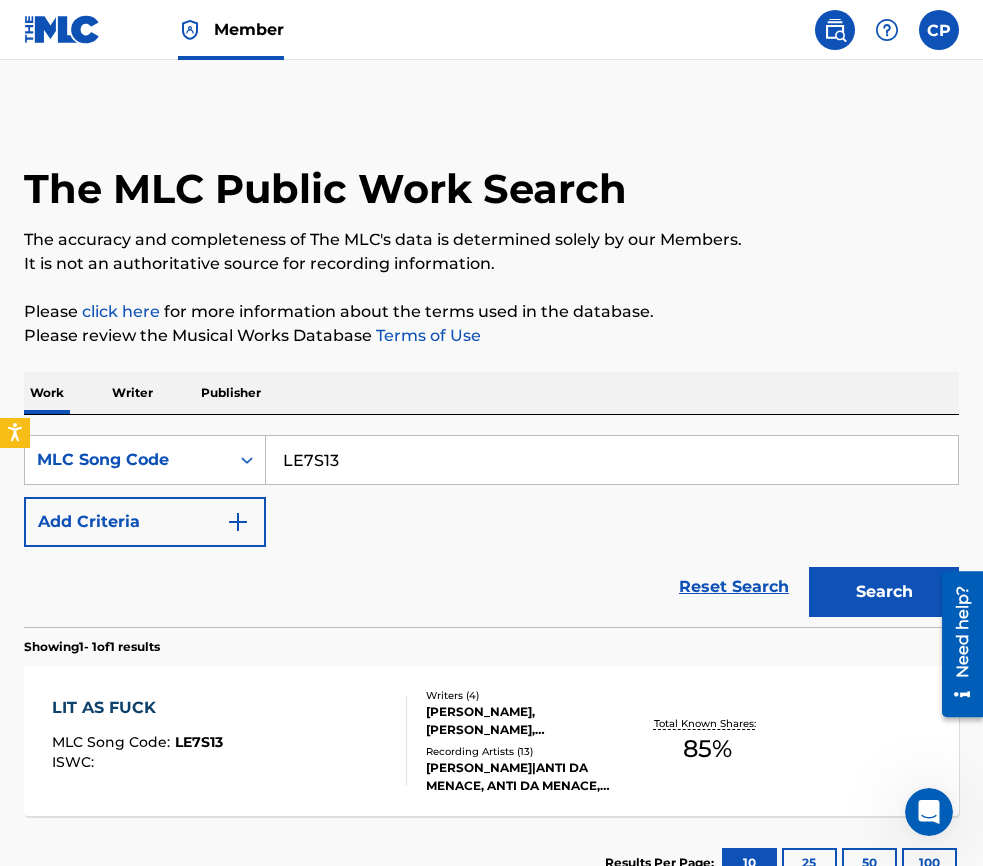 click on "Total Known Shares: 85 %" at bounding box center [706, 741] 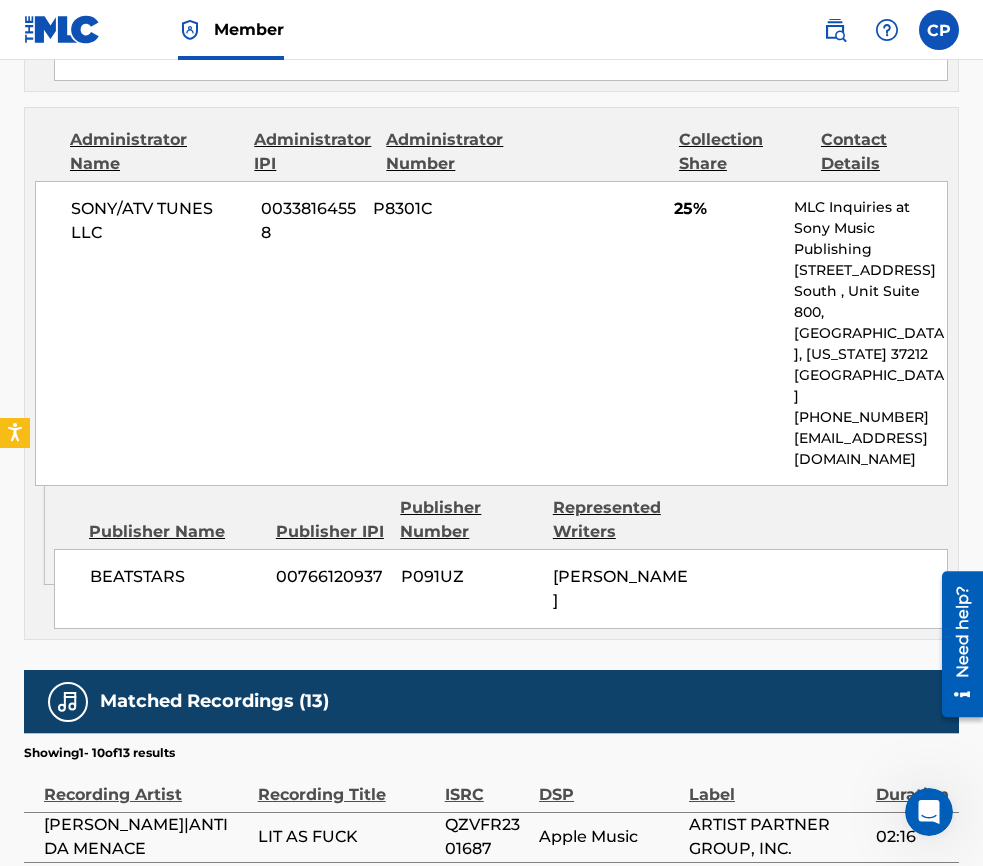scroll, scrollTop: 1905, scrollLeft: 0, axis: vertical 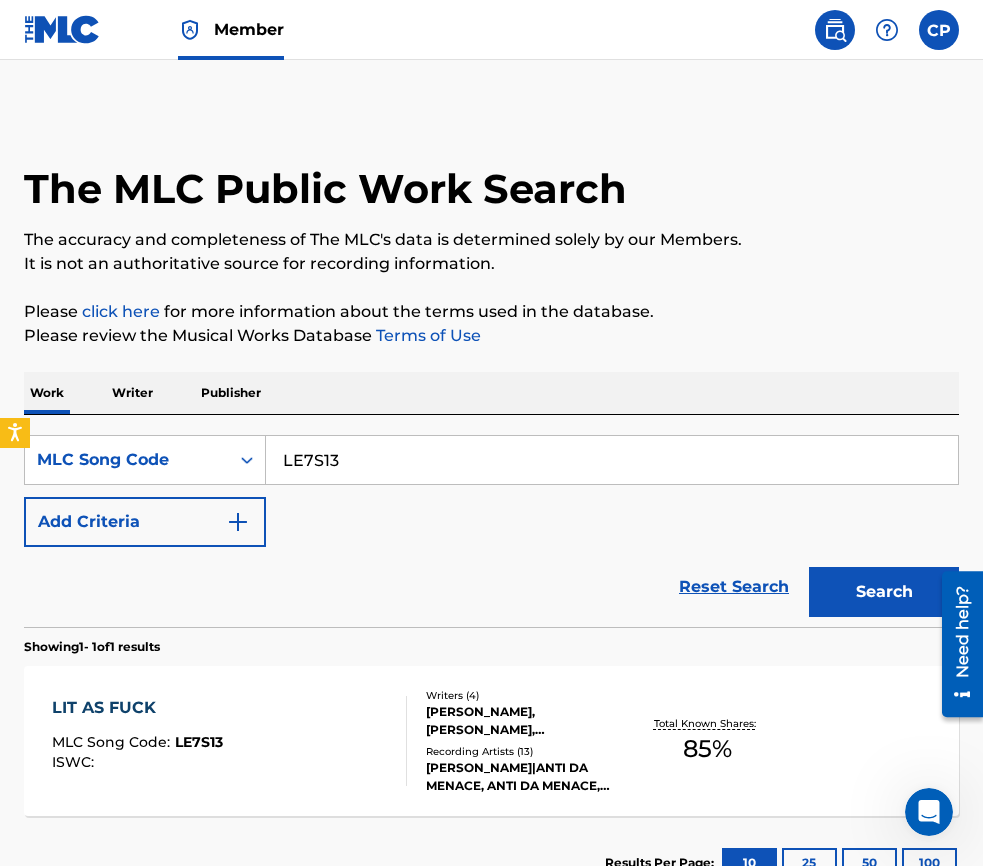 click on "LE7S13" at bounding box center (612, 460) 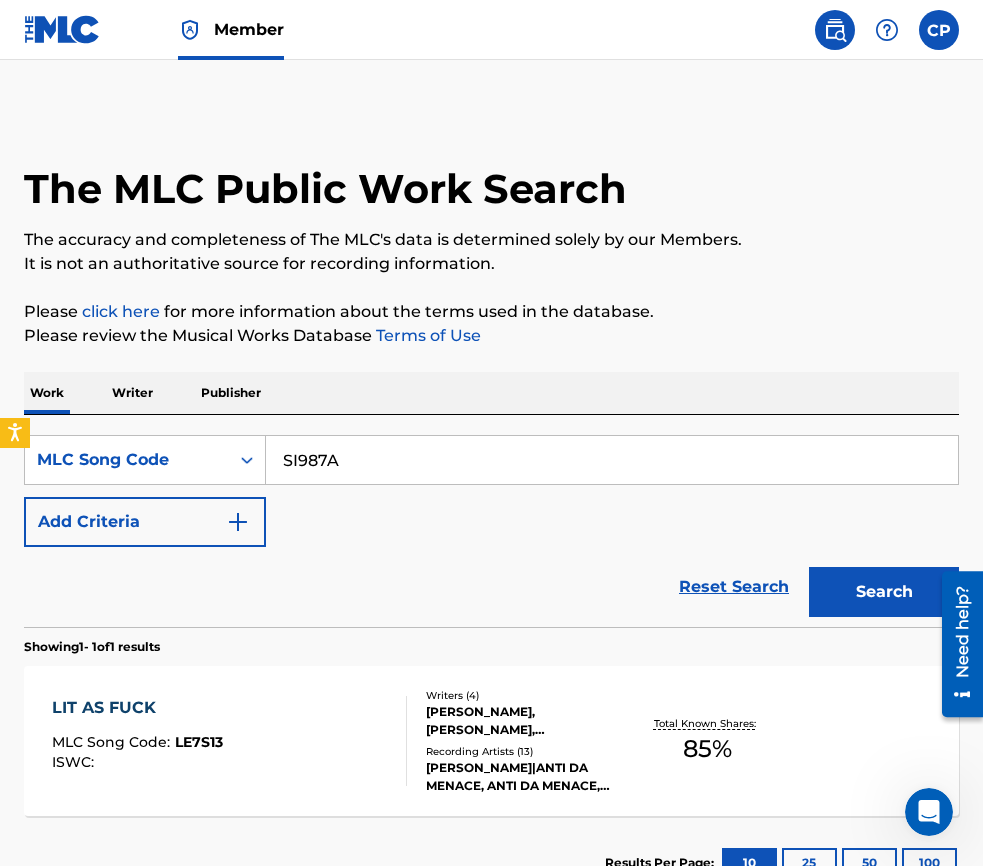 type on "SI987A" 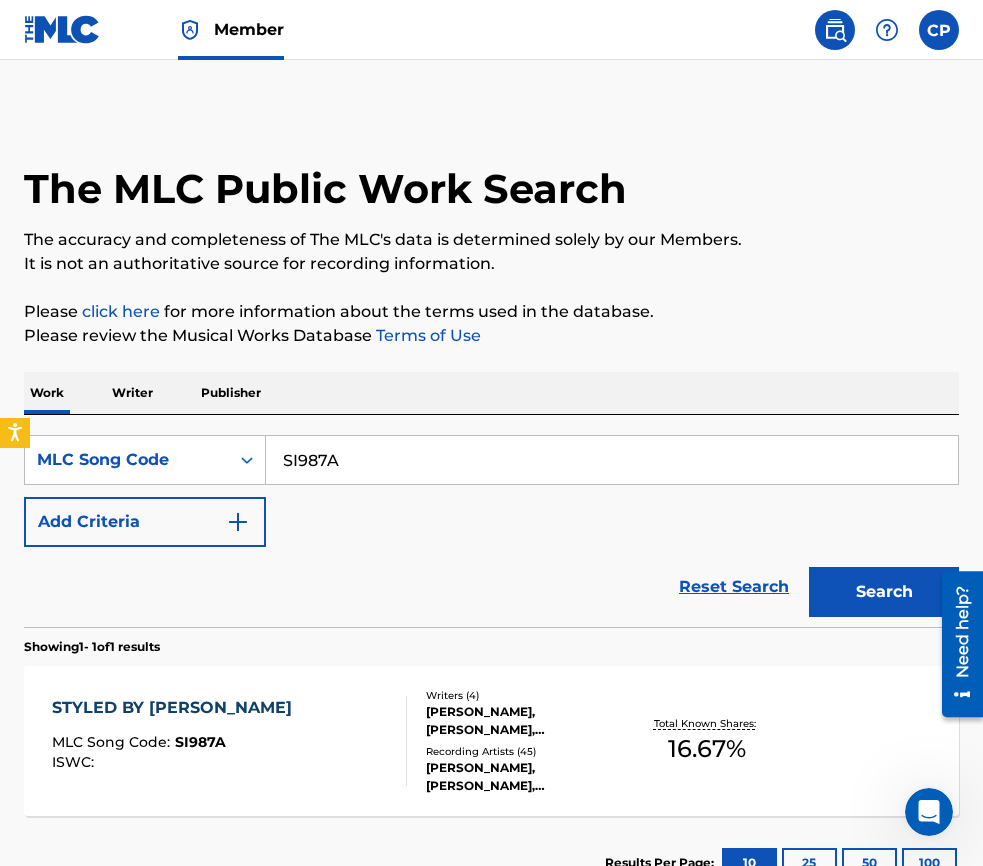 click on "STYLED BY MEECH MLC Song Code : SI987A ISWC : Writers ( 4 ) [PERSON_NAME], [PERSON_NAME], [PERSON_NAME], [PERSON_NAME] Recording Artists ( 45 ) [PERSON_NAME], [PERSON_NAME], [PERSON_NAME], [PERSON_NAME], [PERSON_NAME] Total Known Shares: 16.67 %" at bounding box center [491, 741] 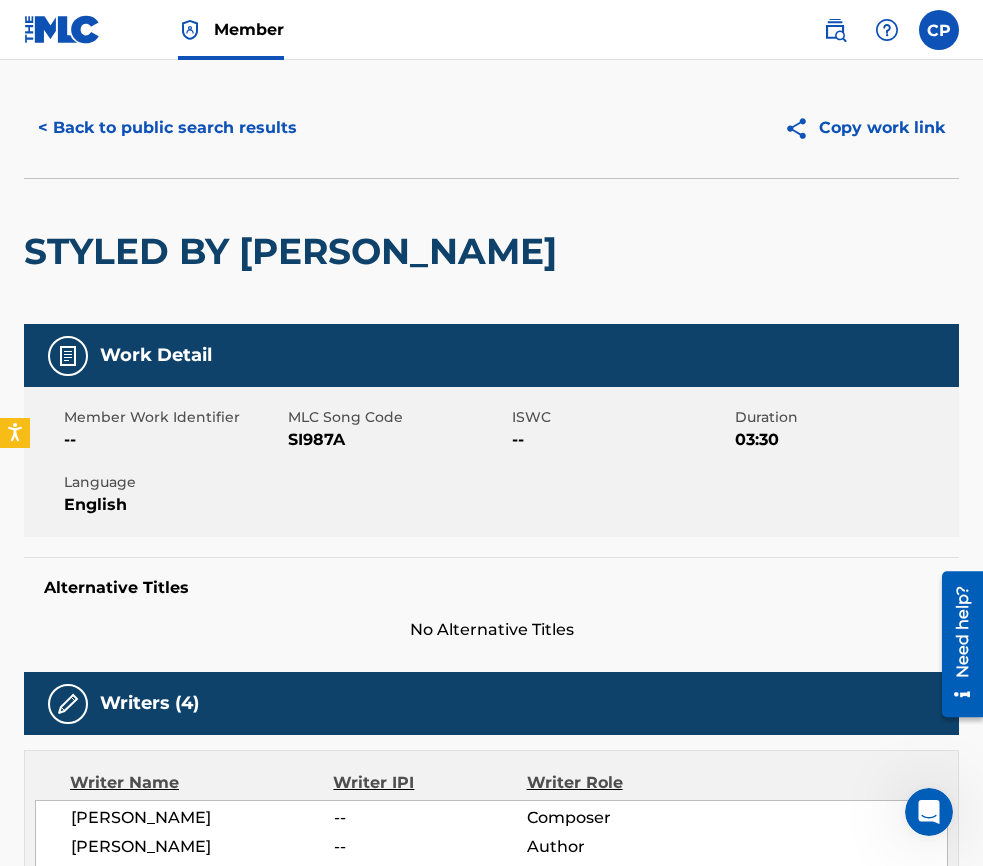 scroll, scrollTop: 0, scrollLeft: 0, axis: both 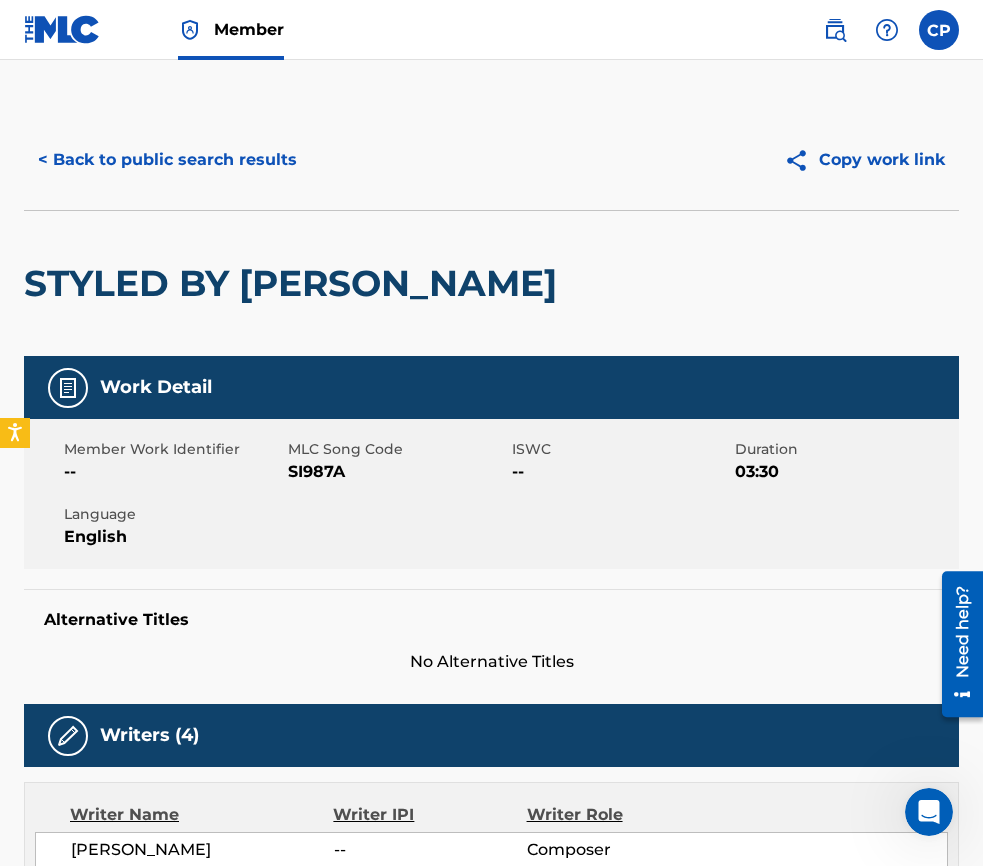 click on "< Back to public search results" at bounding box center (167, 160) 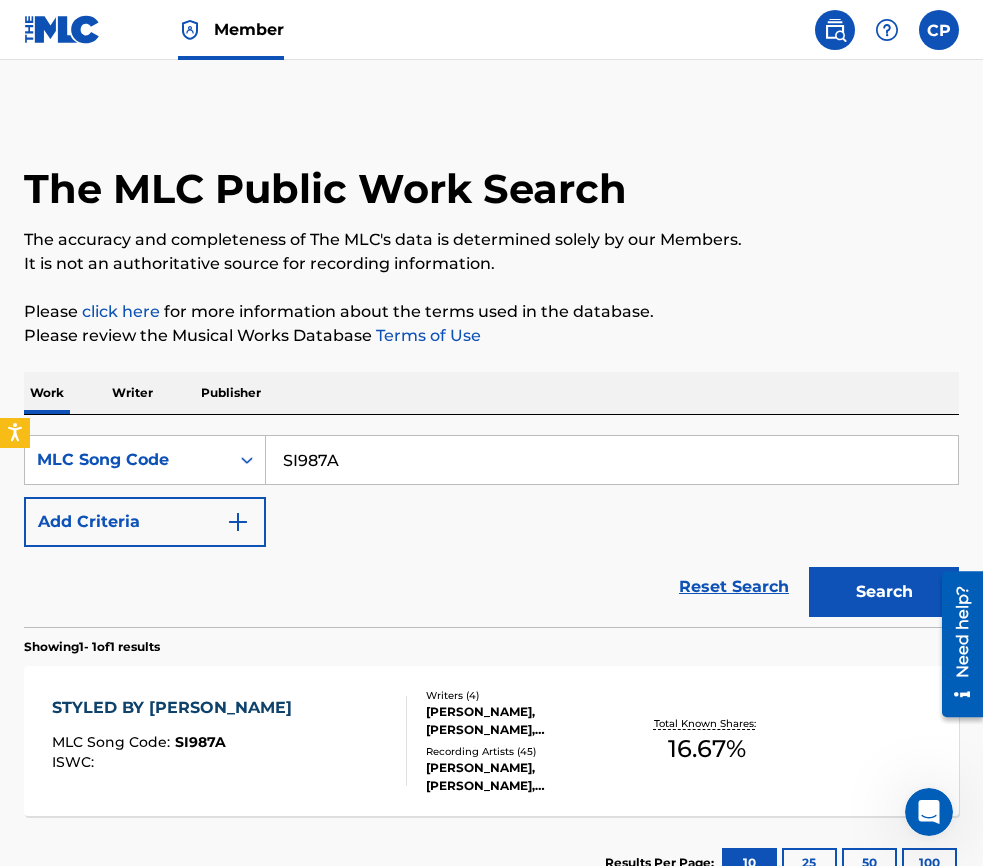 click on "Member" at bounding box center (249, 29) 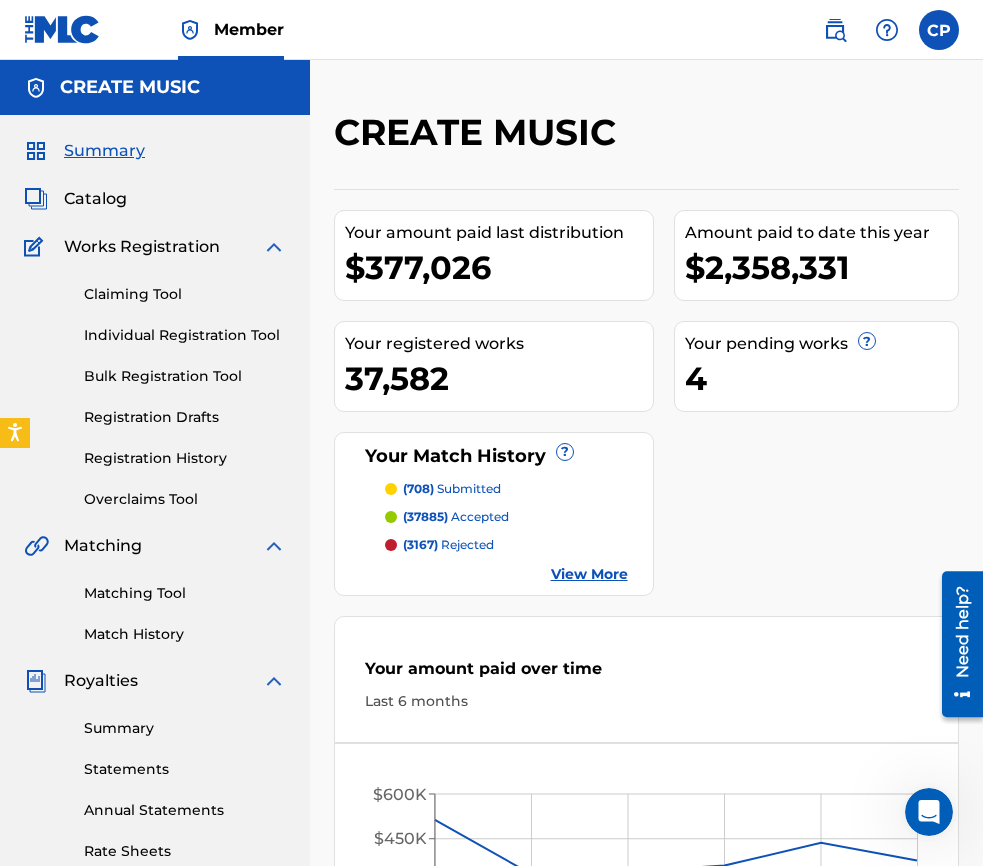 click on "Claiming Tool" at bounding box center (185, 294) 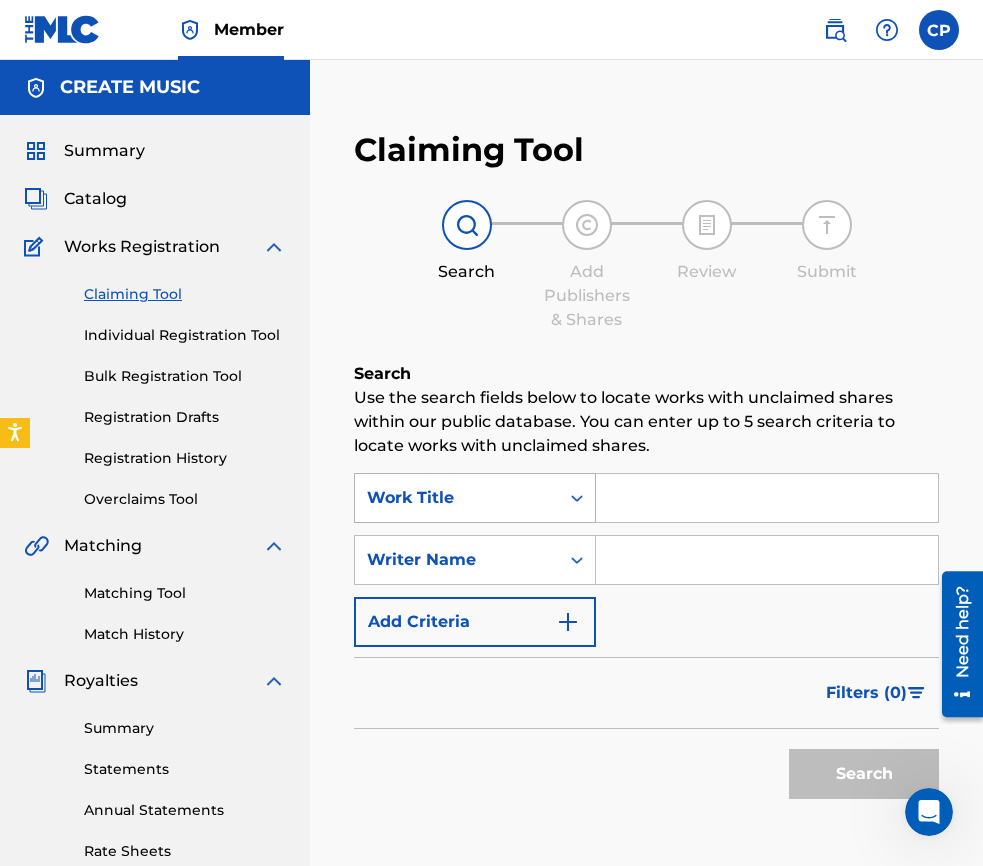 click on "Work Title" at bounding box center [457, 498] 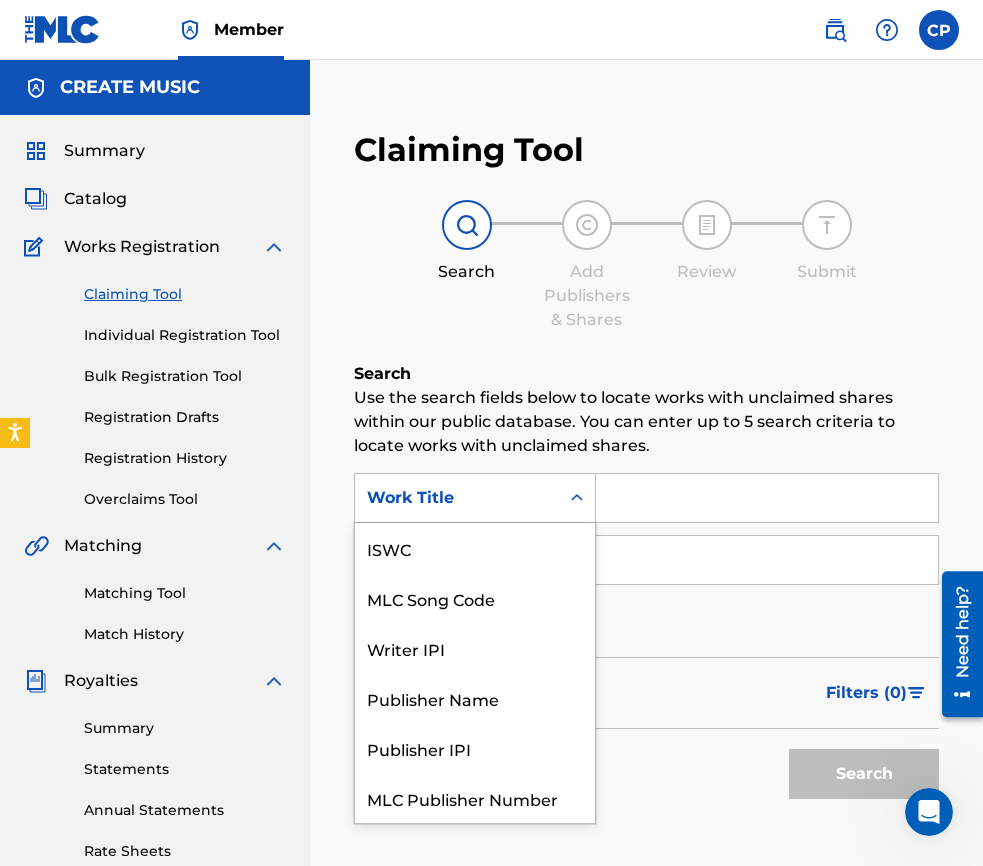 scroll, scrollTop: 50, scrollLeft: 0, axis: vertical 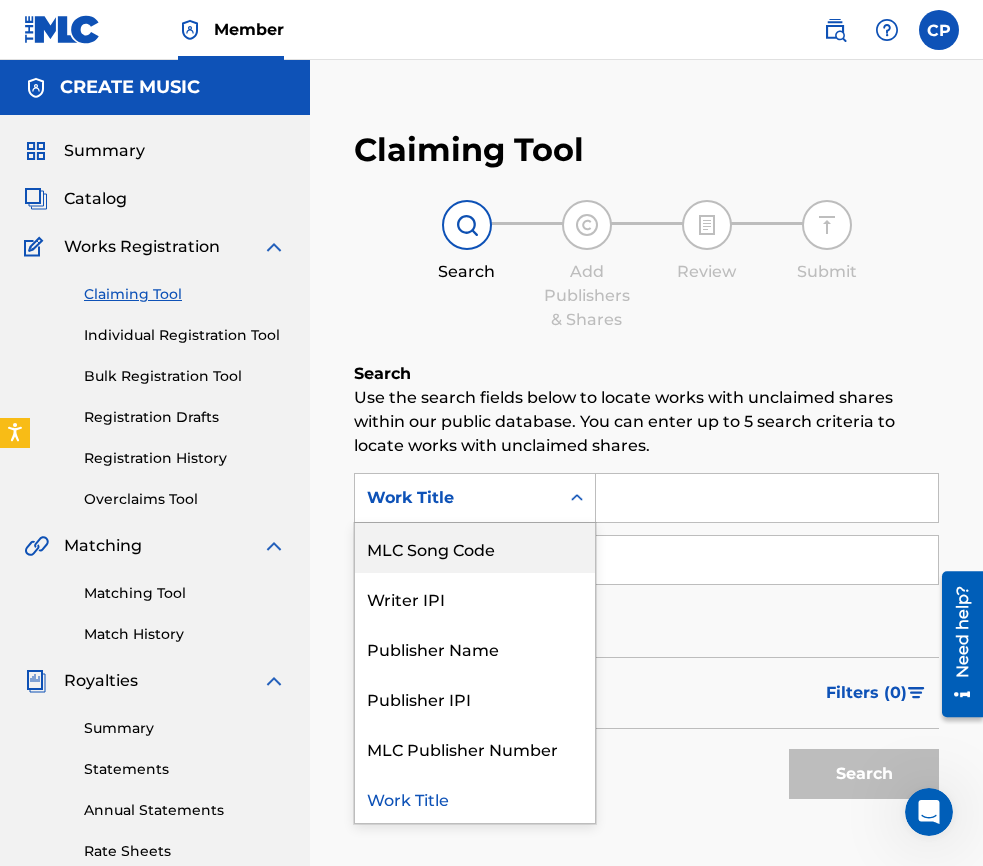 click on "MLC Song Code" at bounding box center [475, 548] 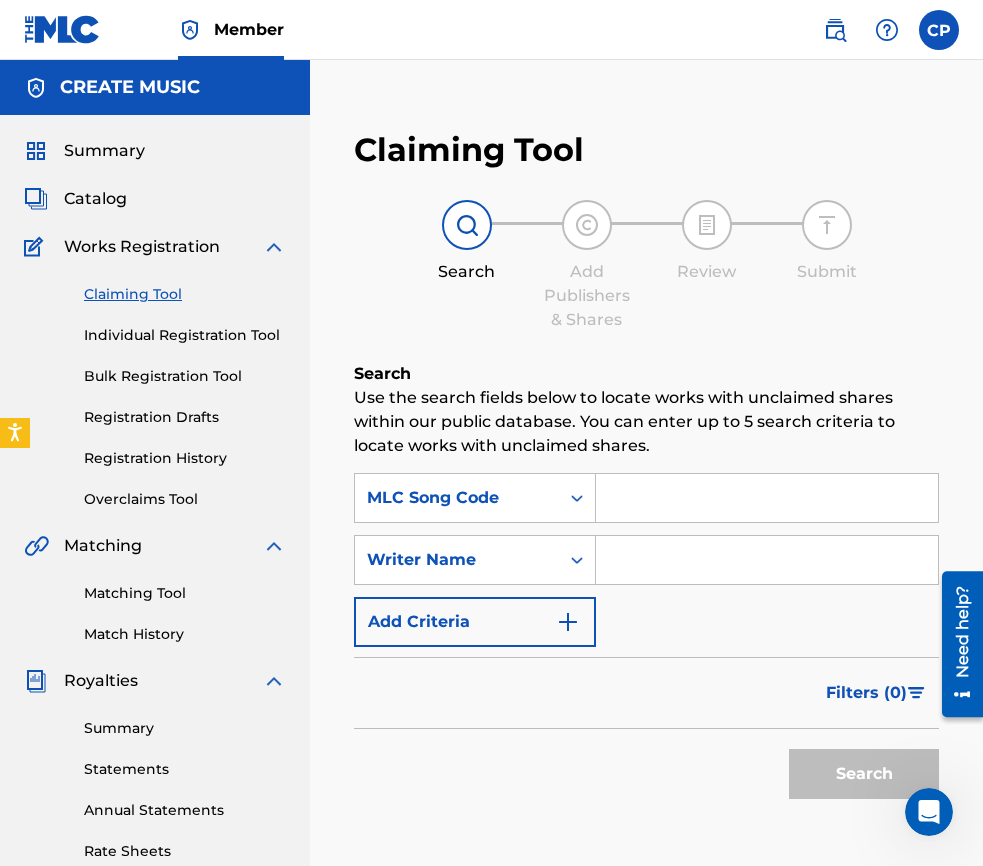 click at bounding box center [767, 498] 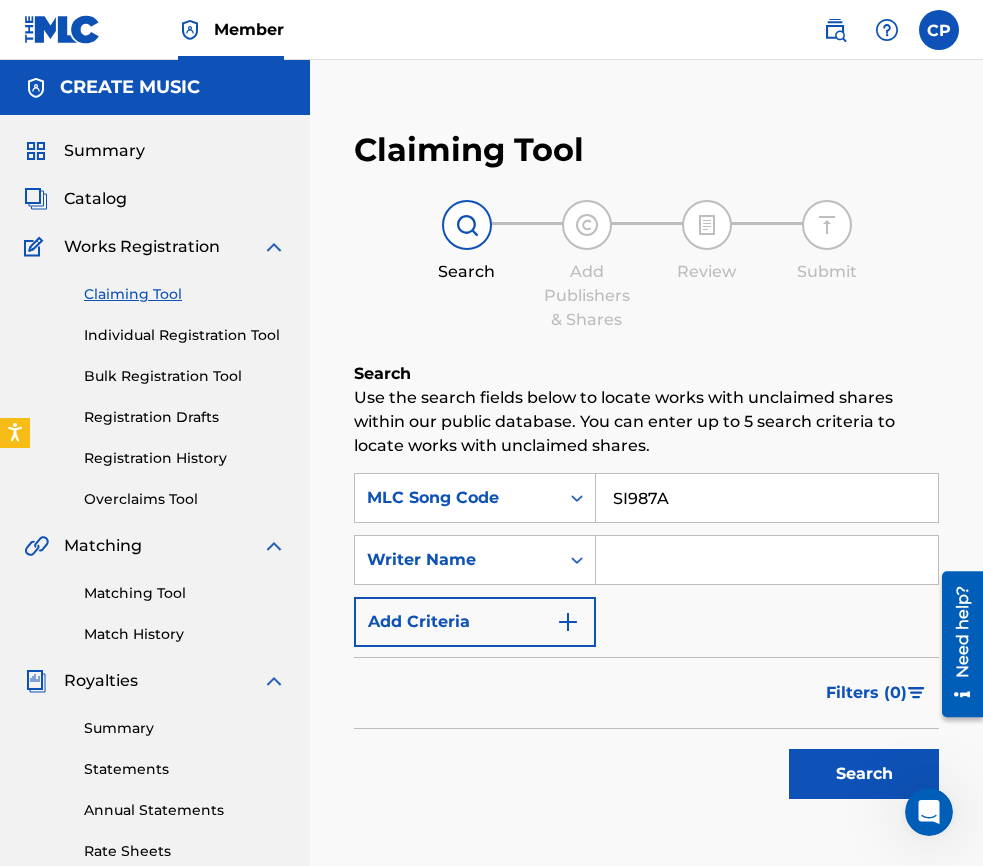 type on "SI987A" 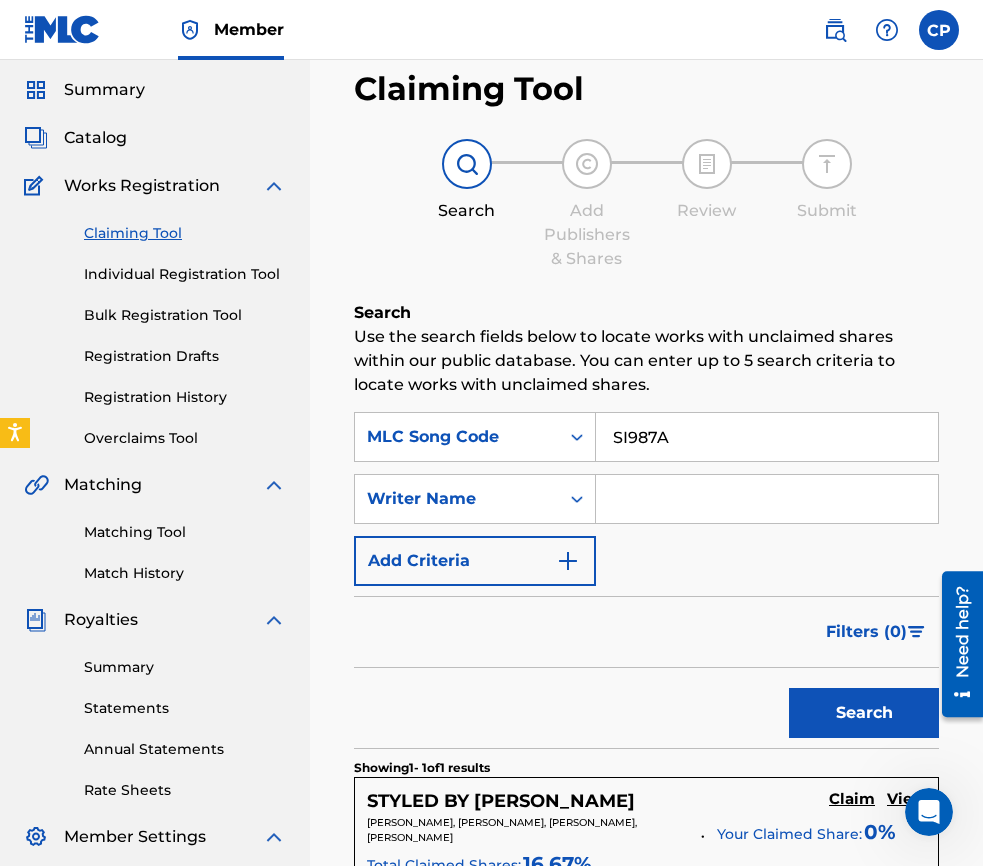 scroll, scrollTop: 68, scrollLeft: 0, axis: vertical 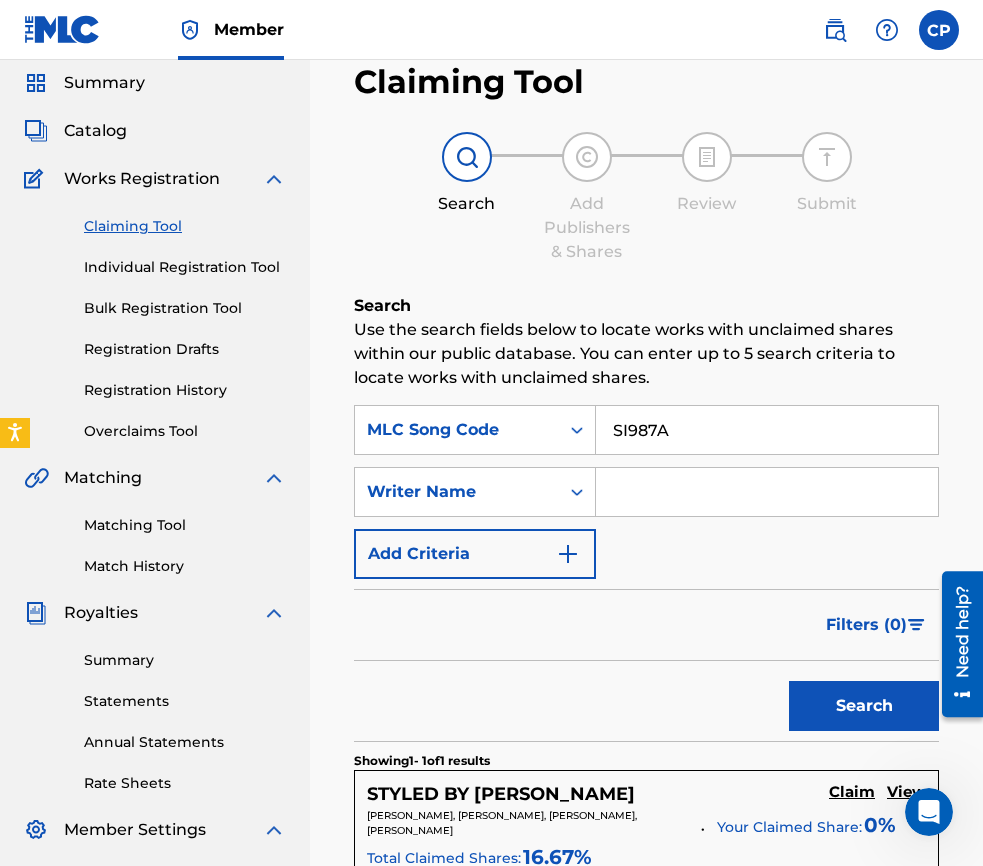 click on "Claim" at bounding box center (852, 792) 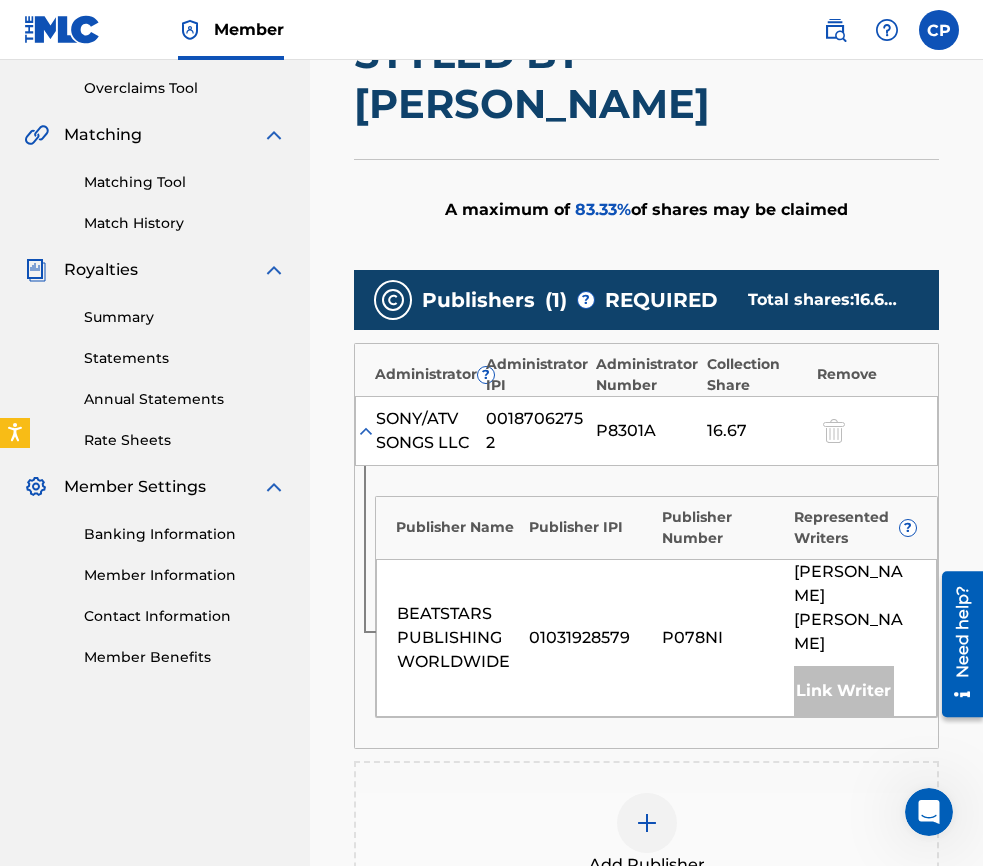 scroll, scrollTop: 615, scrollLeft: 0, axis: vertical 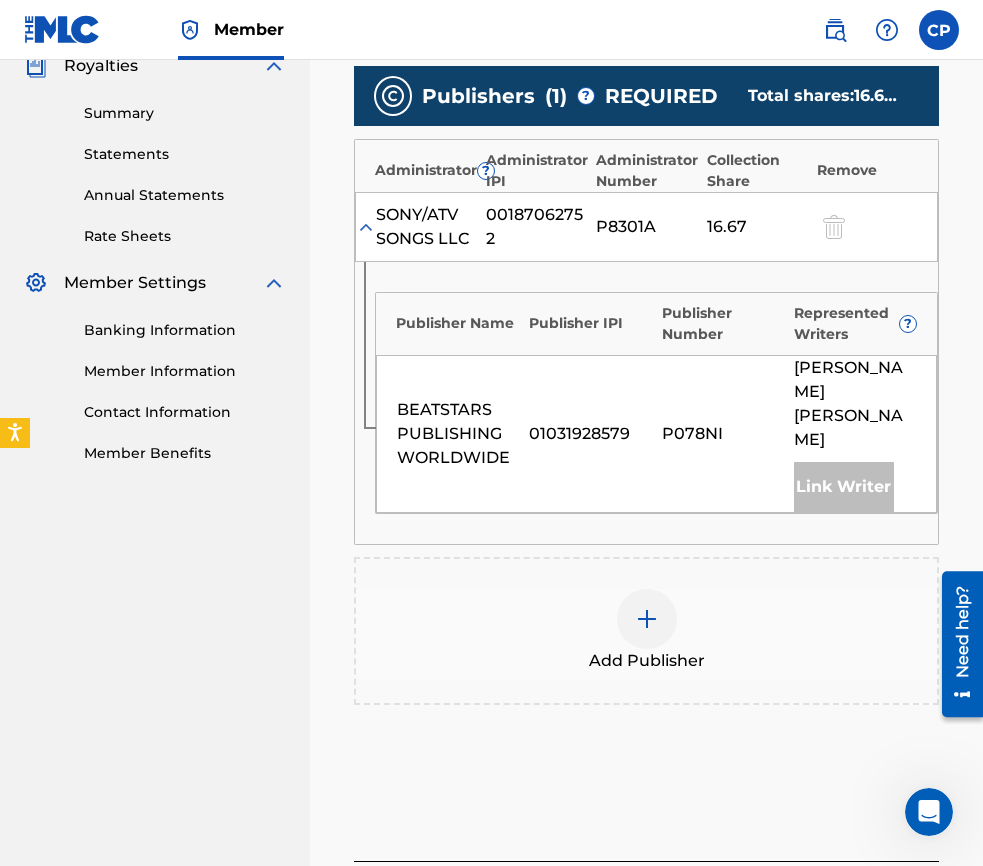 click on "Add Publisher" at bounding box center [646, 631] 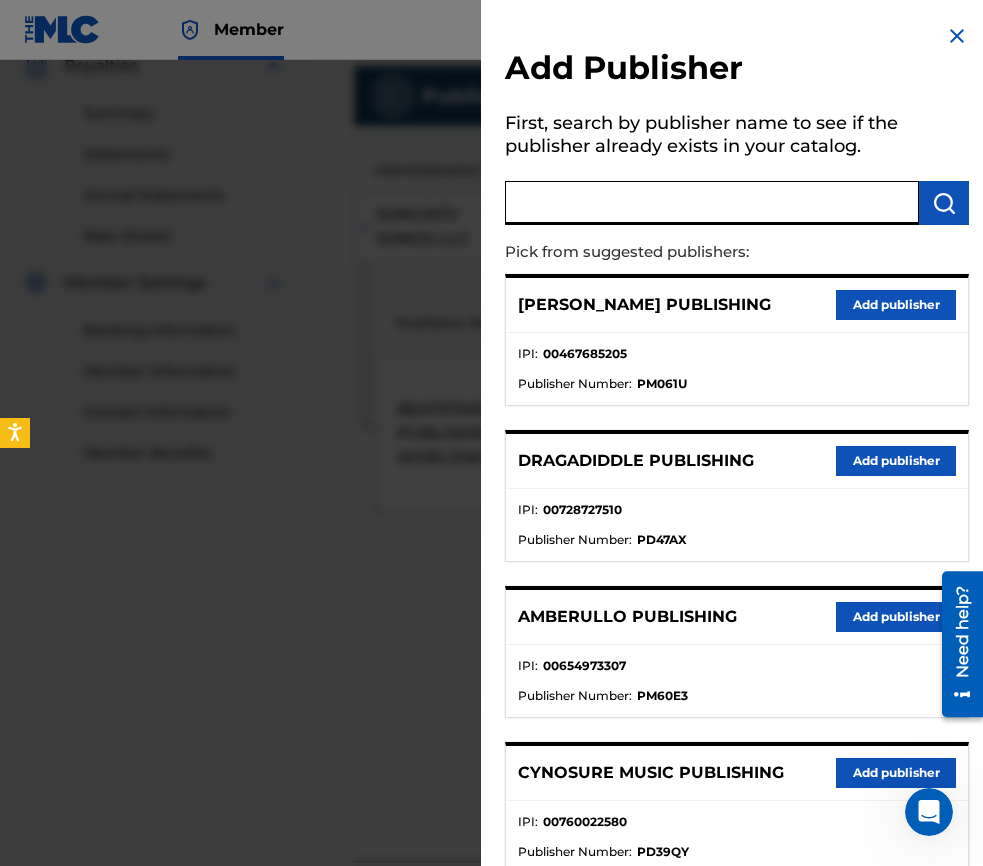 click at bounding box center (712, 203) 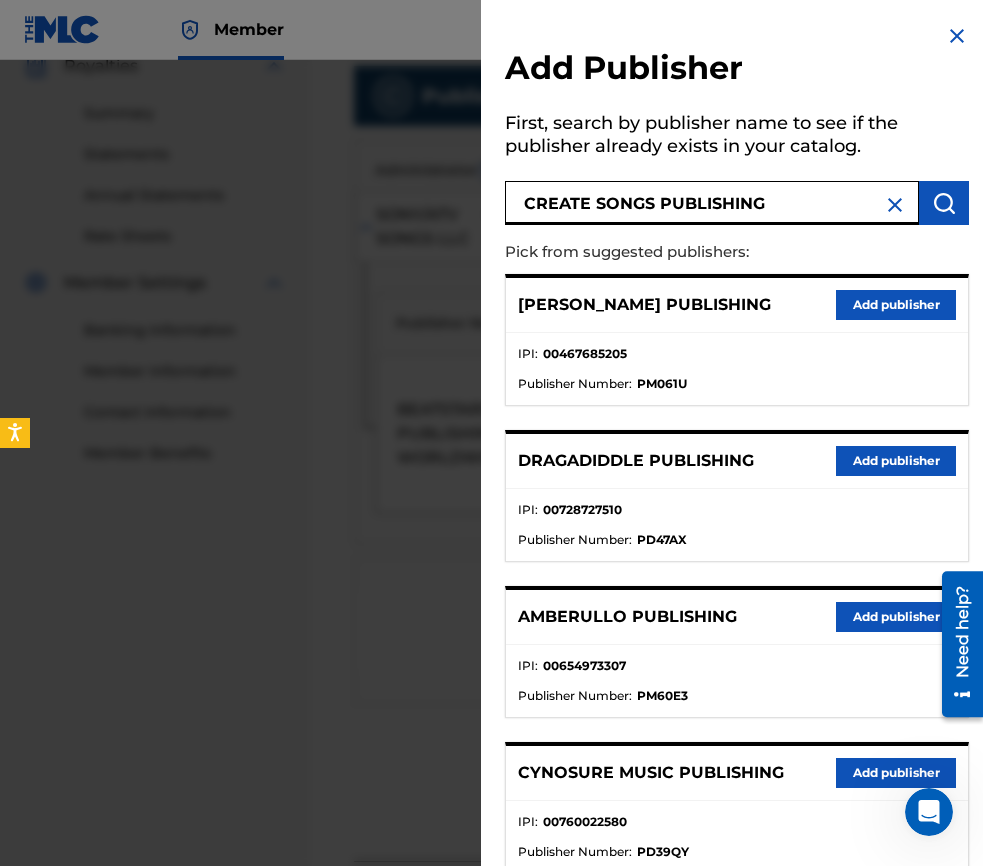 type on "CREATE SONGS PUBLISHING" 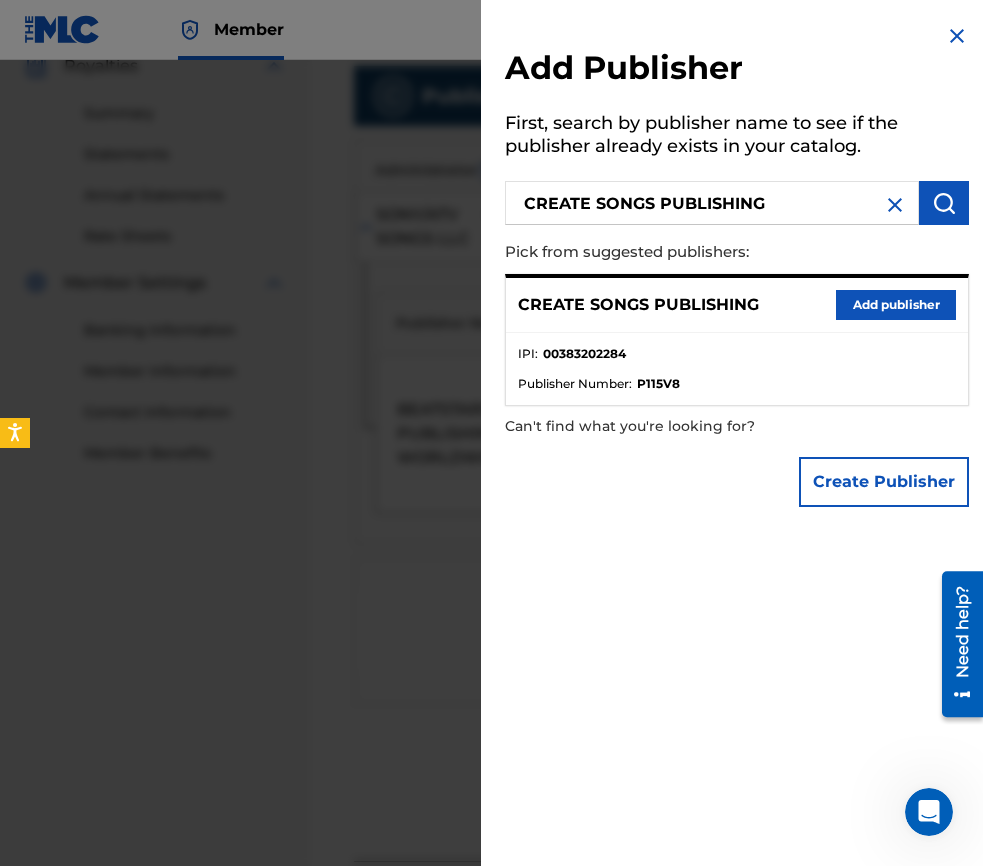 click on "Add publisher" at bounding box center [896, 305] 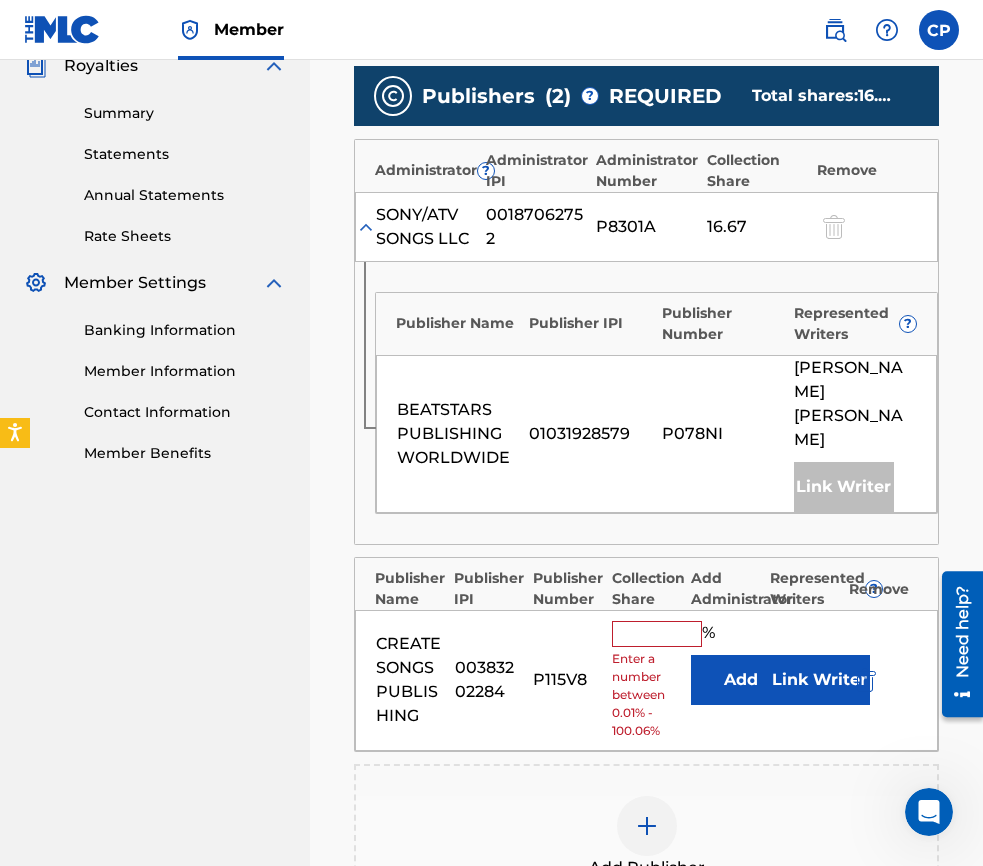 paste on "12.5" 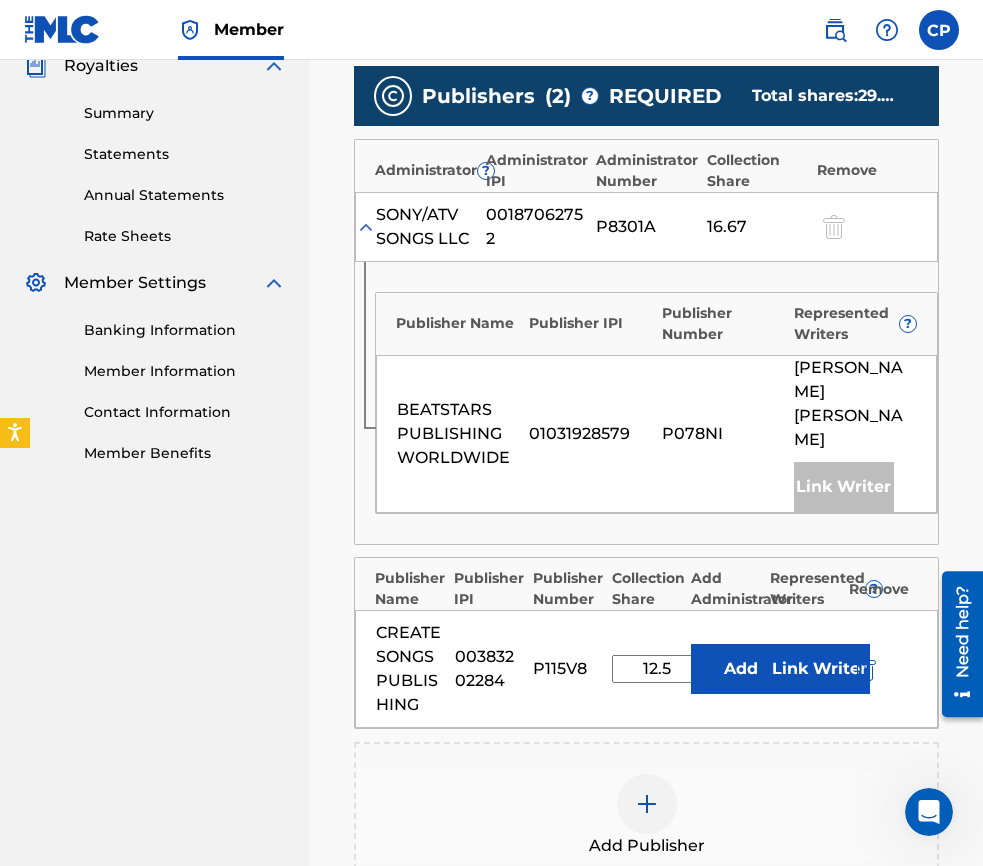 type on "12.5" 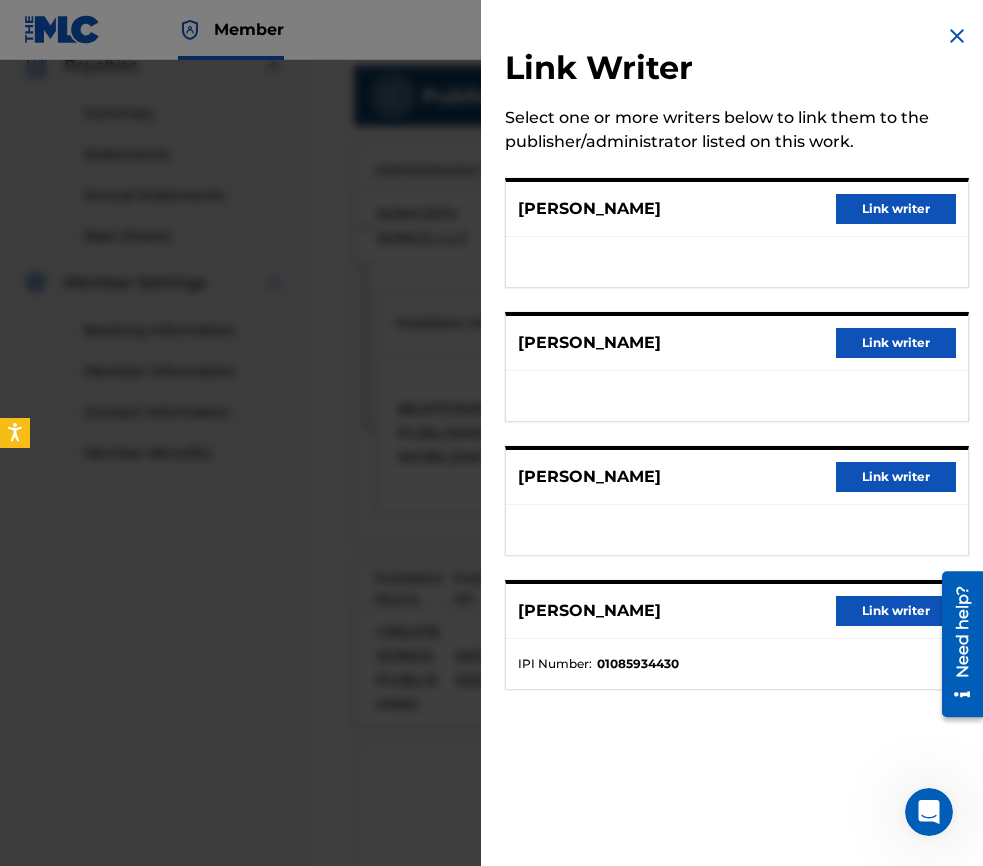 click on "Link writer" at bounding box center (896, 477) 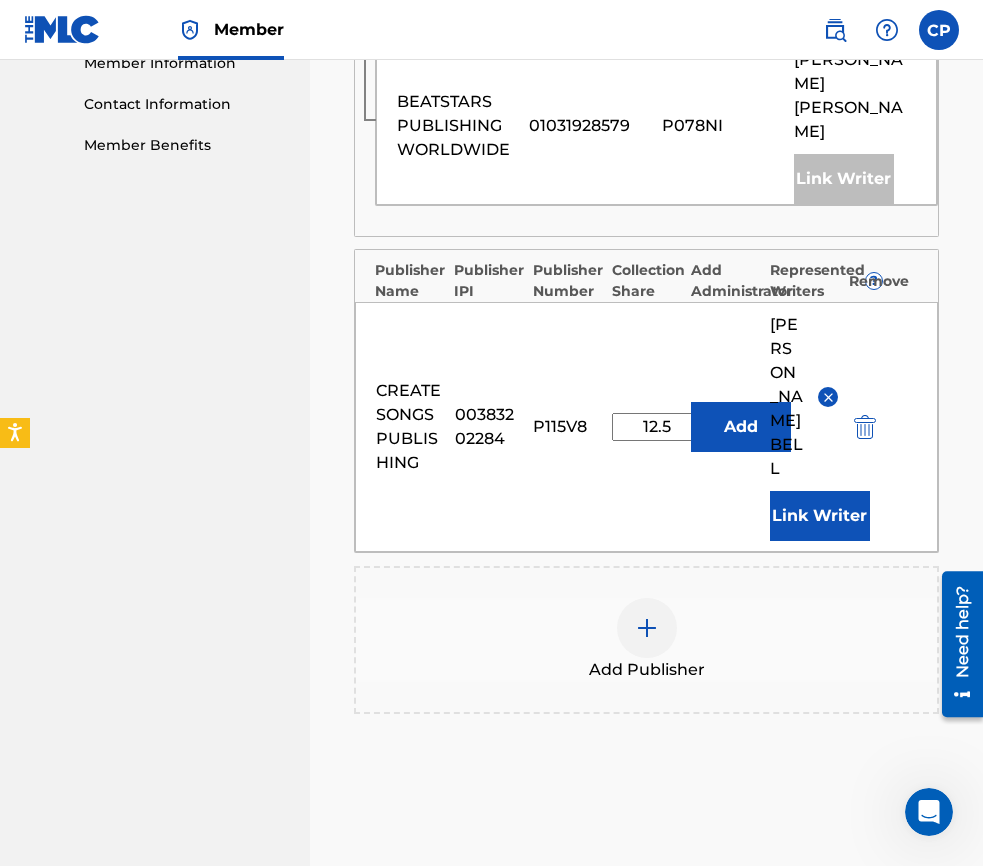 click on "Next" at bounding box center [879, 916] 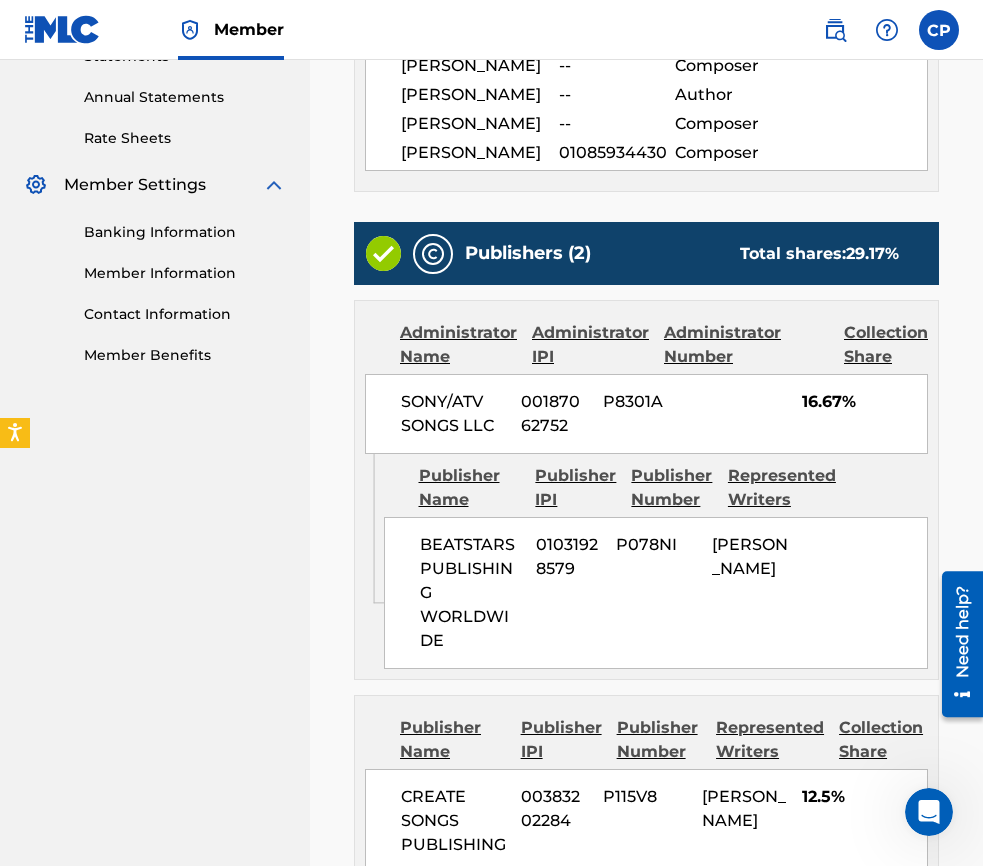 scroll, scrollTop: 904, scrollLeft: 0, axis: vertical 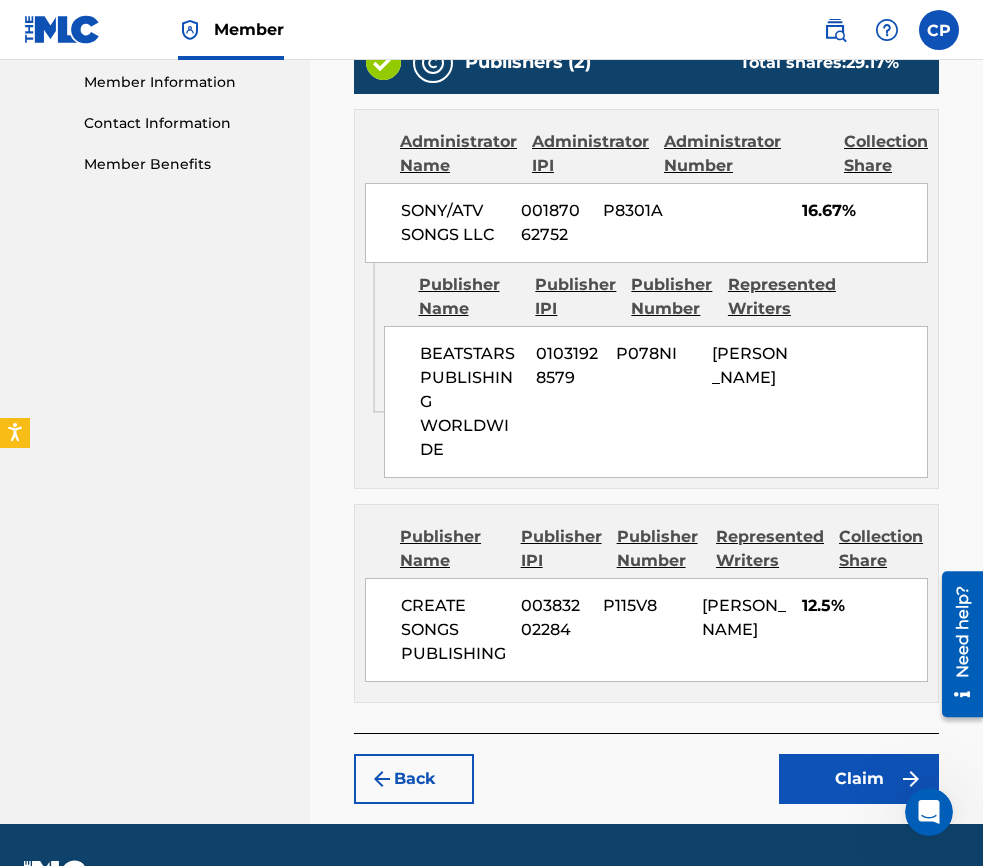 click on "Claim" at bounding box center (859, 779) 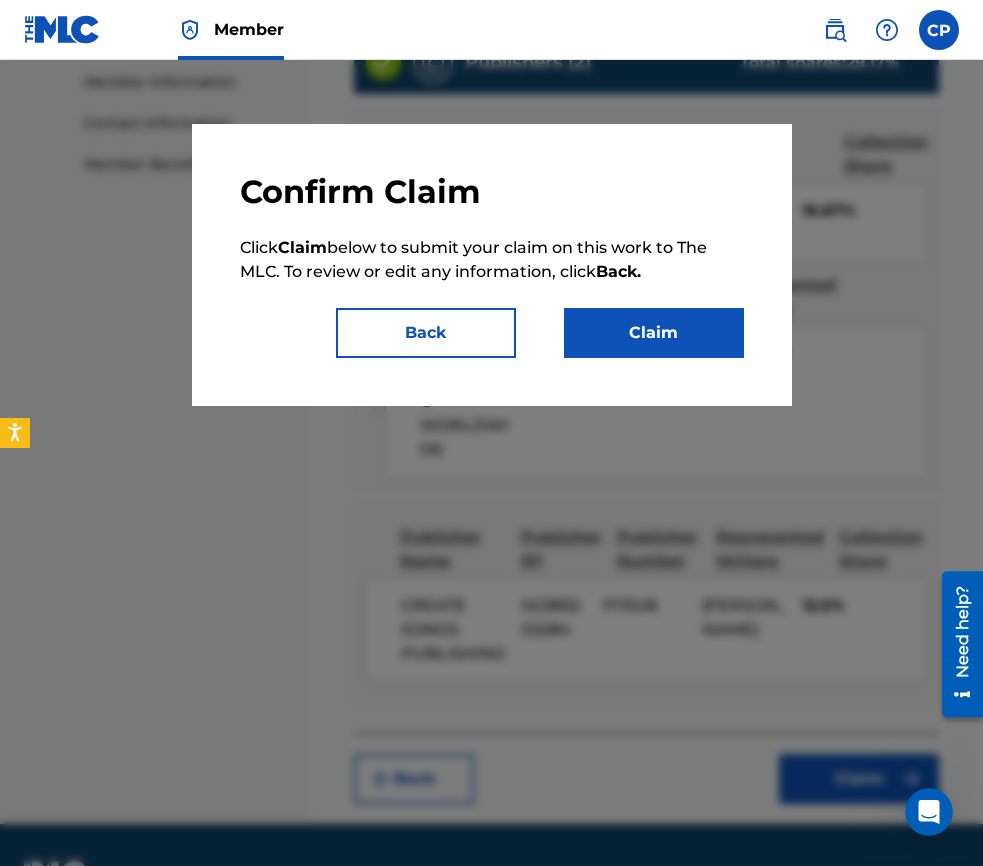 click on "Claim" at bounding box center (654, 333) 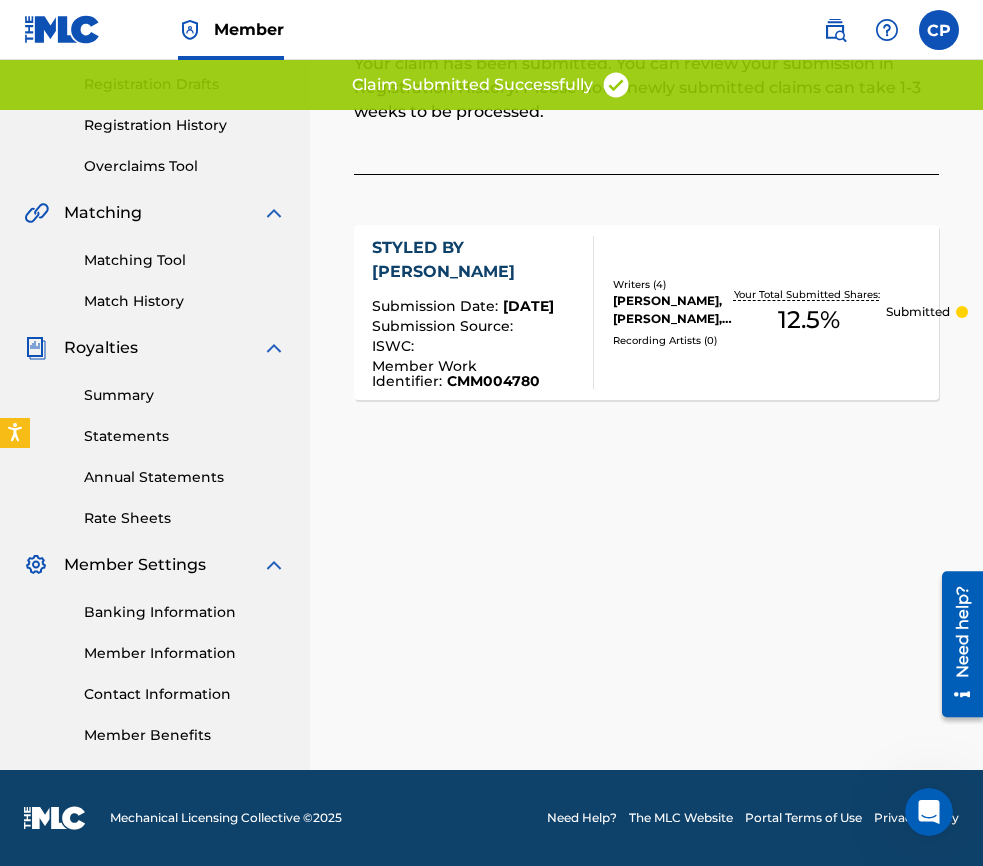scroll, scrollTop: 333, scrollLeft: 0, axis: vertical 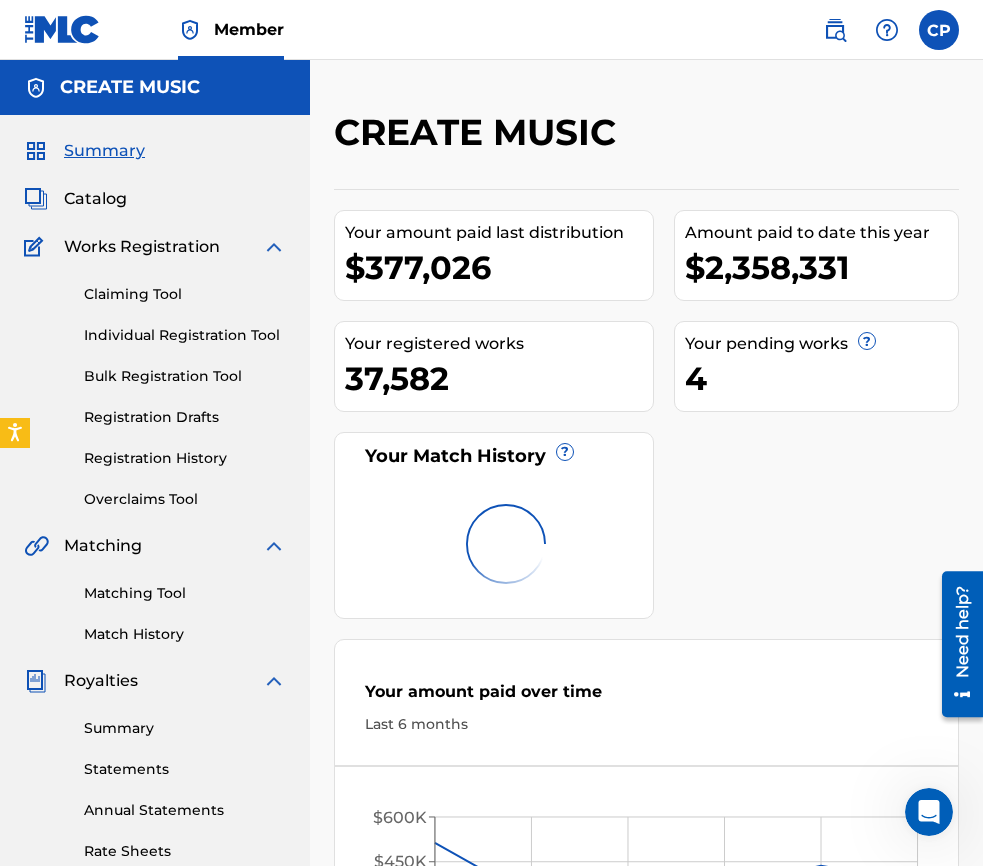 click on "Member" at bounding box center (231, 29) 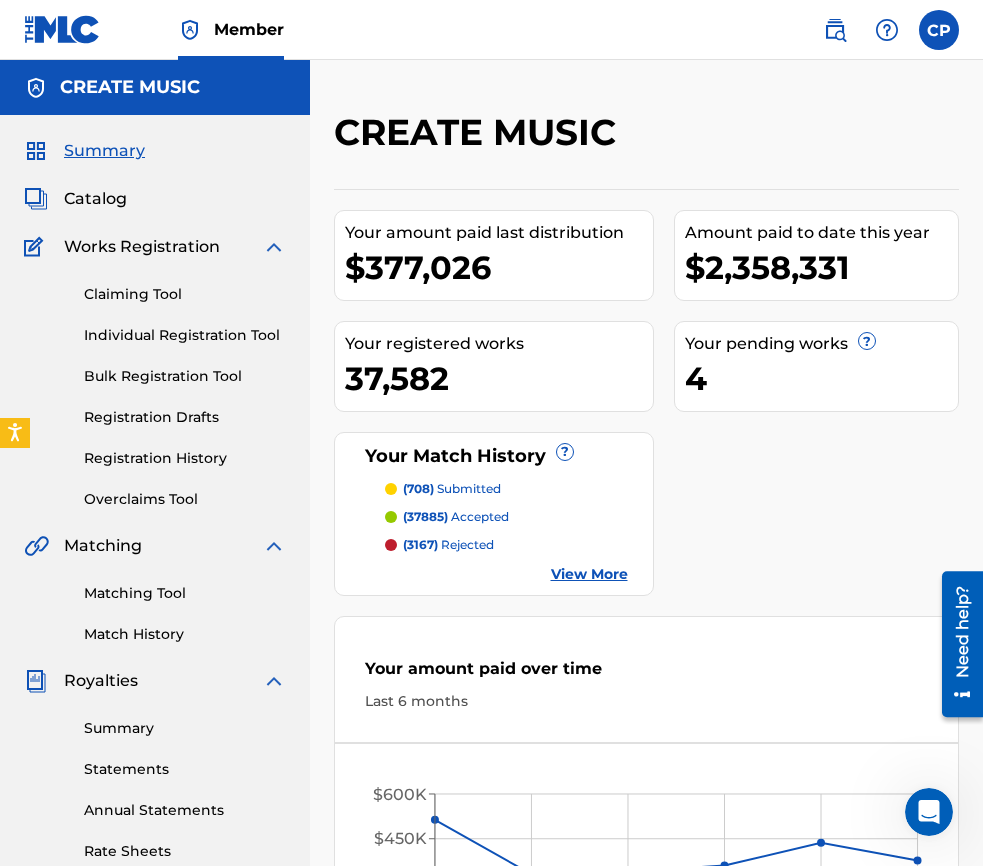 click at bounding box center [835, 30] 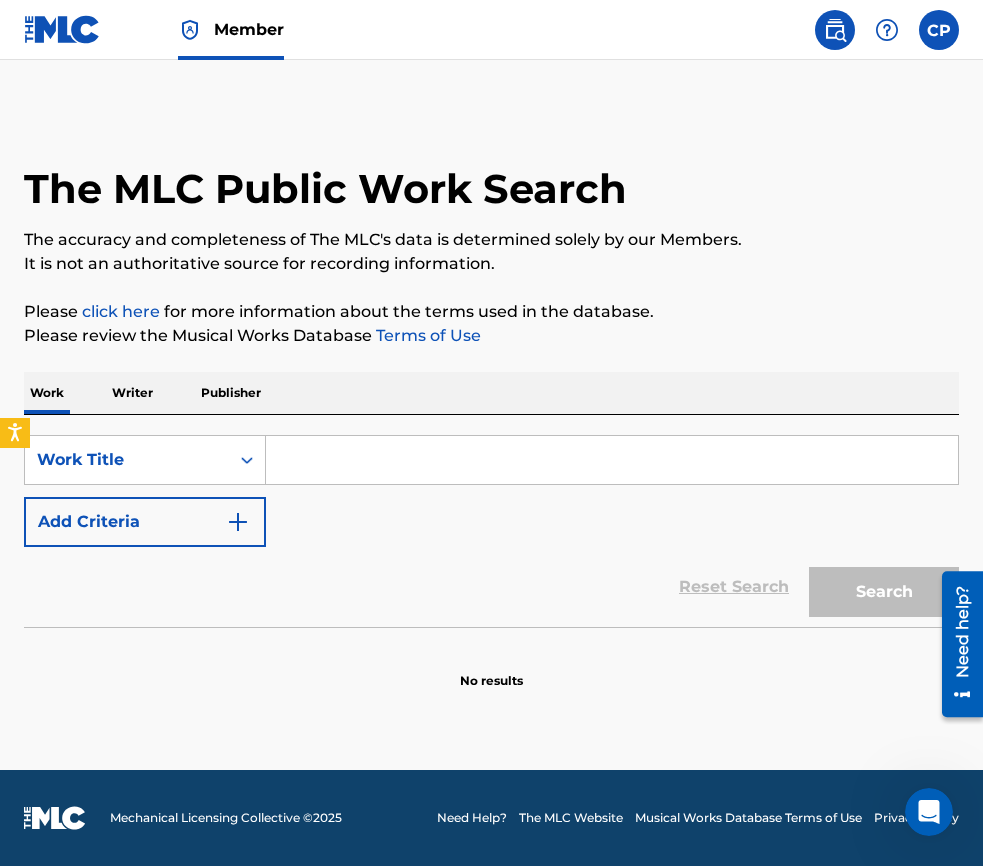click at bounding box center [612, 460] 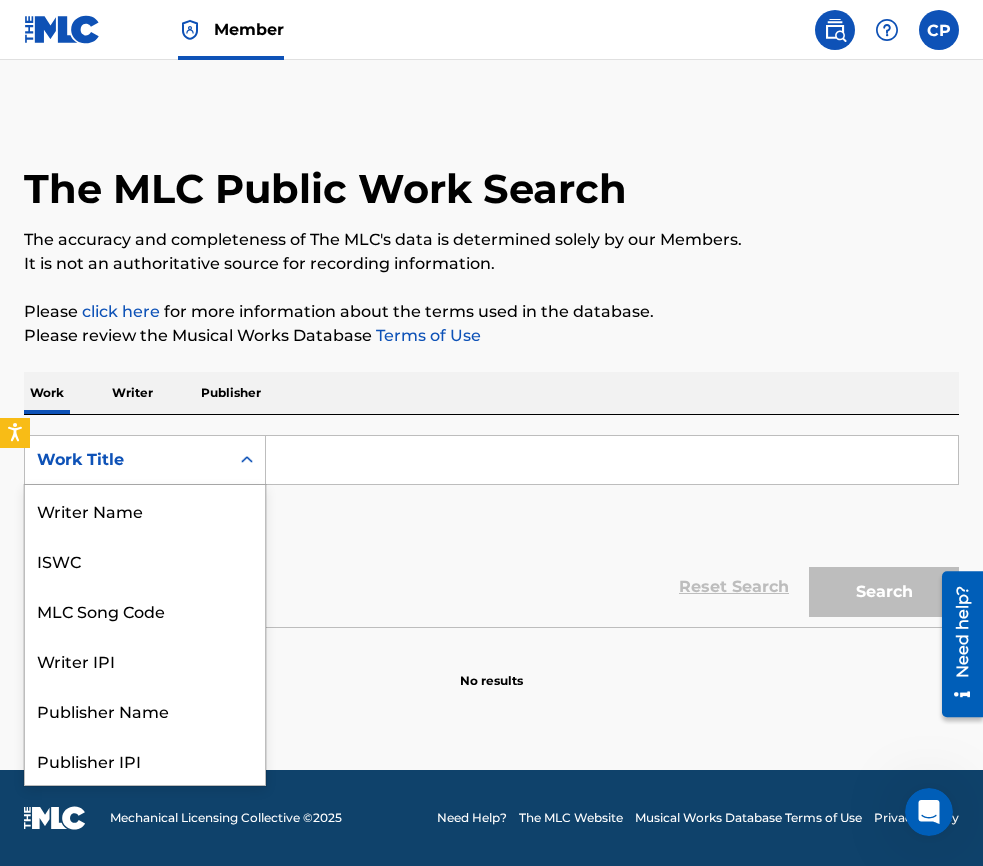 click on "Work Title" at bounding box center (127, 460) 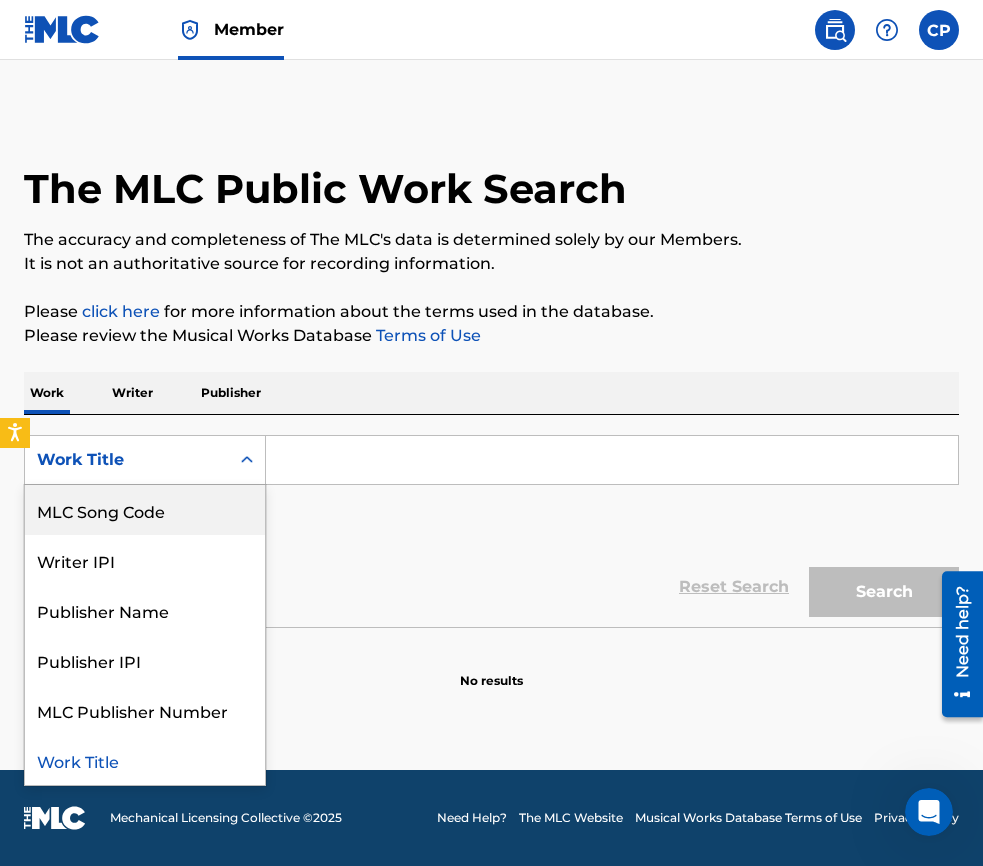 click on "MLC Song Code" at bounding box center (145, 510) 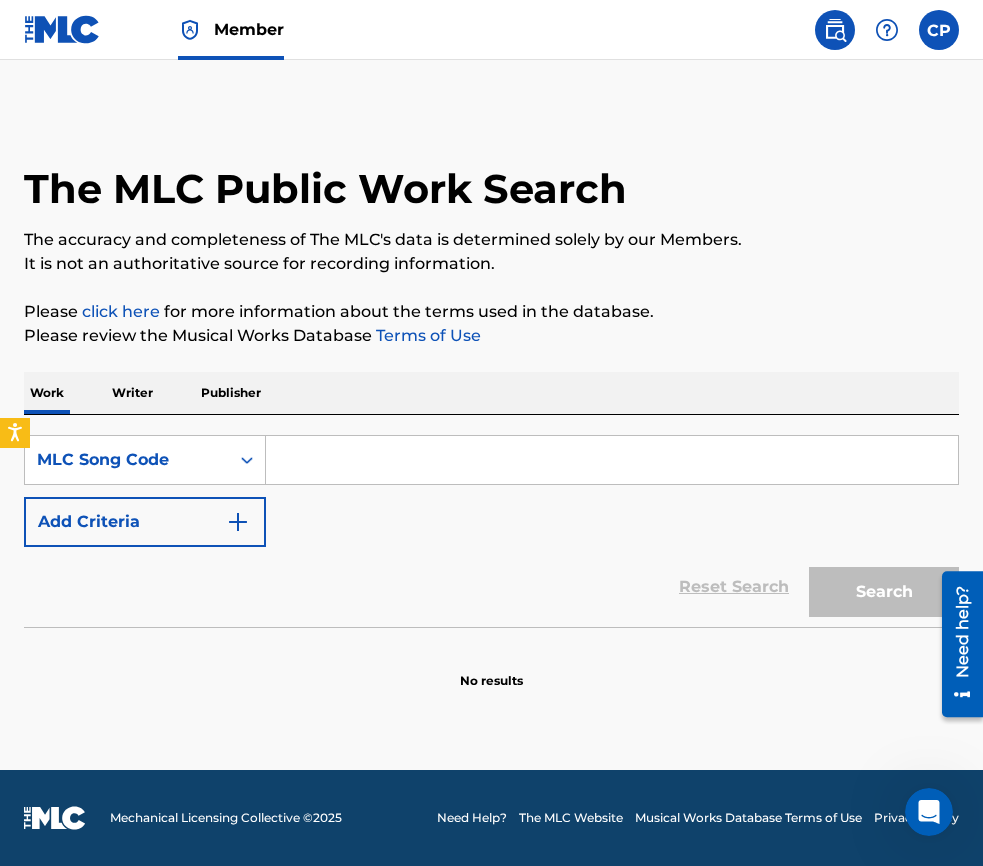 click at bounding box center (612, 460) 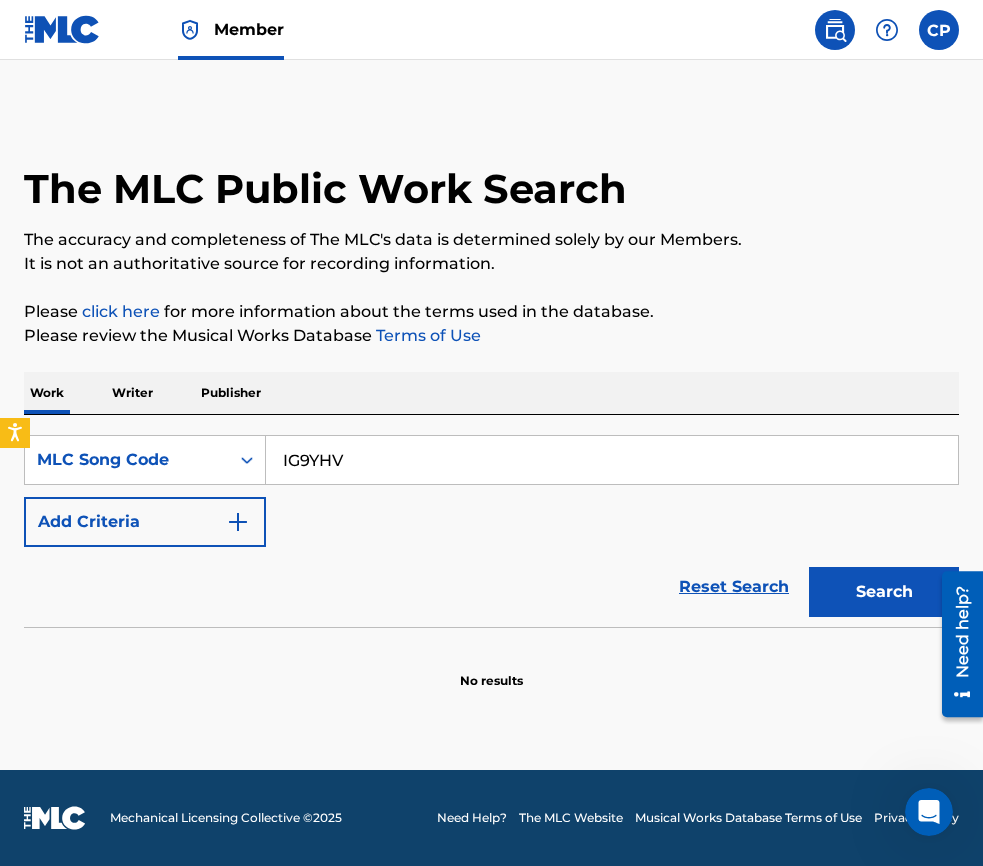 type on "IG9YHV" 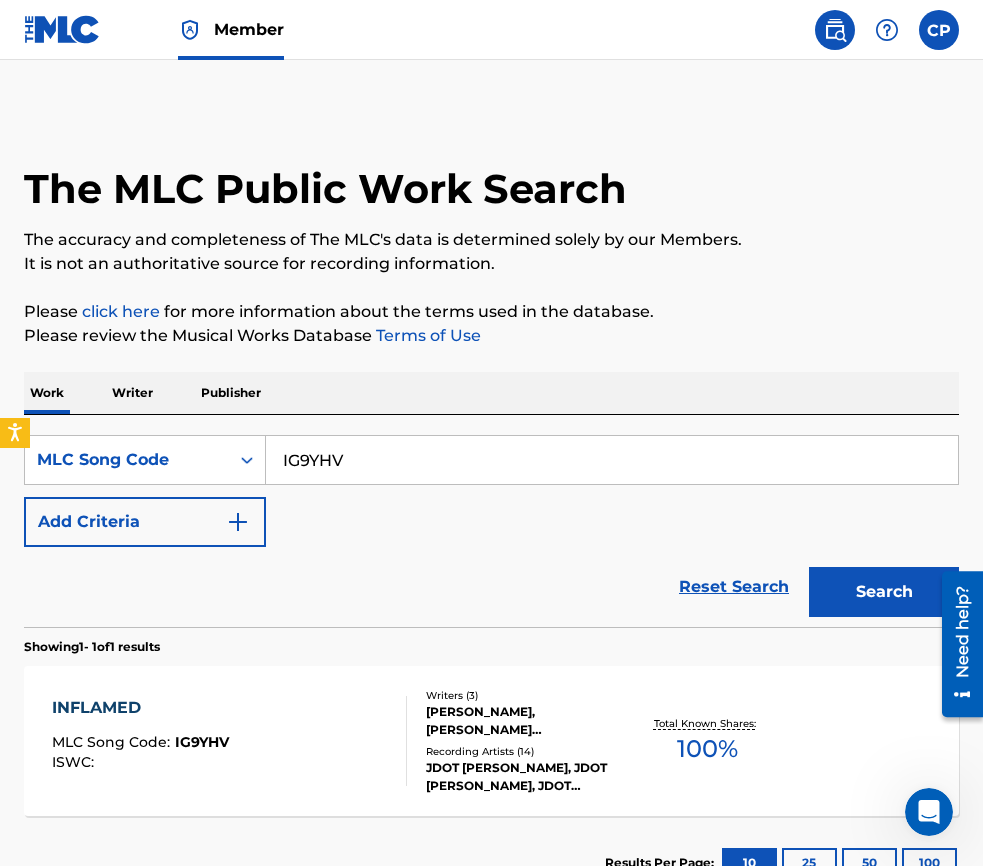 click on "Recording Artists ( 14 )" at bounding box center [527, 751] 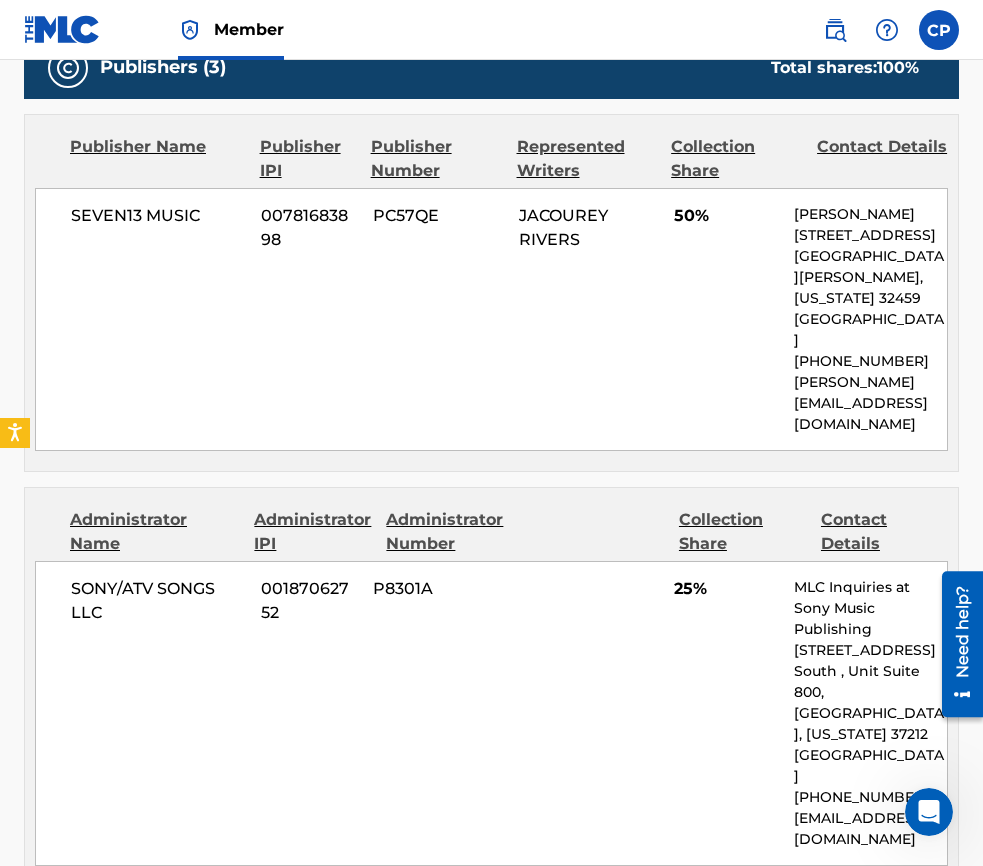 scroll, scrollTop: 322, scrollLeft: 0, axis: vertical 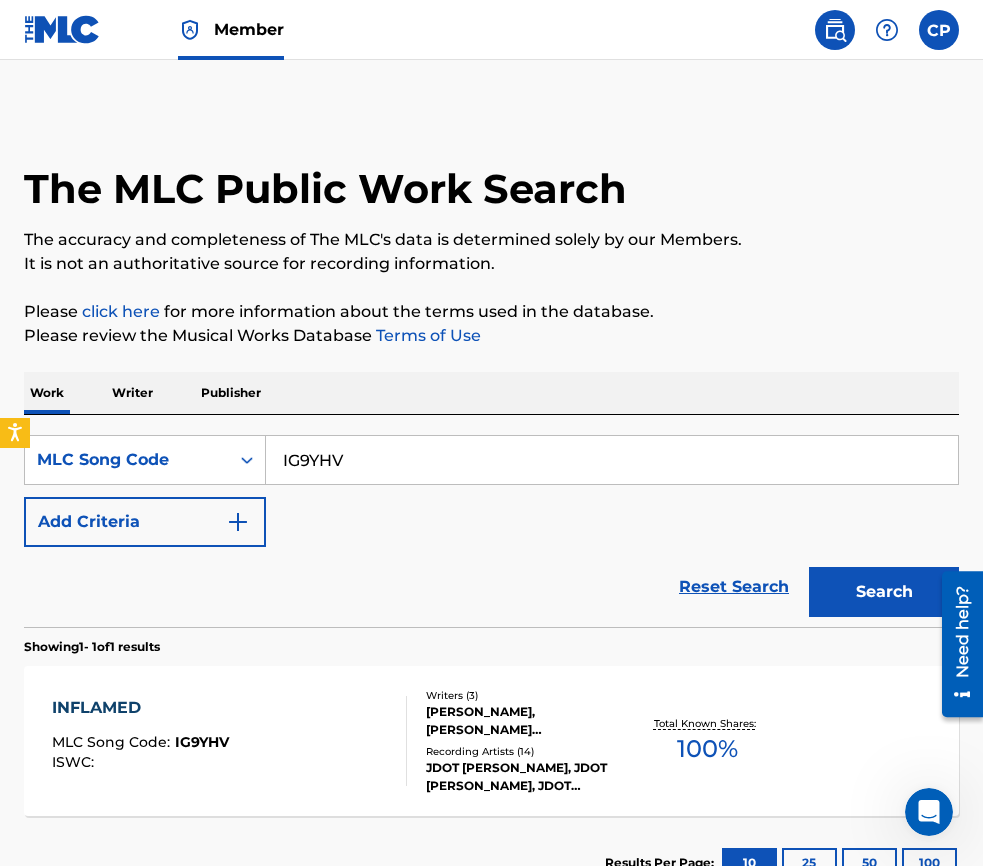 click on "IG9YHV" at bounding box center [612, 460] 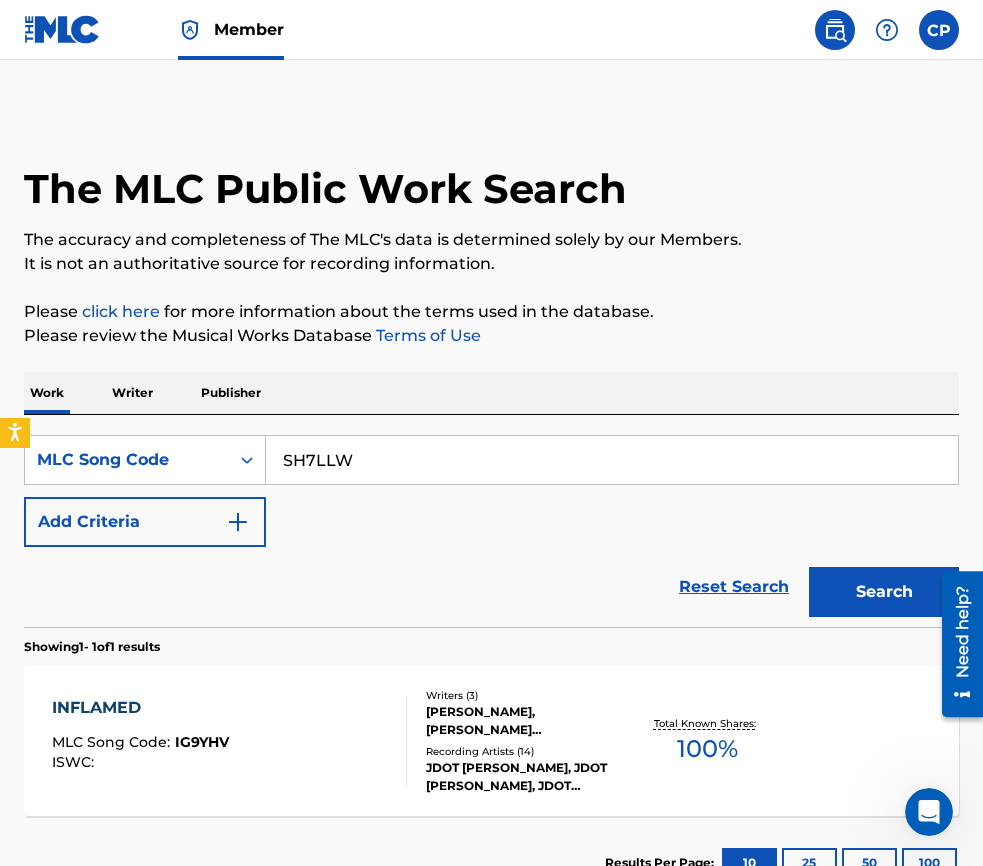 click on "Search" at bounding box center [879, 587] 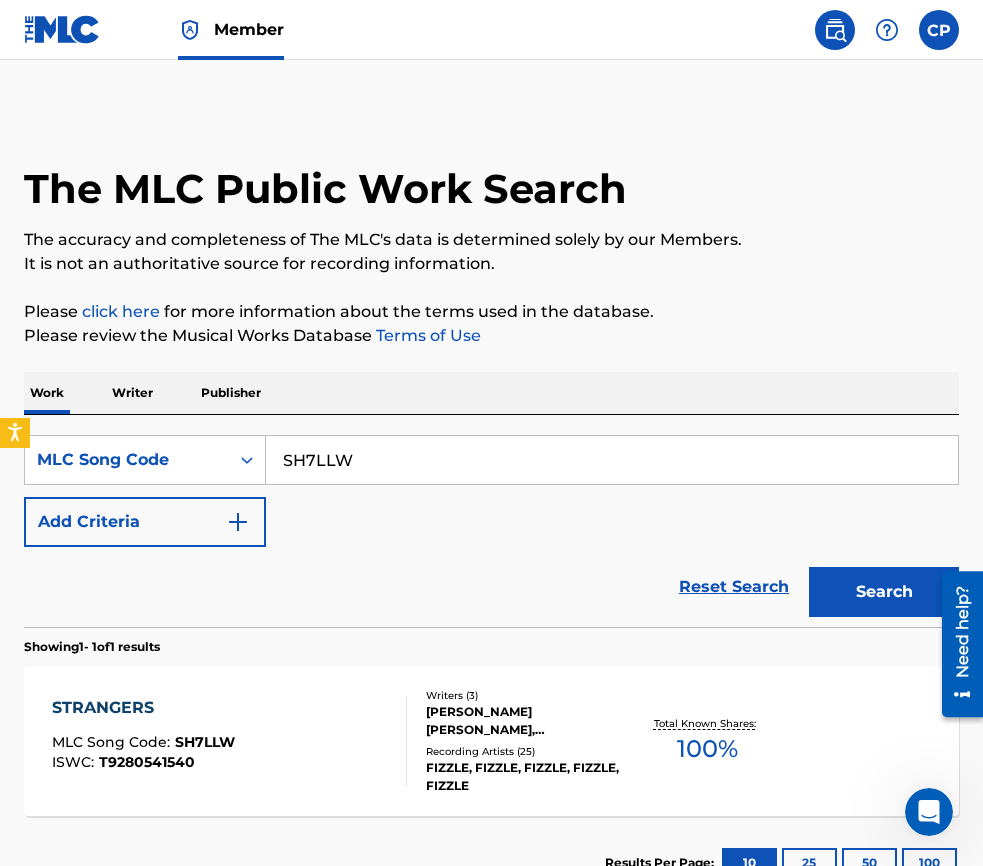click on "SH7LLW" at bounding box center (612, 460) 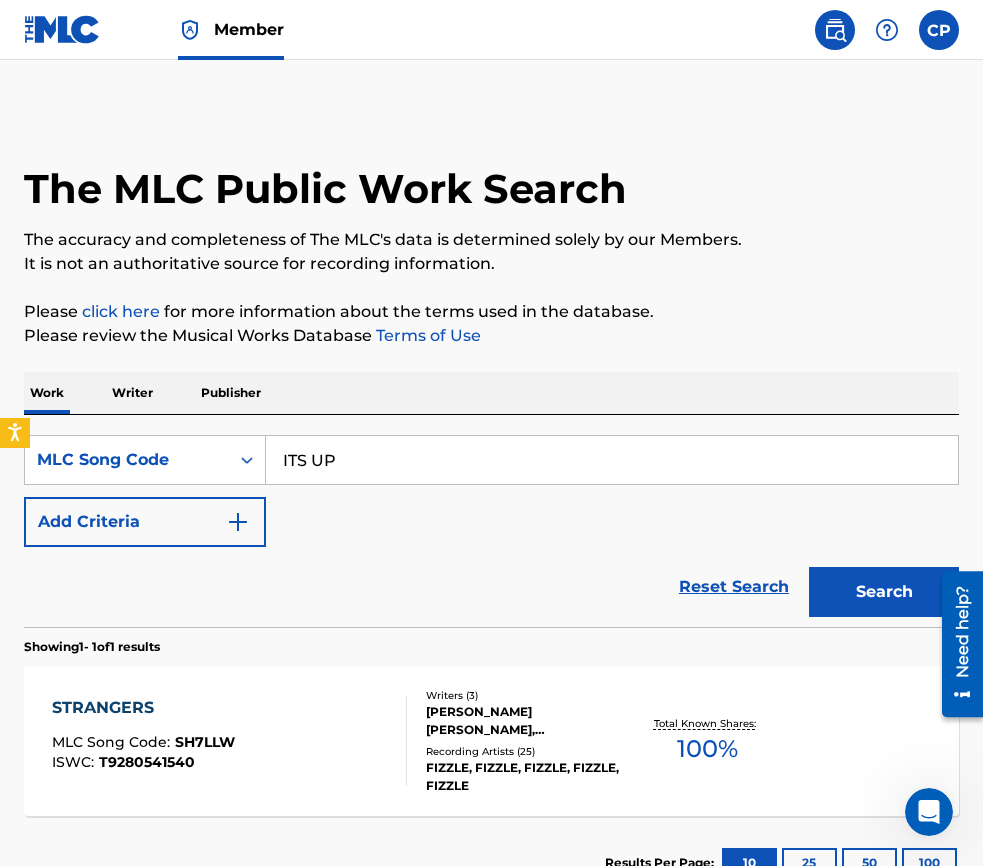 type on "ITS UP" 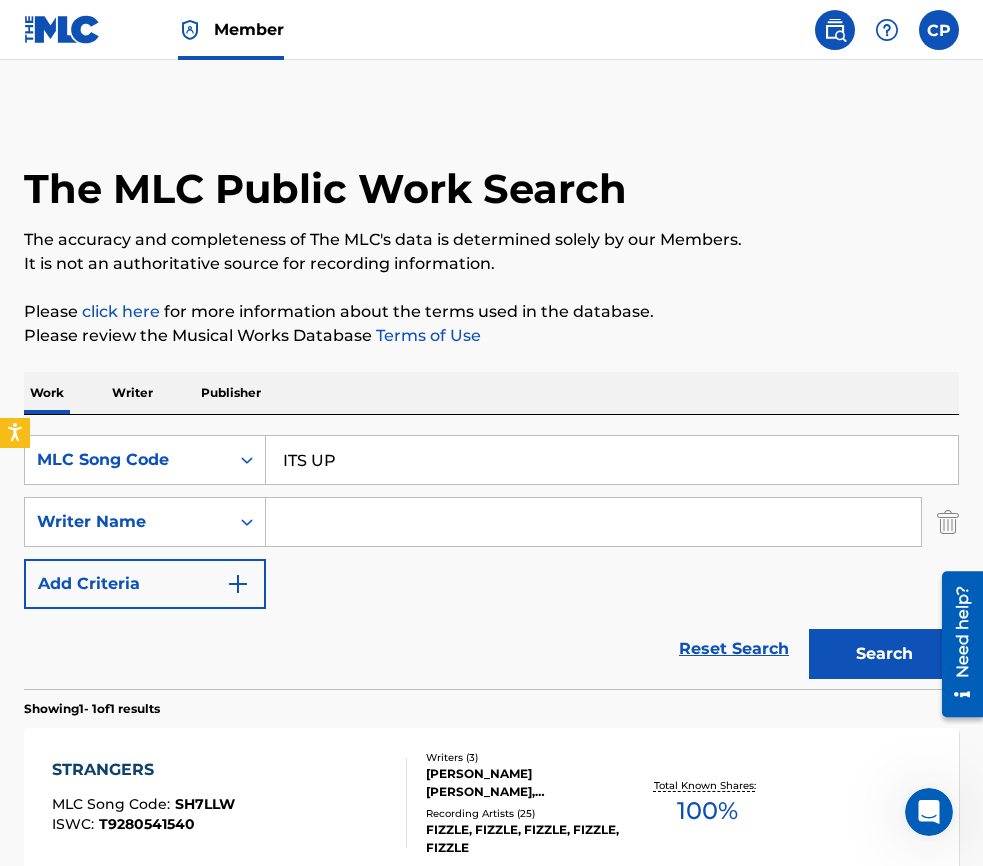 click at bounding box center [593, 522] 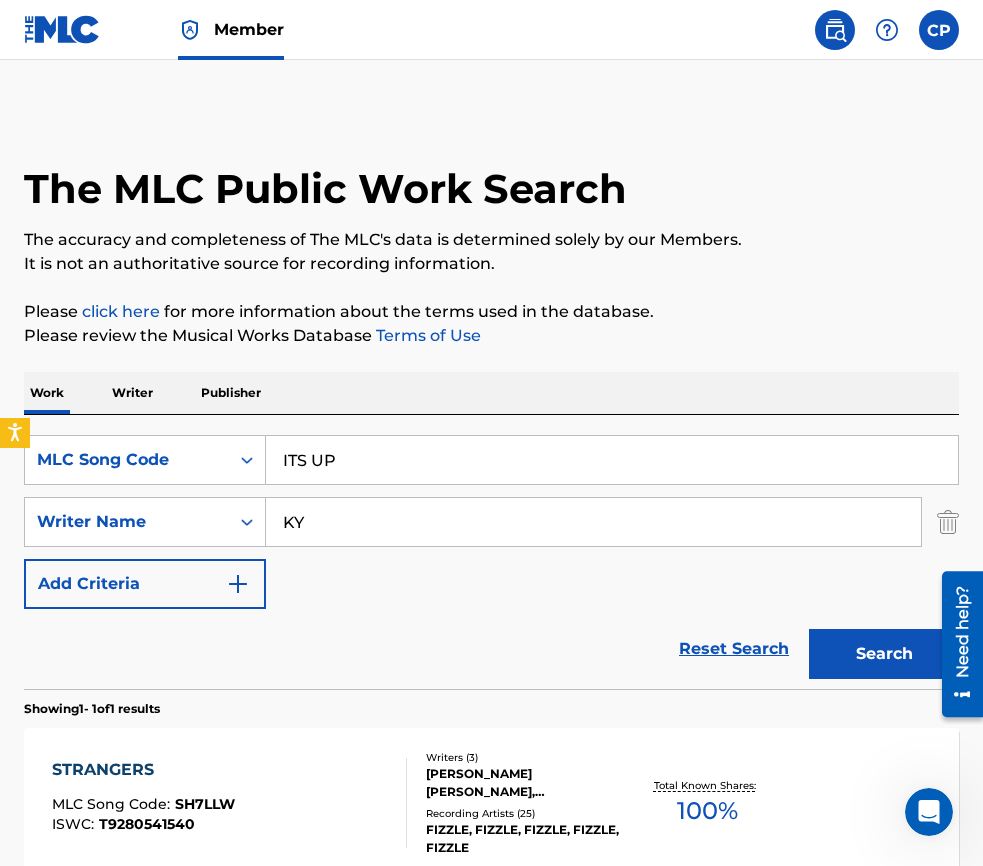 type on "[PERSON_NAME]" 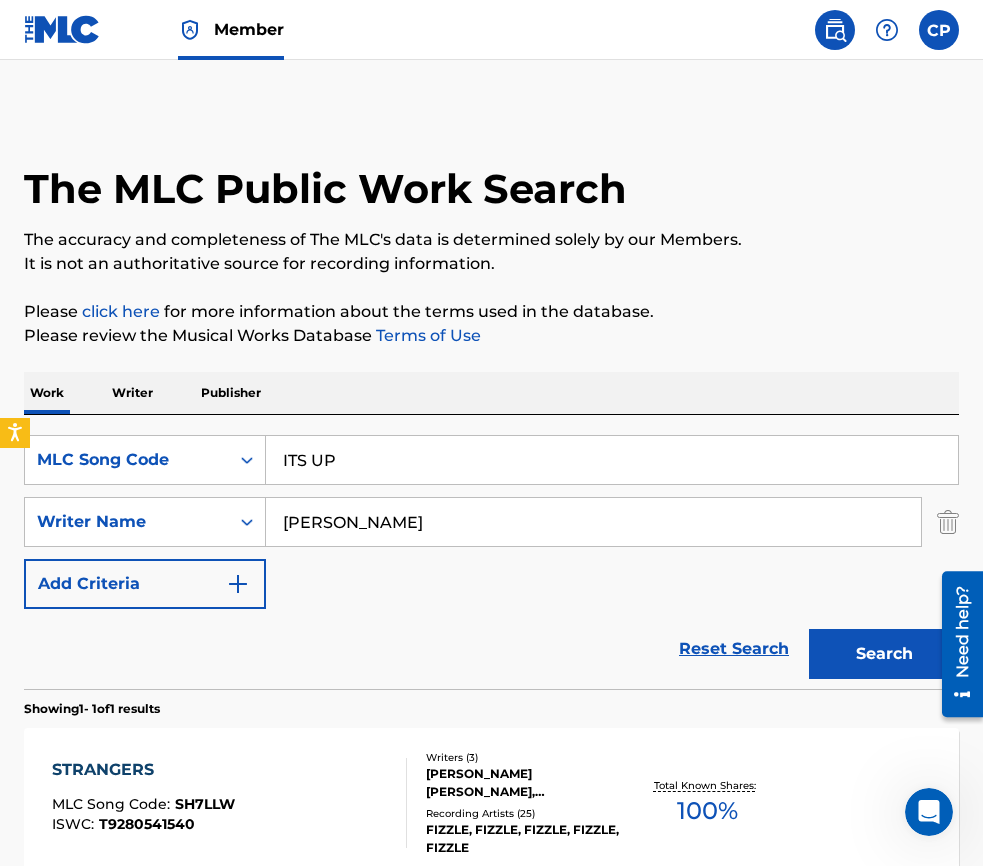 click on "Search" at bounding box center [884, 654] 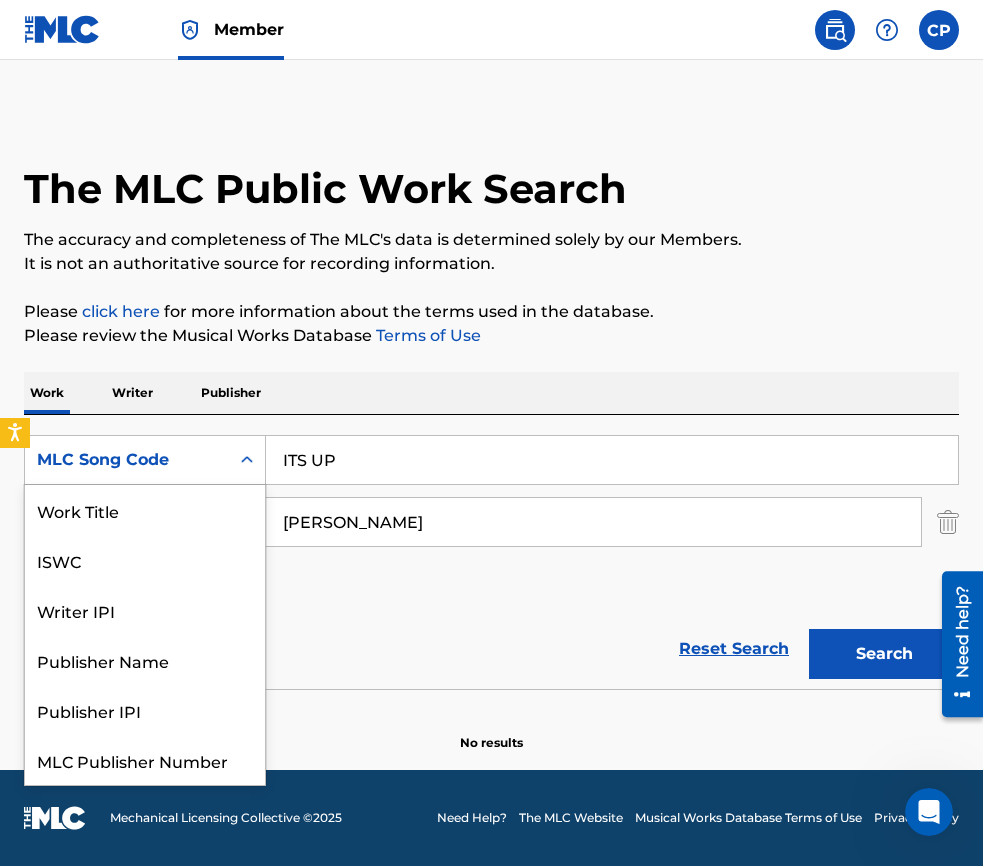 click on "MLC Song Code" at bounding box center (127, 460) 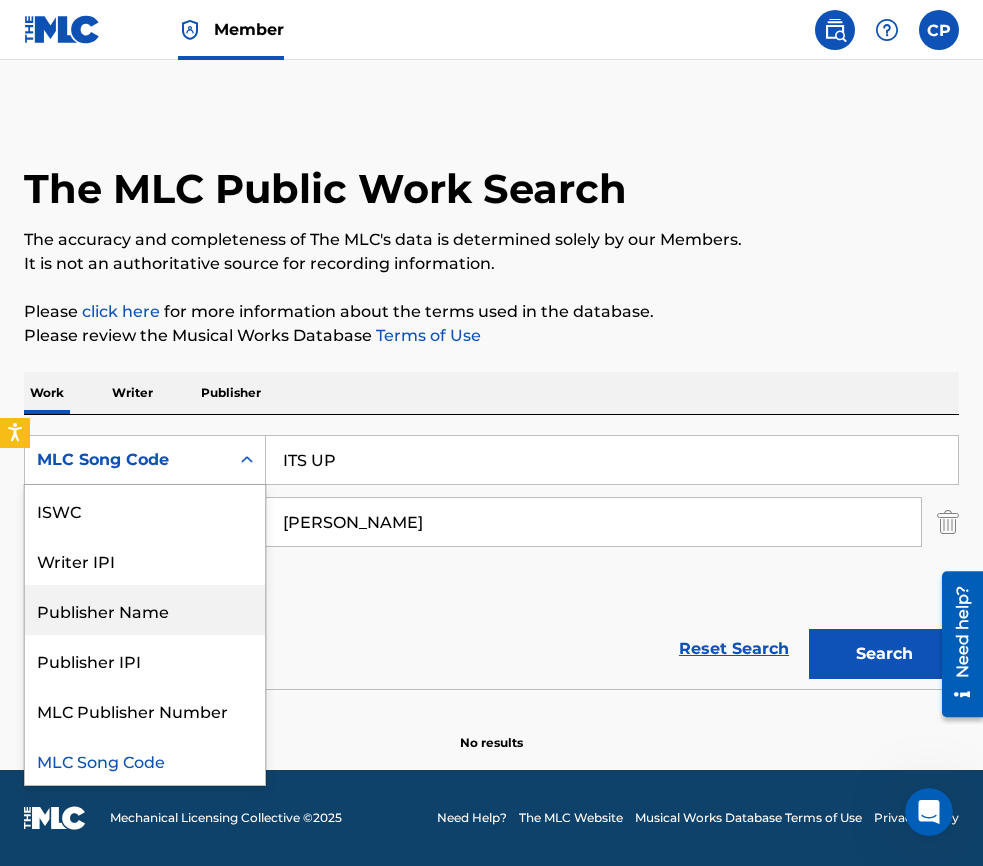 scroll, scrollTop: 0, scrollLeft: 0, axis: both 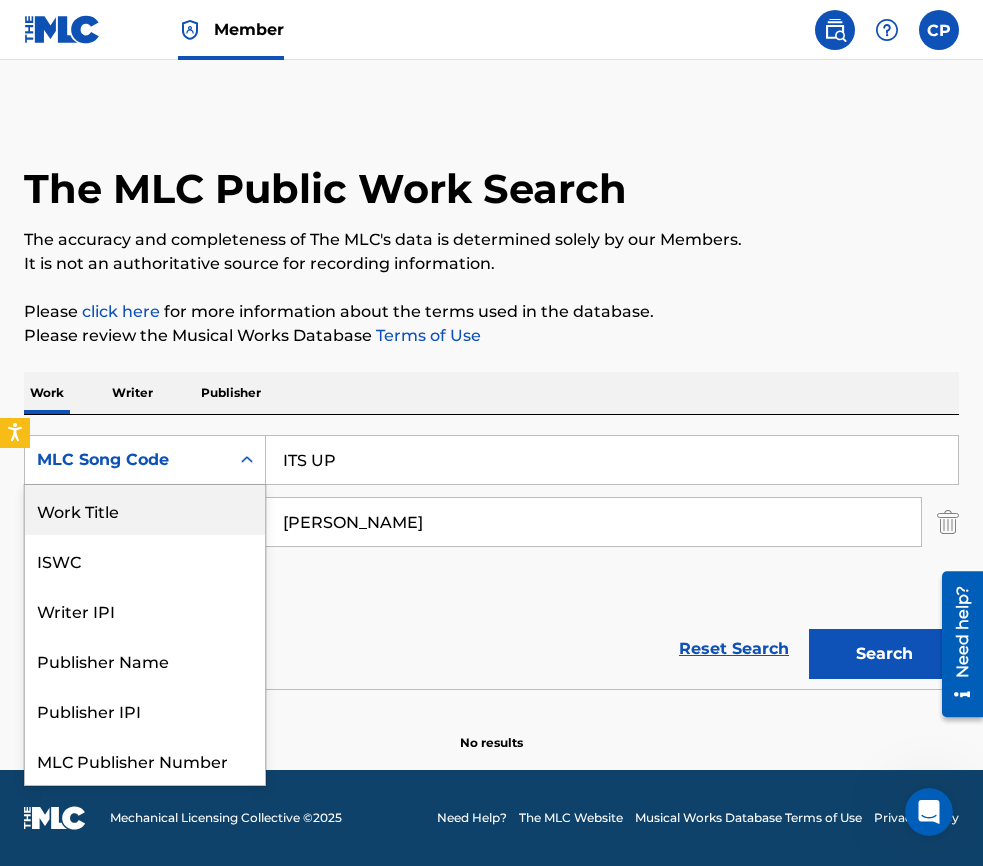 click on "Work Title" at bounding box center [145, 510] 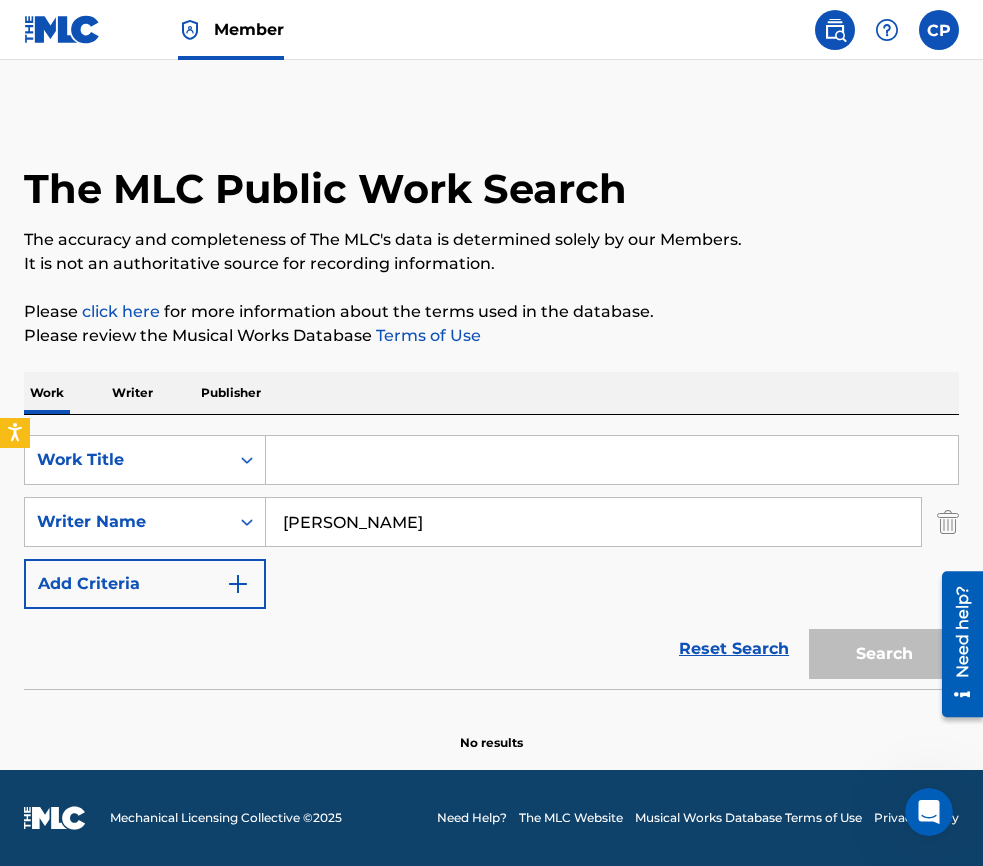 click at bounding box center [612, 460] 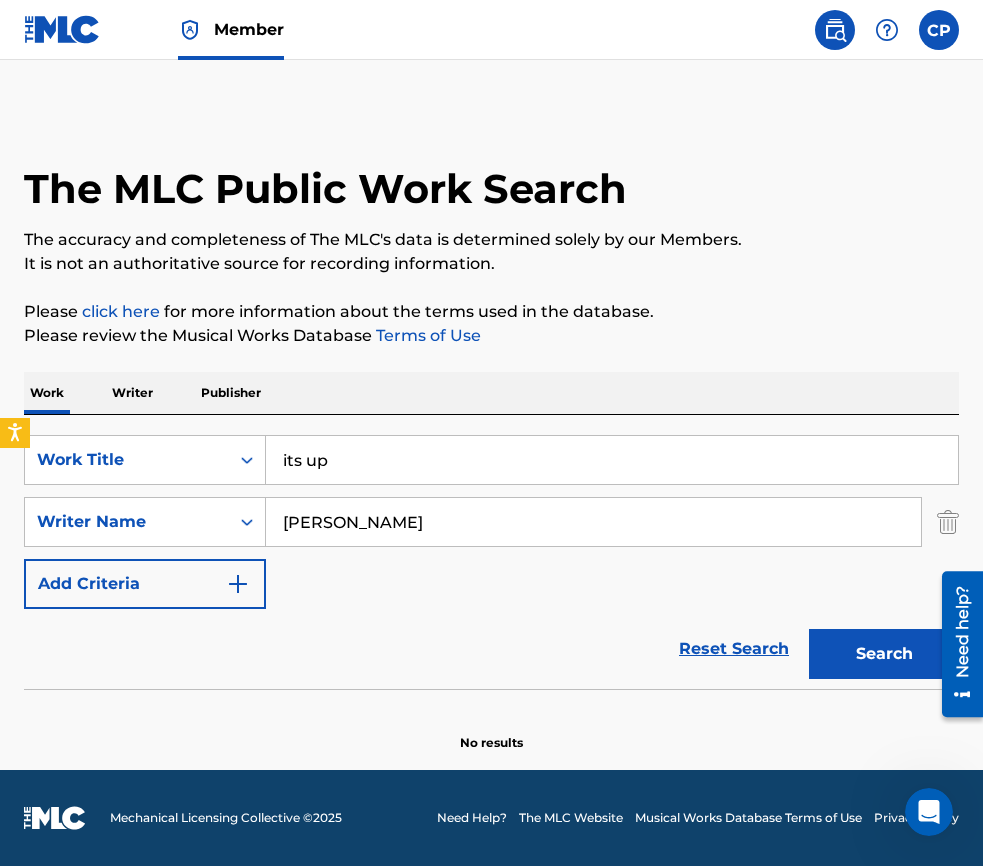 type on "its up" 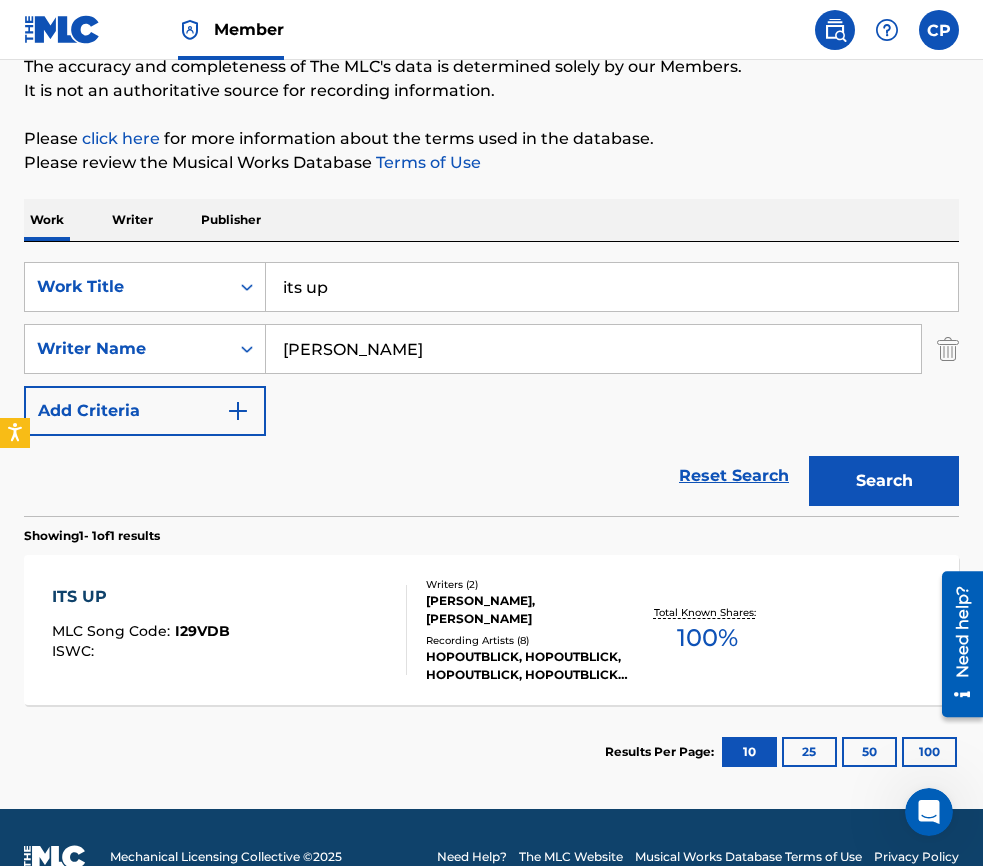 scroll, scrollTop: 212, scrollLeft: 0, axis: vertical 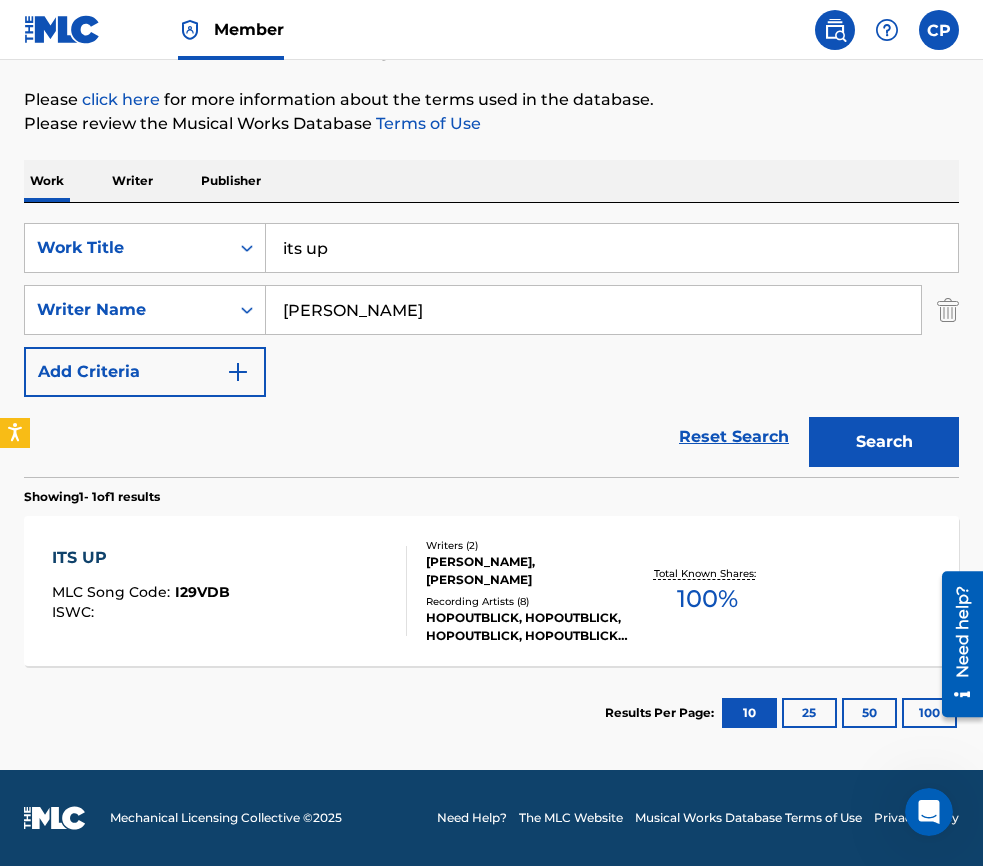 click on "ITS UP MLC Song Code : I29VDB ISWC : Writers ( 2 ) [PERSON_NAME], [PERSON_NAME] Recording Artists ( 8 ) HOPOUTBLICK, HOPOUTBLICK, HOPOUTBLICK, HOPOUTBLICK, HOPOUTBLICK Total Known Shares: 100 %" at bounding box center (491, 586) 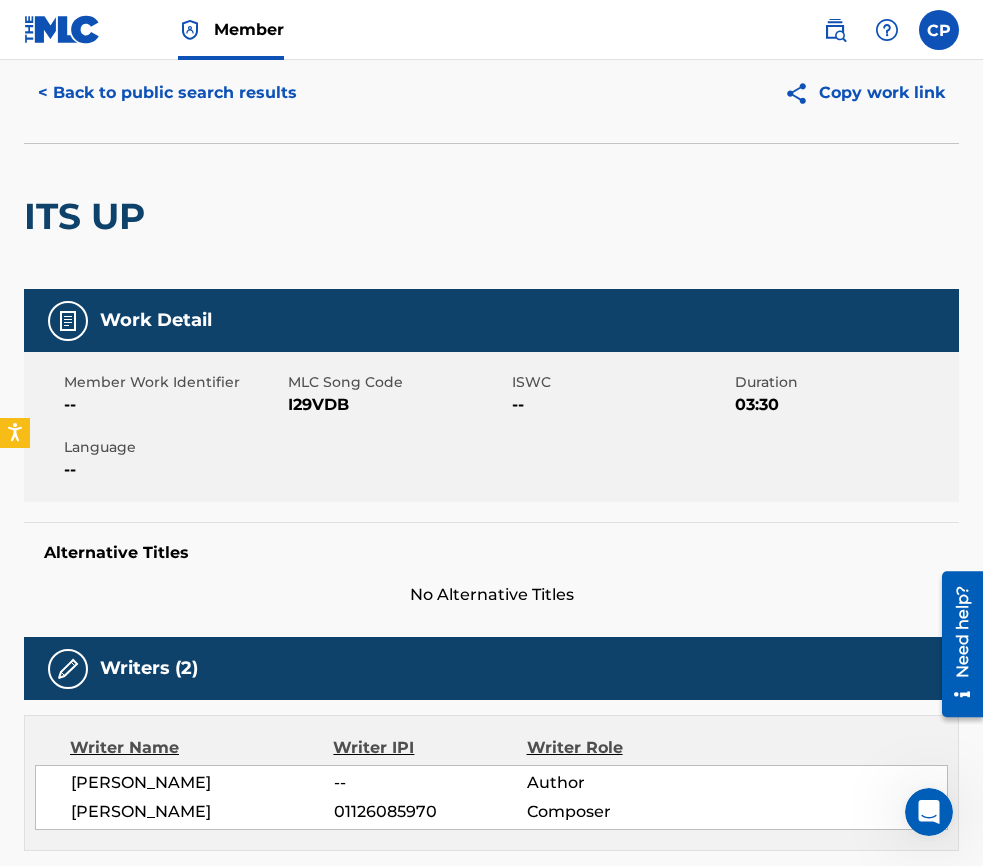 scroll, scrollTop: 38, scrollLeft: 0, axis: vertical 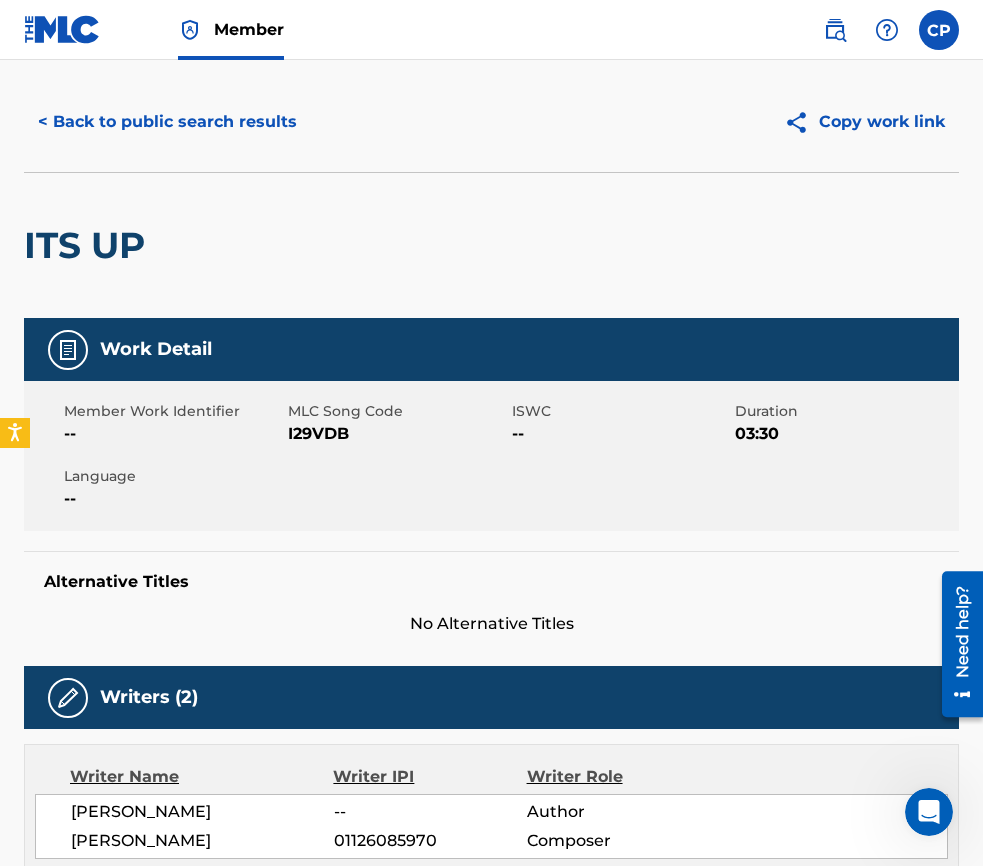 click on "I29VDB" at bounding box center [397, 434] 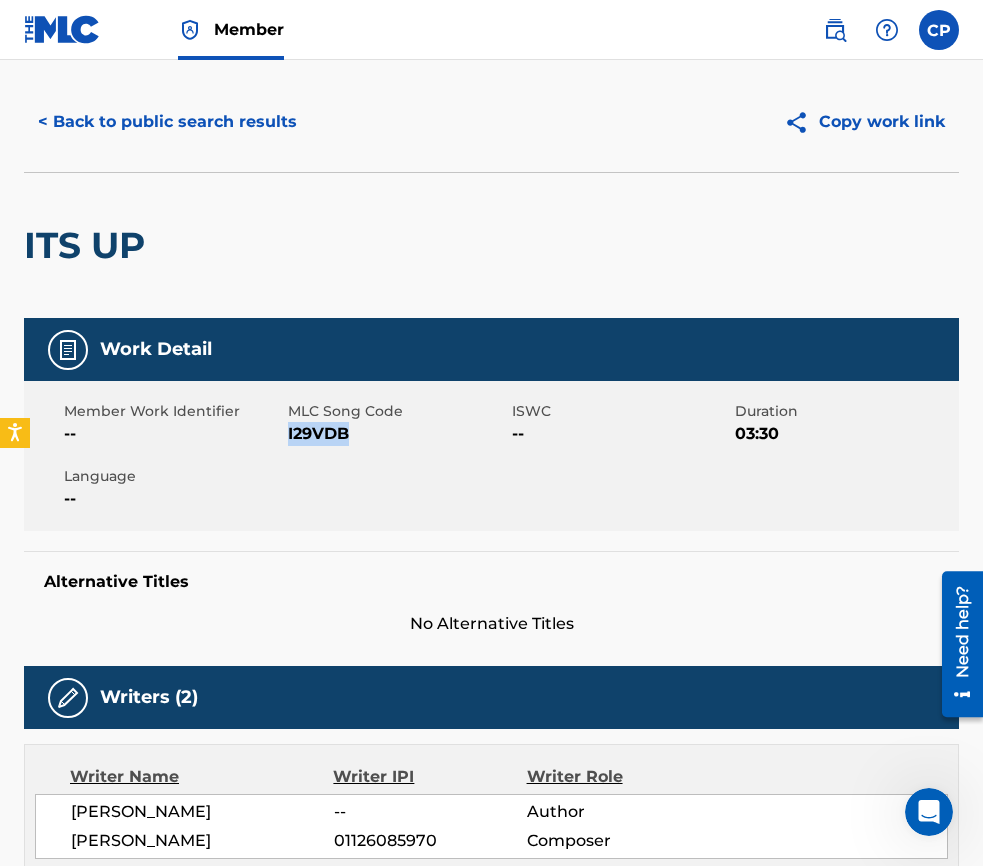 click on "I29VDB" at bounding box center [397, 434] 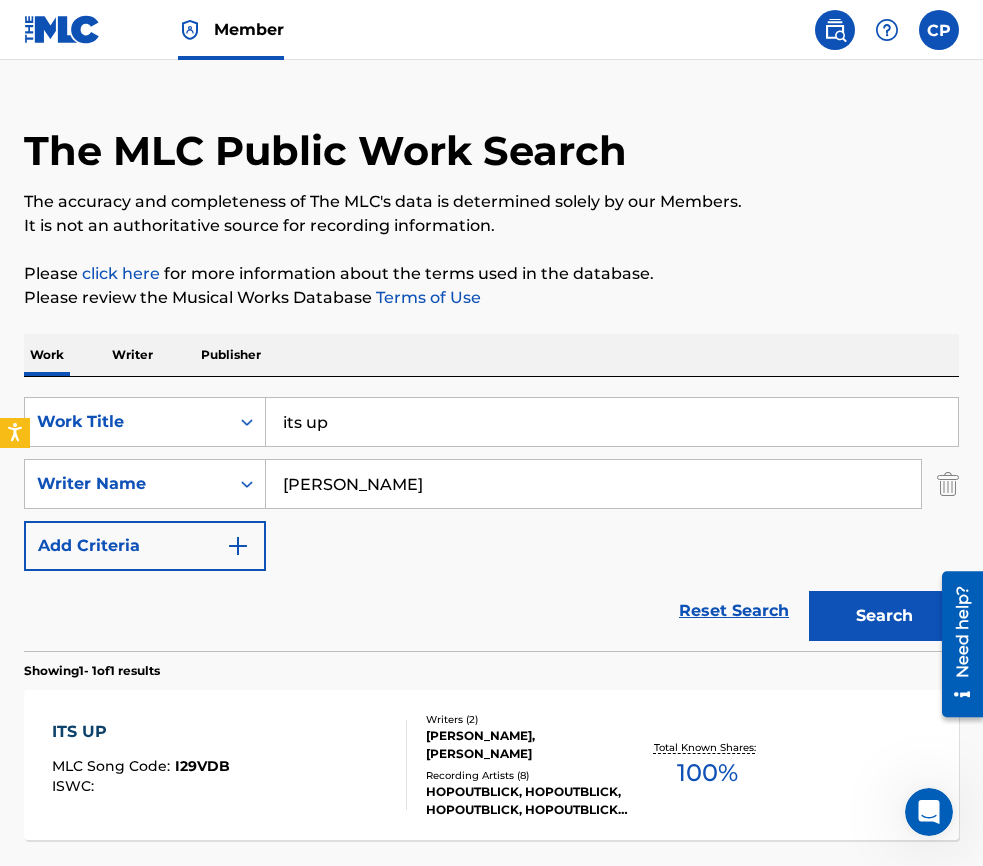 scroll, scrollTop: 98, scrollLeft: 0, axis: vertical 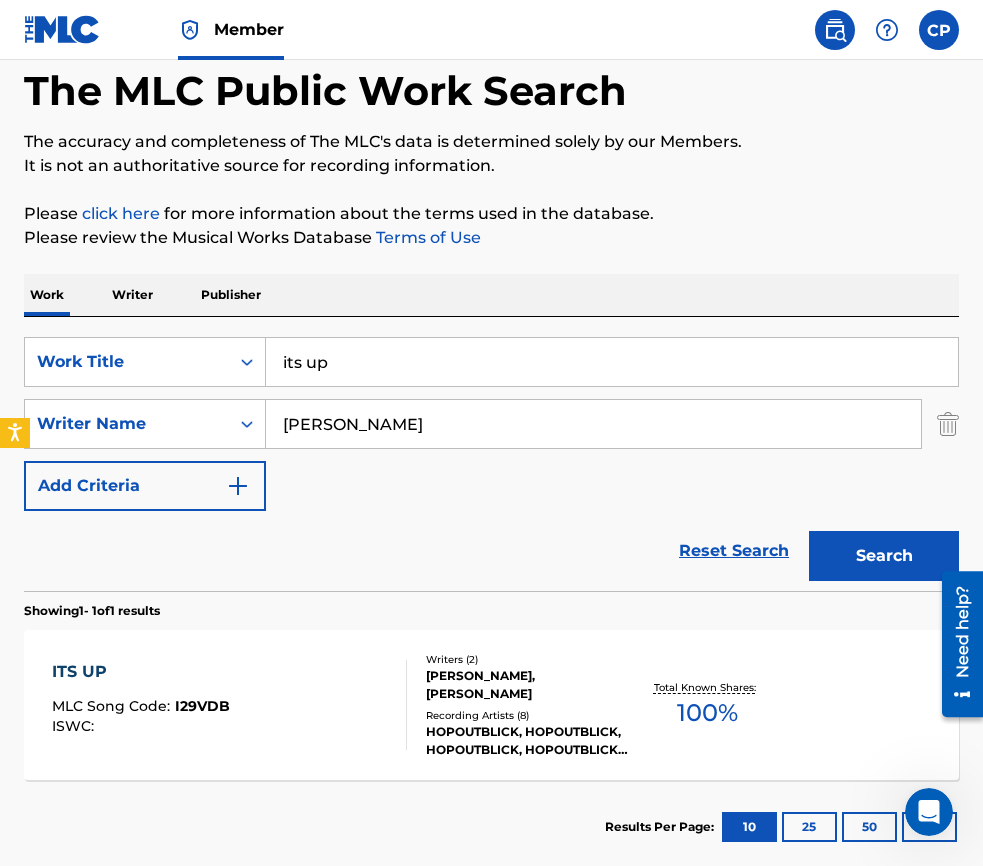 click on "its up" at bounding box center (612, 362) 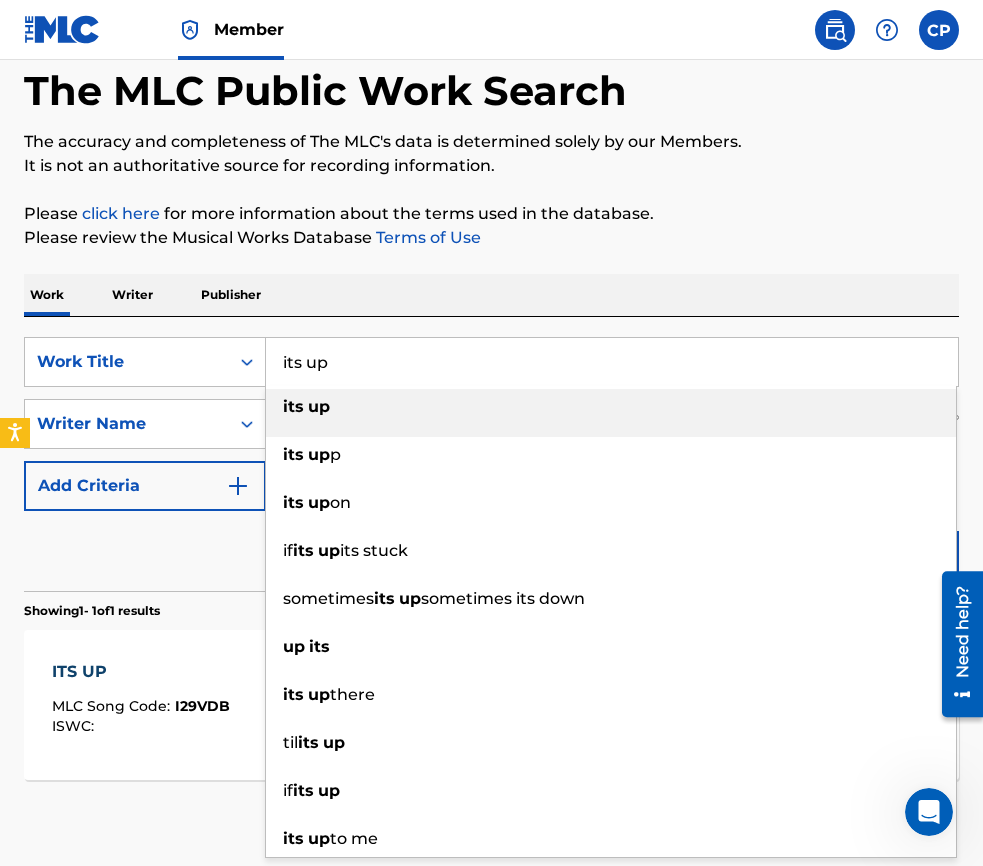 click on "its up" at bounding box center [612, 362] 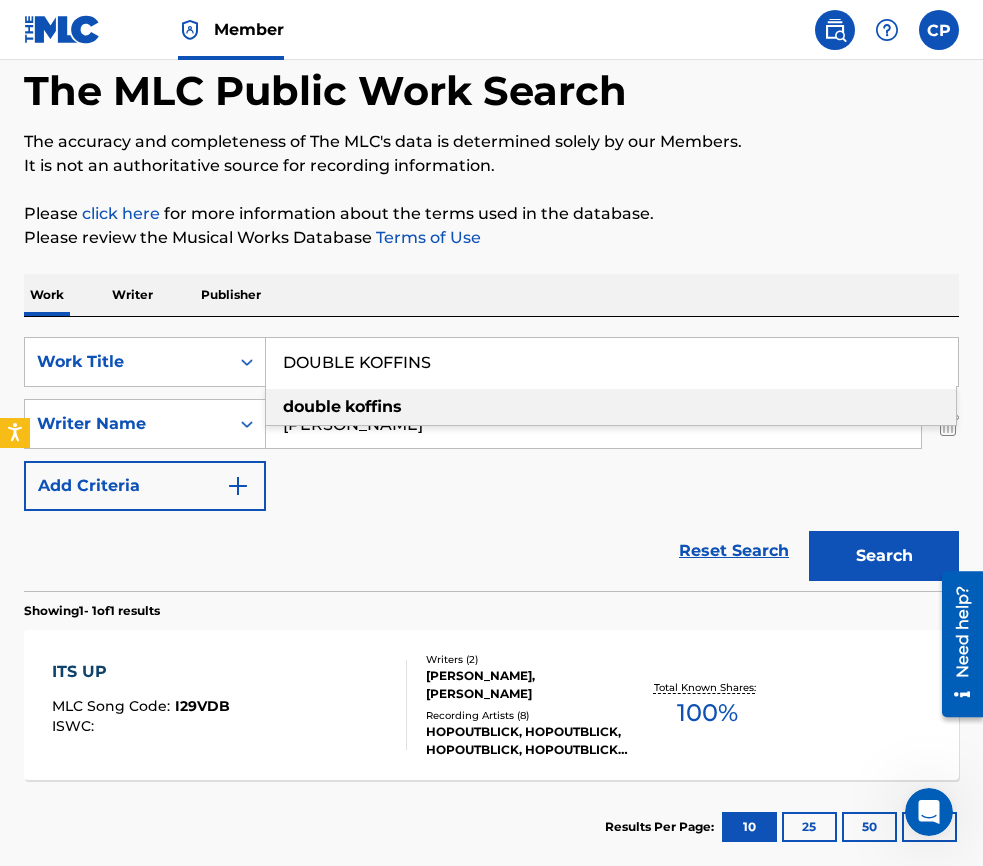 type on "DOUBLE KOFFINS" 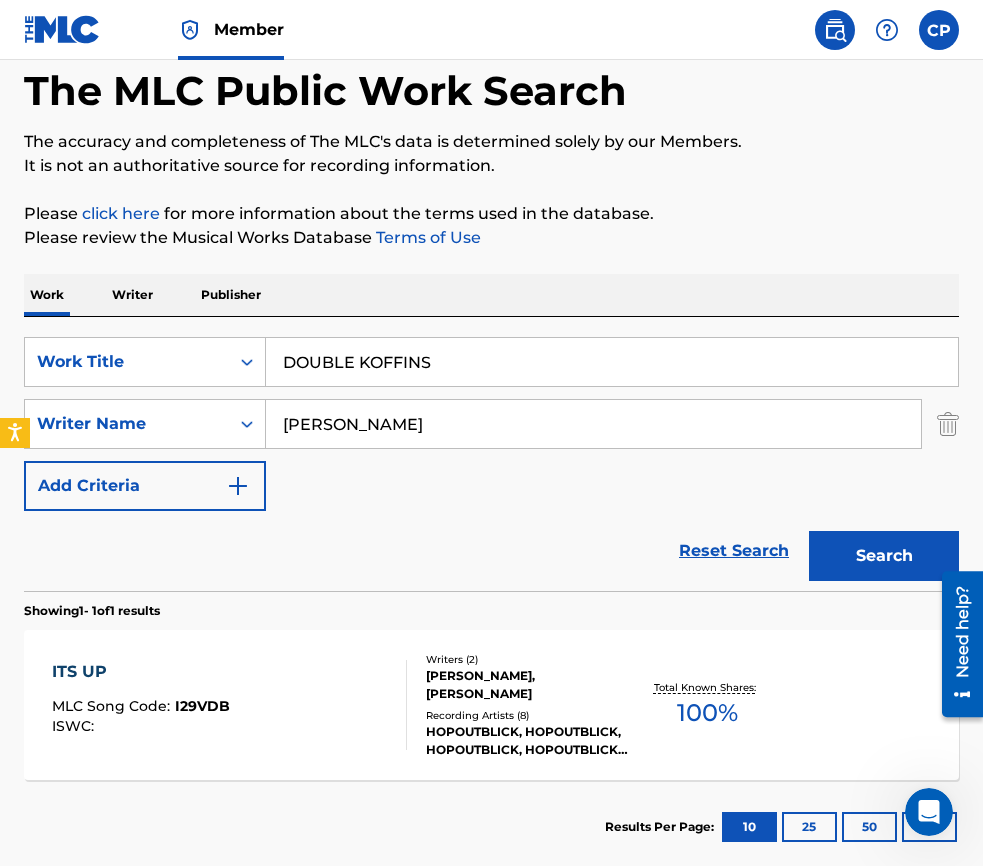 click on "The MLC Public Work Search The accuracy and completeness of The MLC's data is determined solely by our Members. It is not an authoritative source for recording information. Please   click here   for more information about the terms used in the database. Please review the Musical Works Database   Terms of Use Work Writer Publisher SearchWithCriteria7445112a-3494-44b1-9e89-aacd88b50794 Work Title DOUBLE KOFFINS SearchWithCriteria9535f047-e480-4fcc-8cff-45d9ee4eddf9 Writer Name [PERSON_NAME] Add Criteria Reset Search Search Showing  1  -   1  of  1   results   ITS UP MLC Song Code : I29VDB ISWC : Writers ( 2 ) [PERSON_NAME], [PERSON_NAME] Recording Artists ( 8 ) HOPOUTBLICK, HOPOUTBLICK, HOPOUTBLICK, HOPOUTBLICK, HOPOUTBLICK Total Known Shares: 100 % Results Per Page: 10 25 50 100" at bounding box center (491, 443) 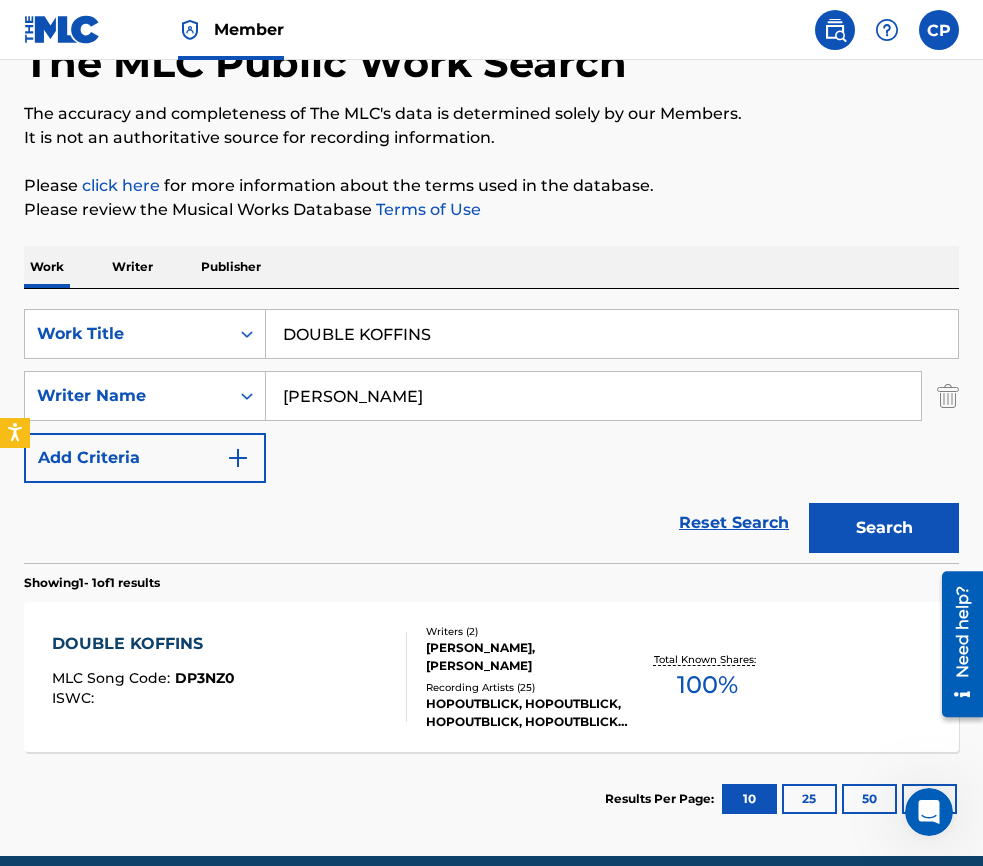 scroll, scrollTop: 130, scrollLeft: 0, axis: vertical 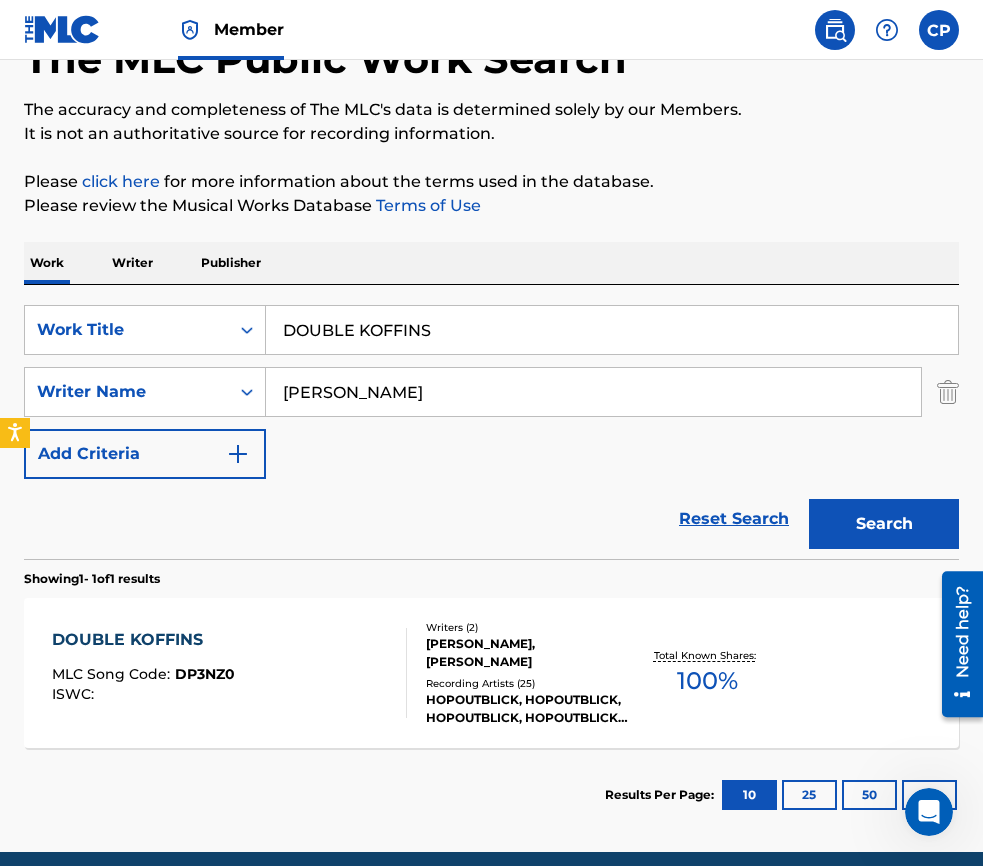 click on "100 %" at bounding box center (707, 681) 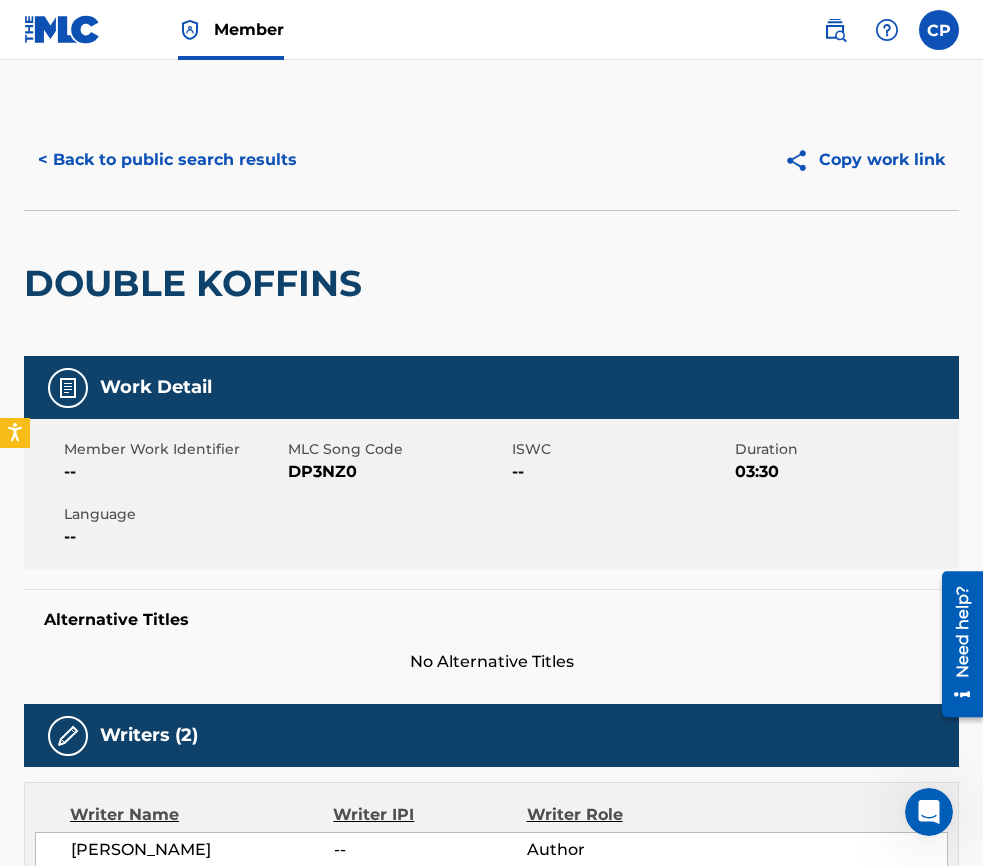 click on "DP3NZ0" at bounding box center (397, 472) 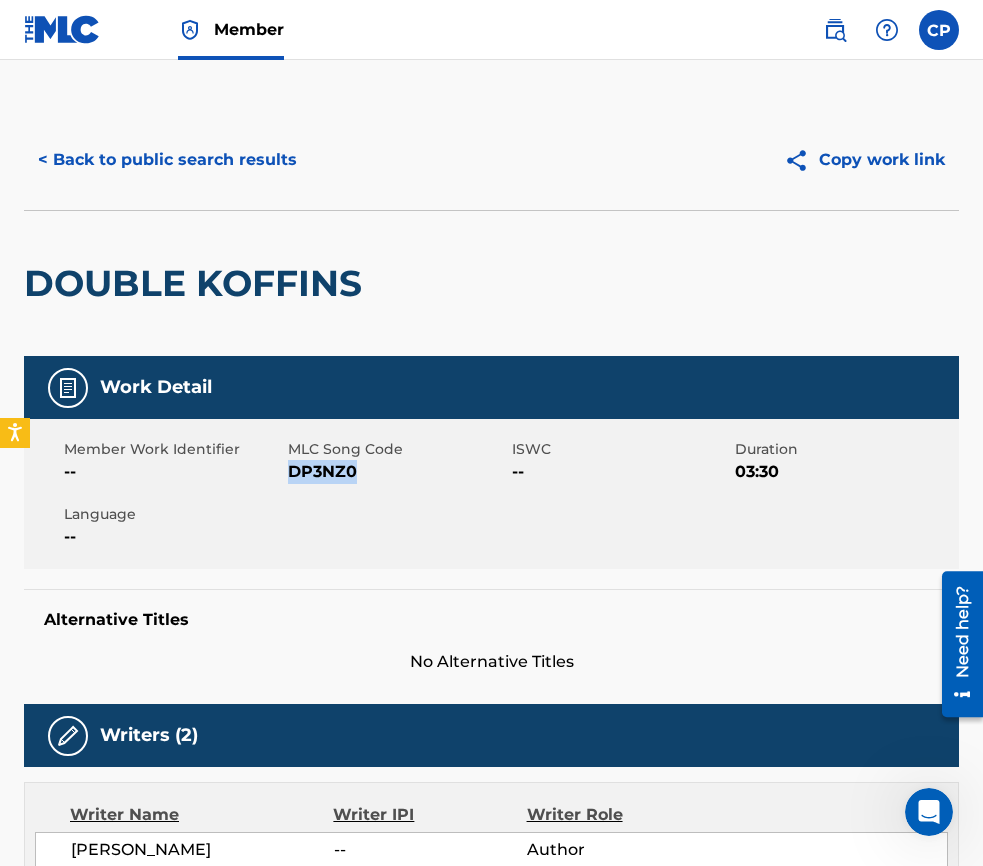 click on "DP3NZ0" at bounding box center [397, 472] 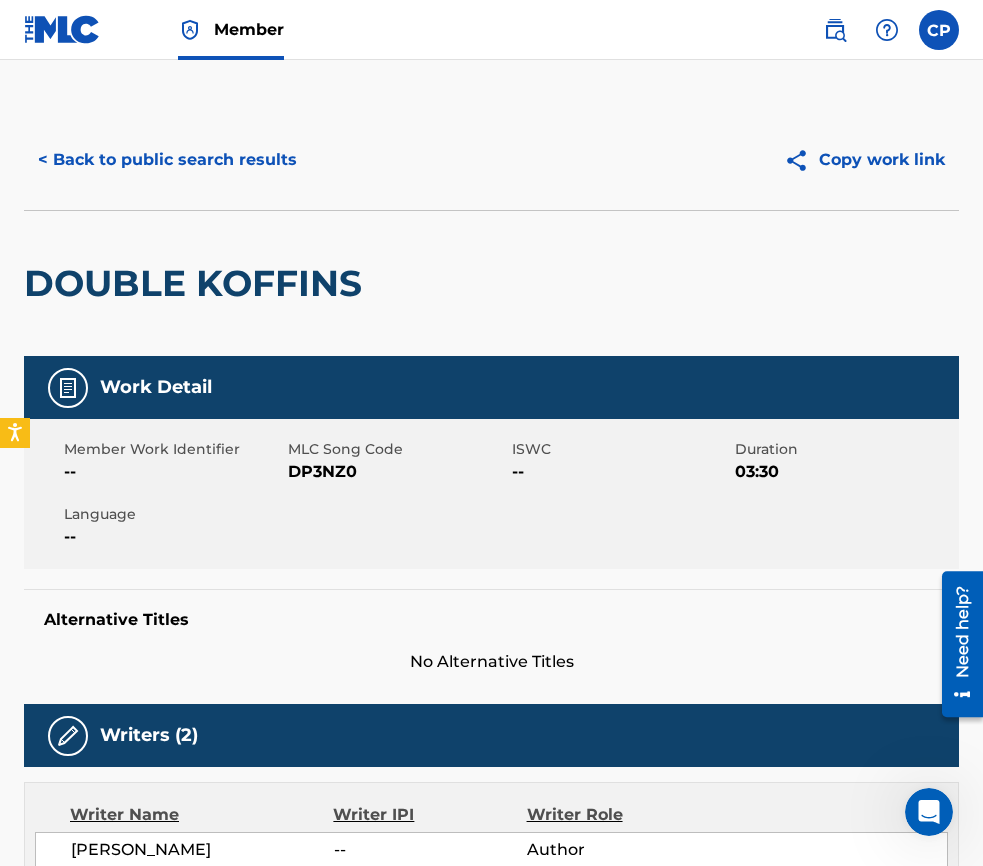 scroll, scrollTop: 98, scrollLeft: 0, axis: vertical 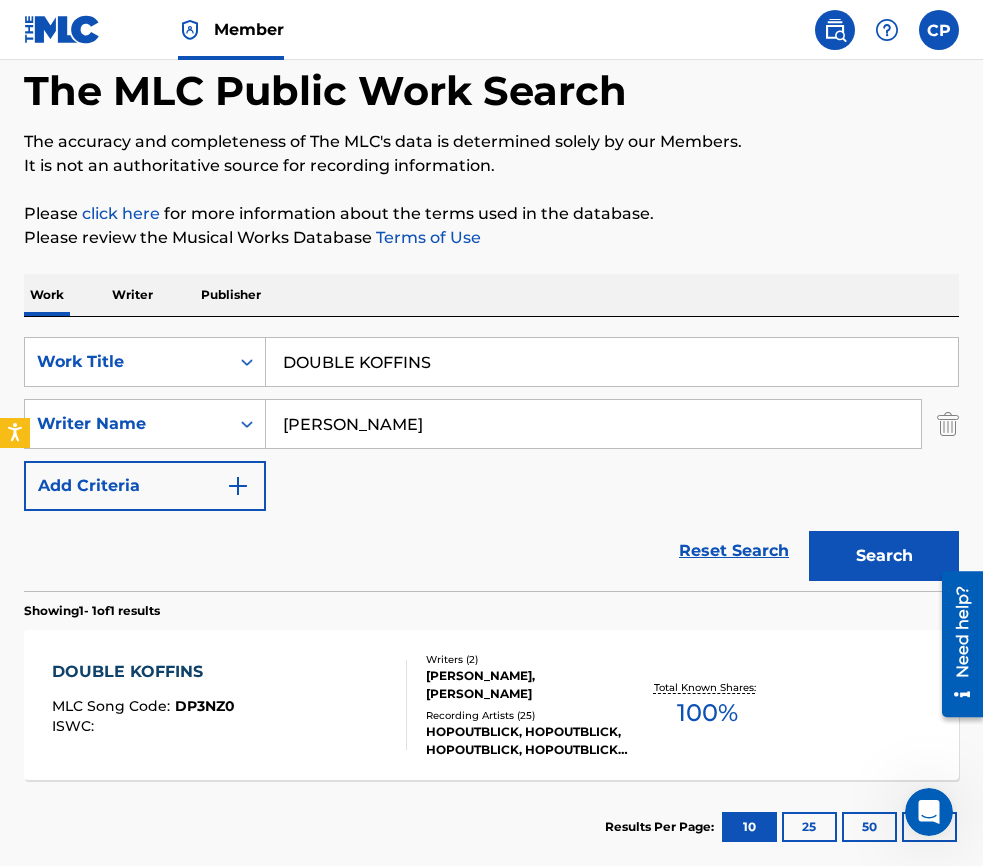 click on "DOUBLE KOFFINS" at bounding box center [612, 362] 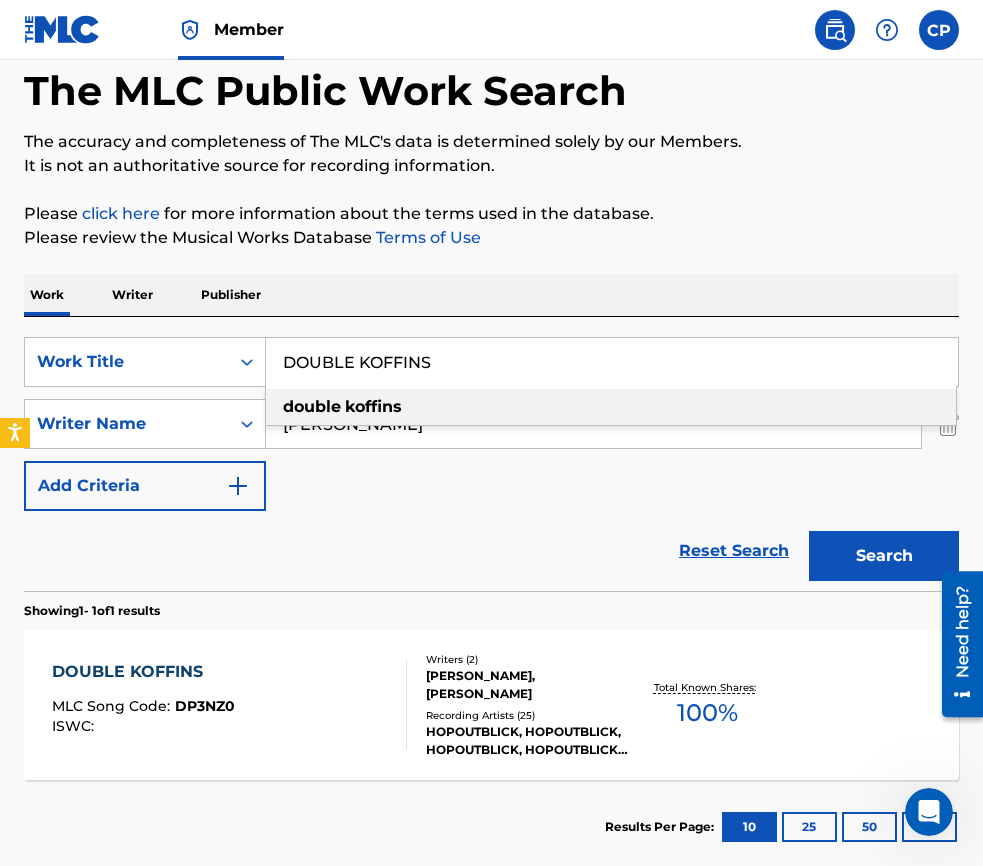 click on "DOUBLE KOFFINS" at bounding box center [612, 362] 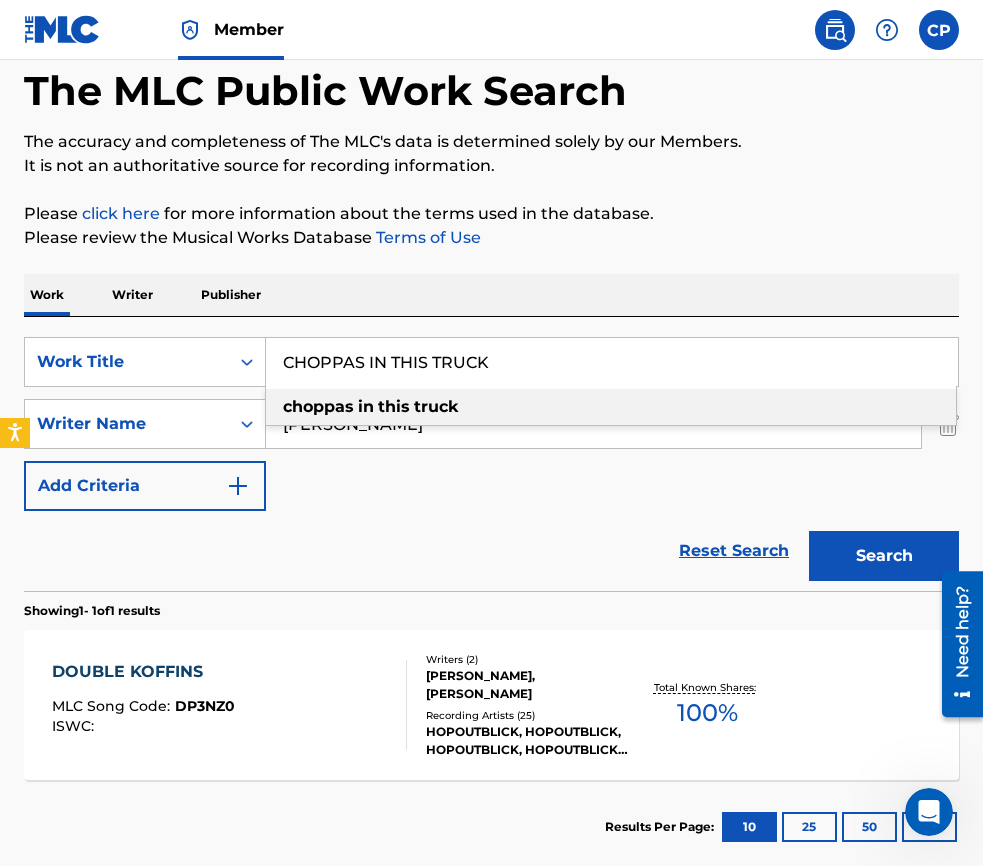 click on "choppas   in   this   truck" at bounding box center (611, 407) 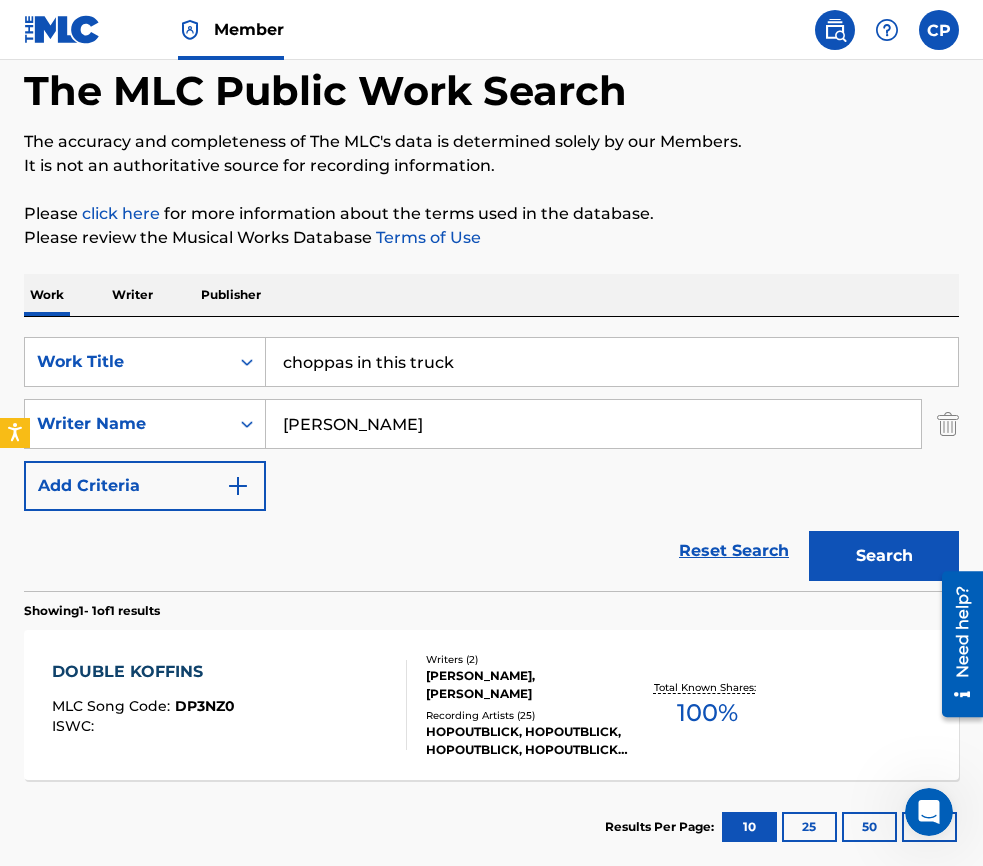 click on "[PERSON_NAME]" at bounding box center (593, 424) 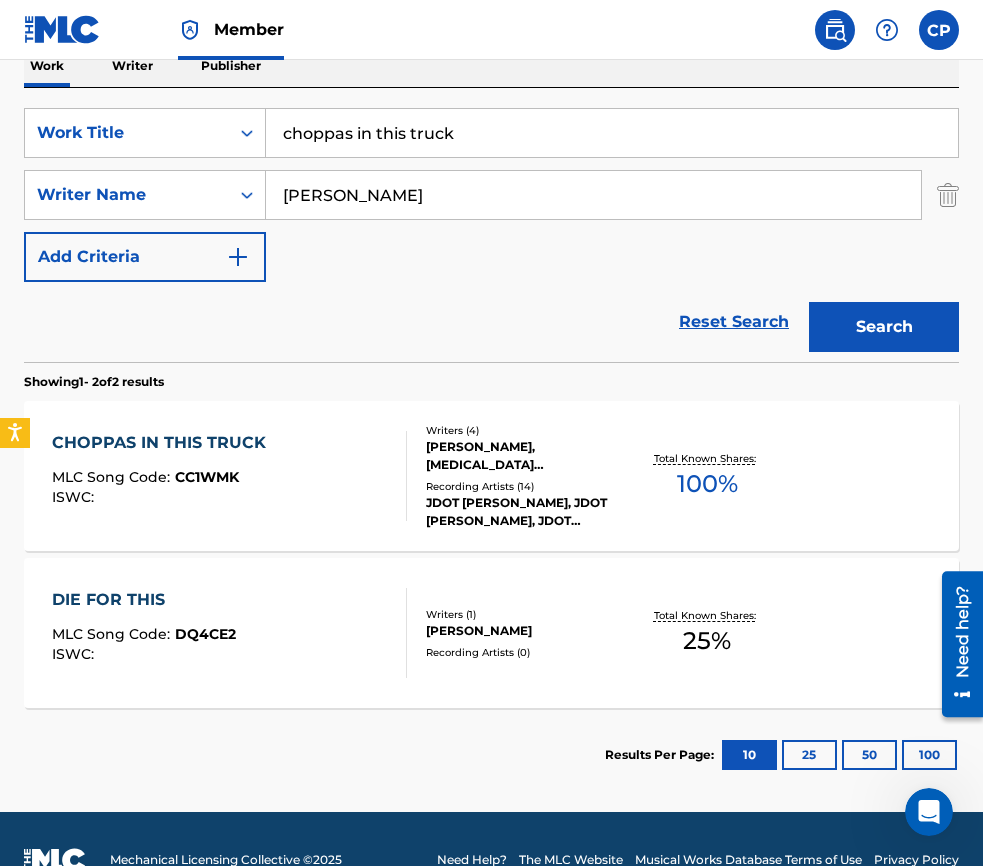 scroll, scrollTop: 339, scrollLeft: 0, axis: vertical 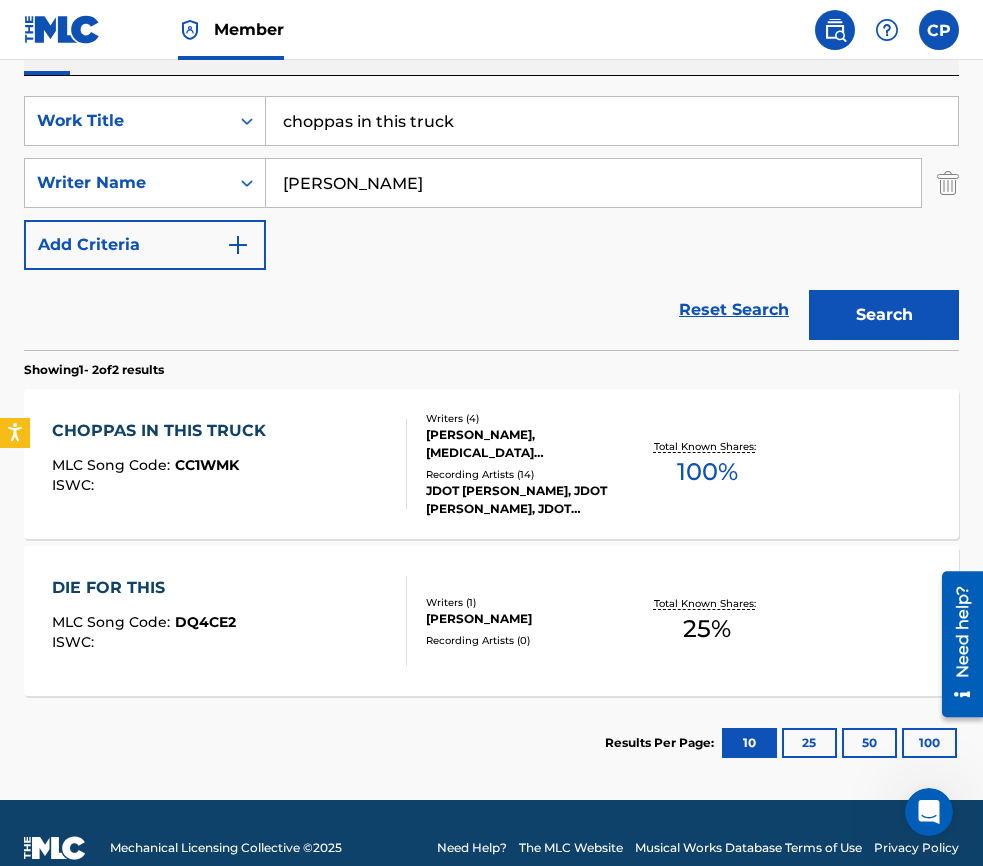 click on "Total Known Shares: 100 %" at bounding box center [706, 464] 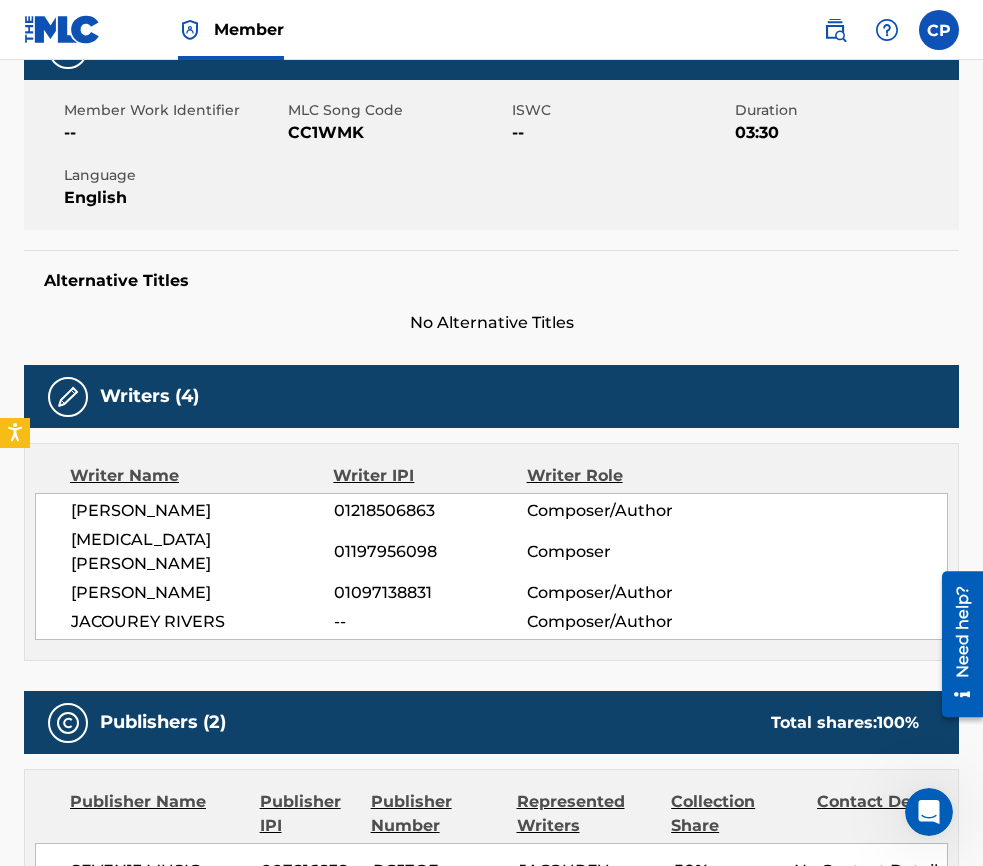 scroll, scrollTop: 0, scrollLeft: 0, axis: both 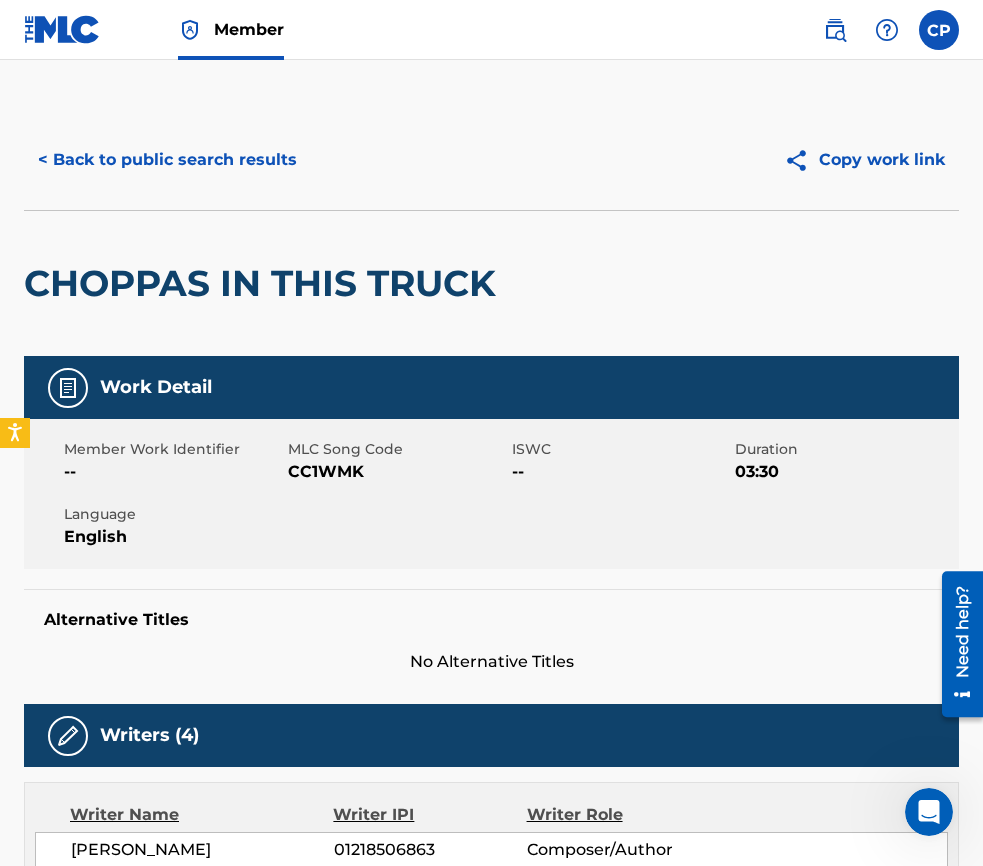 click on "CC1WMK" at bounding box center [397, 472] 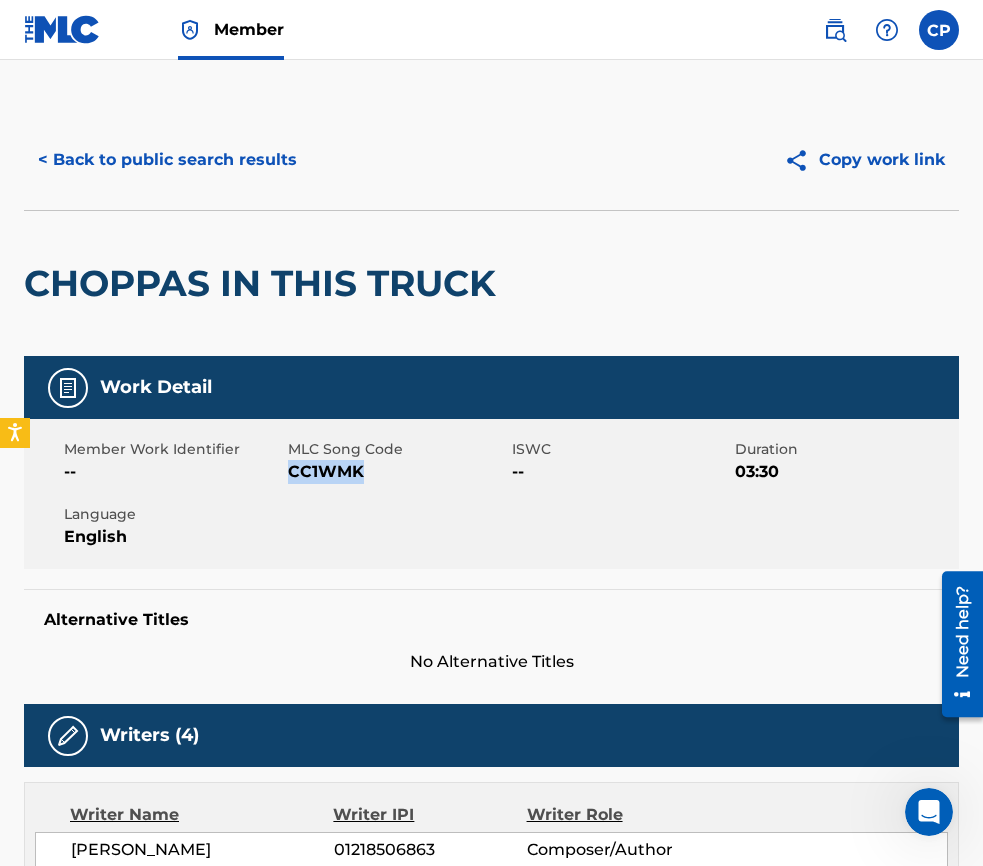 click on "CC1WMK" at bounding box center (397, 472) 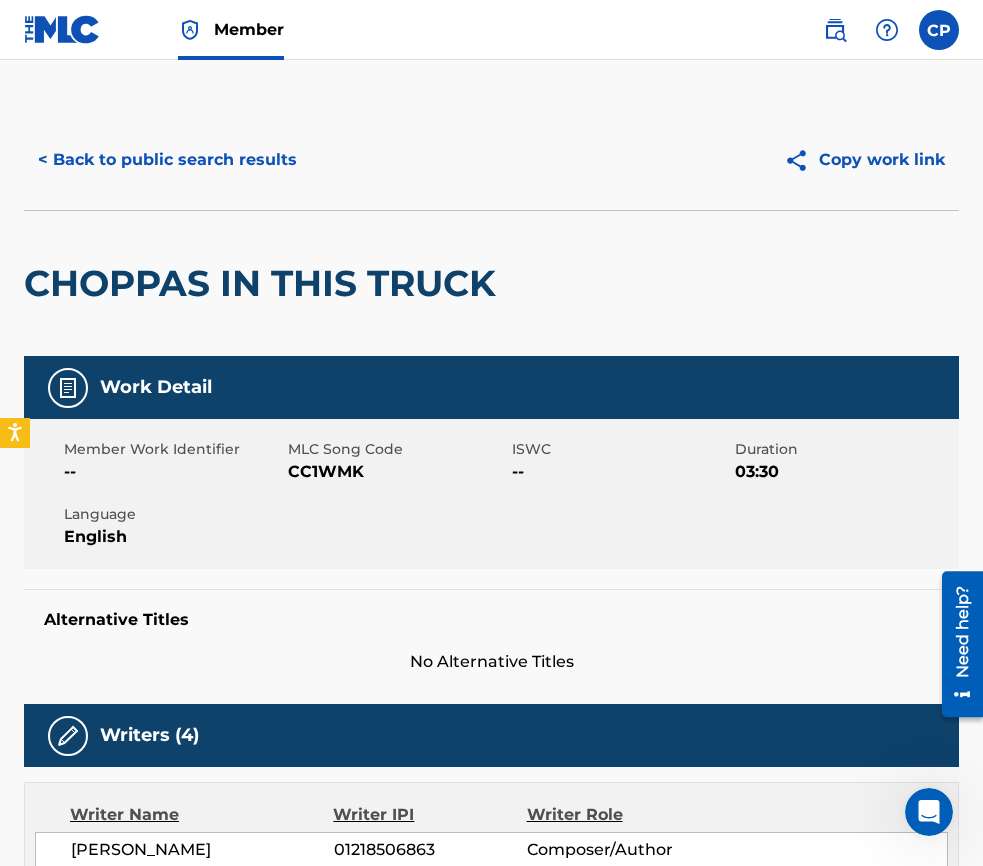 click on "< Back to public search results Copy work link" at bounding box center [491, 160] 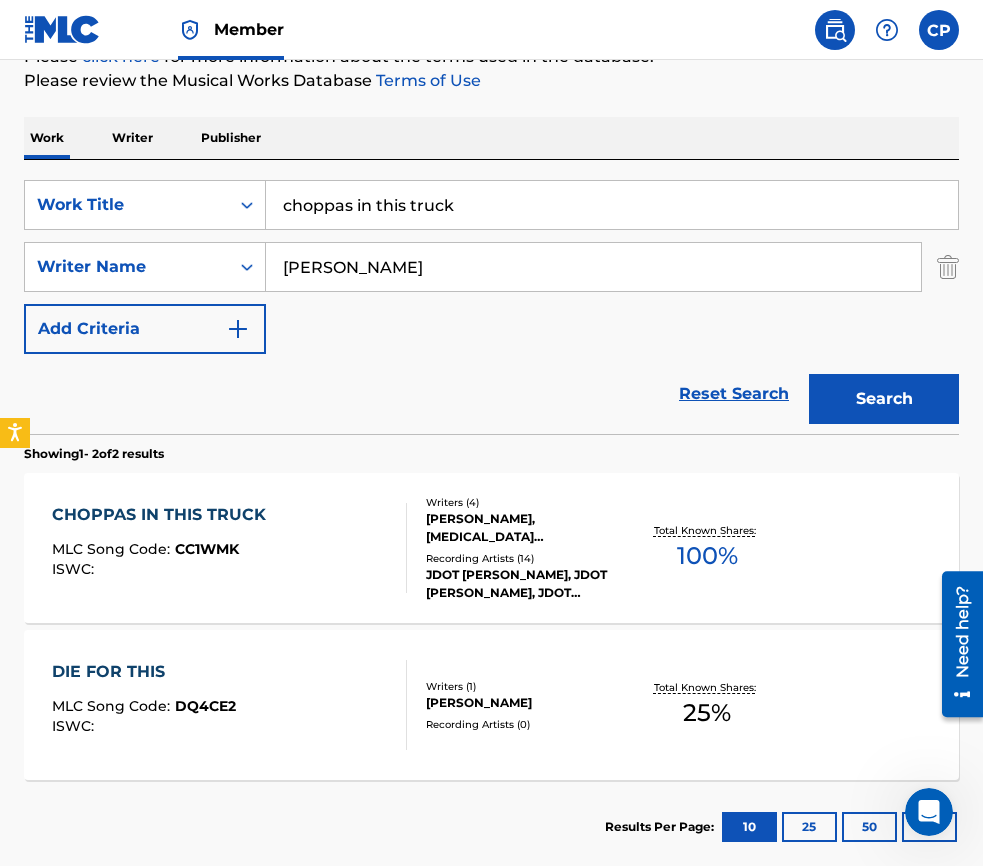 click on "choppas in this truck" at bounding box center (612, 205) 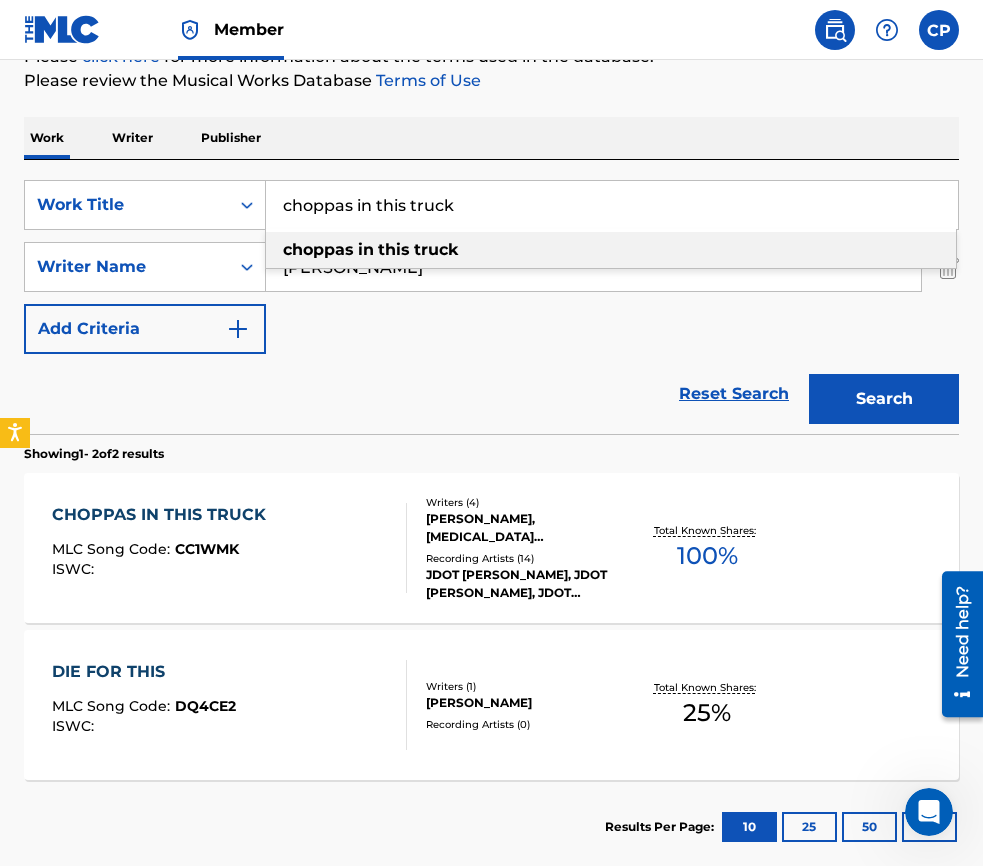 click on "choppas in this truck" at bounding box center [612, 205] 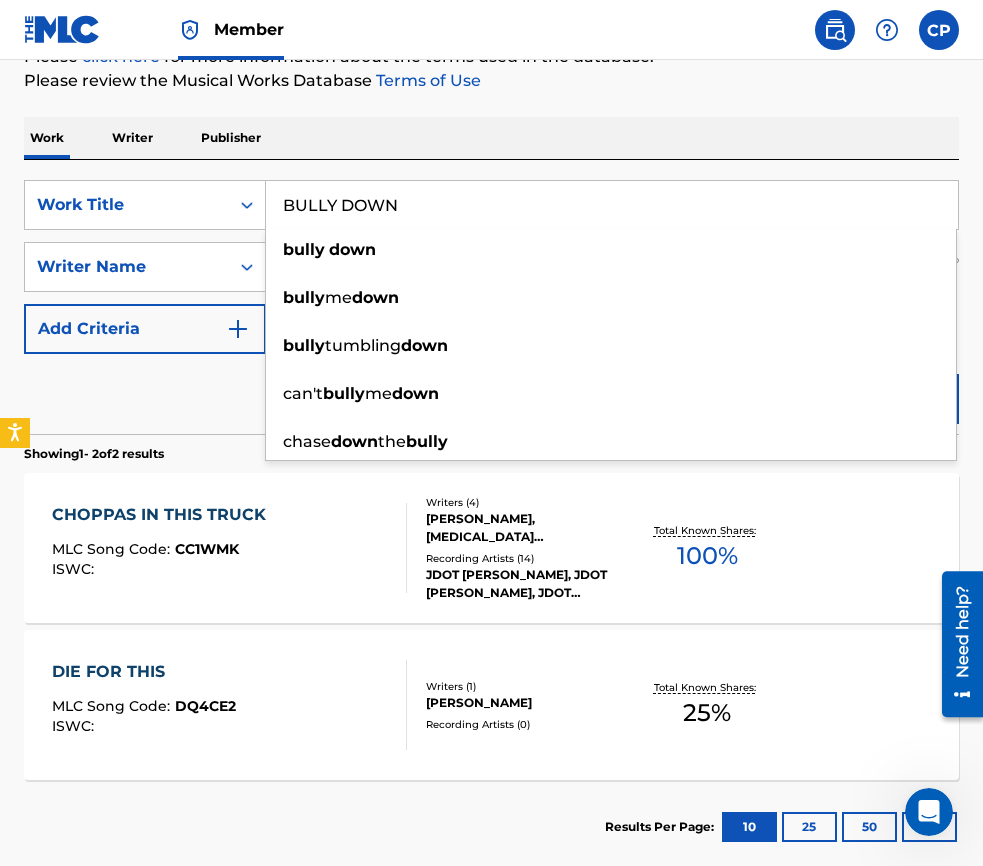 type on "BULLY DOWN" 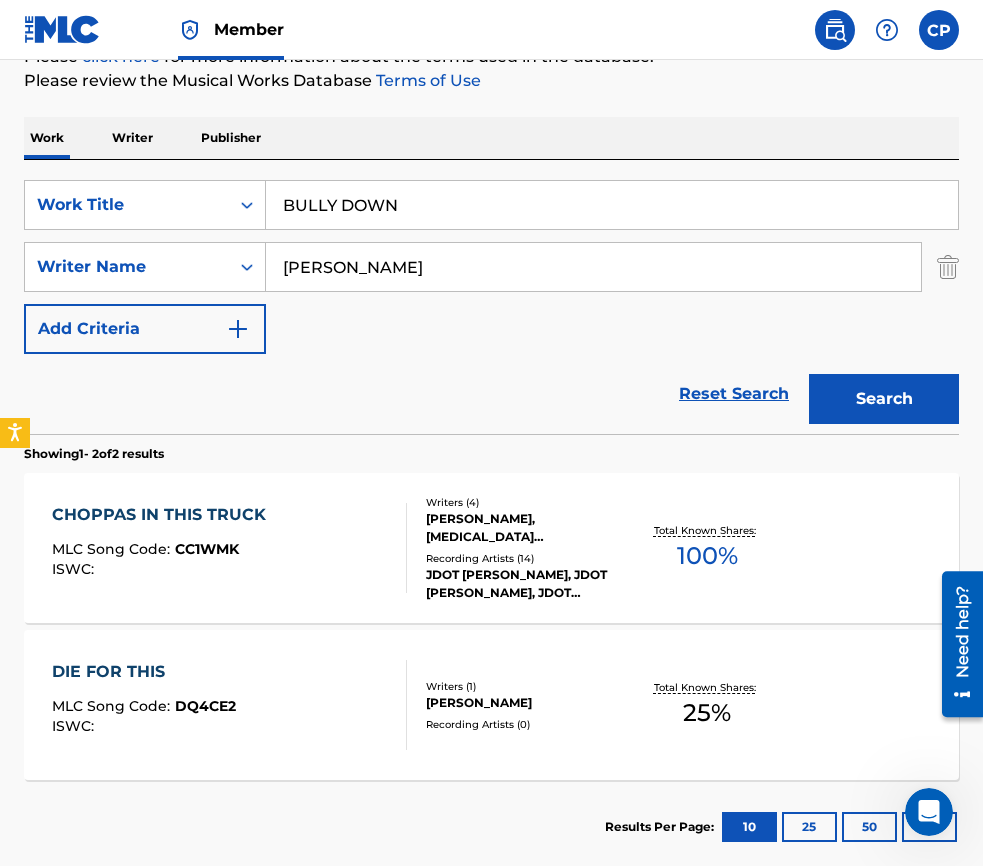 click on "Search" at bounding box center [884, 399] 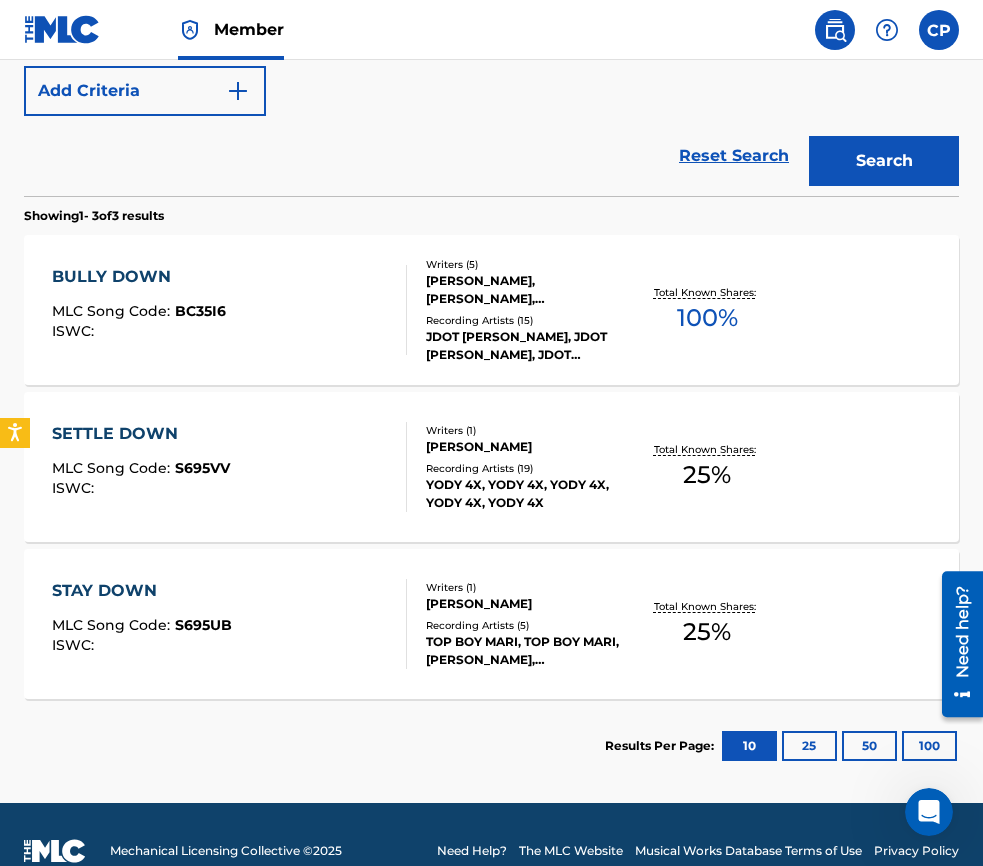 scroll, scrollTop: 526, scrollLeft: 0, axis: vertical 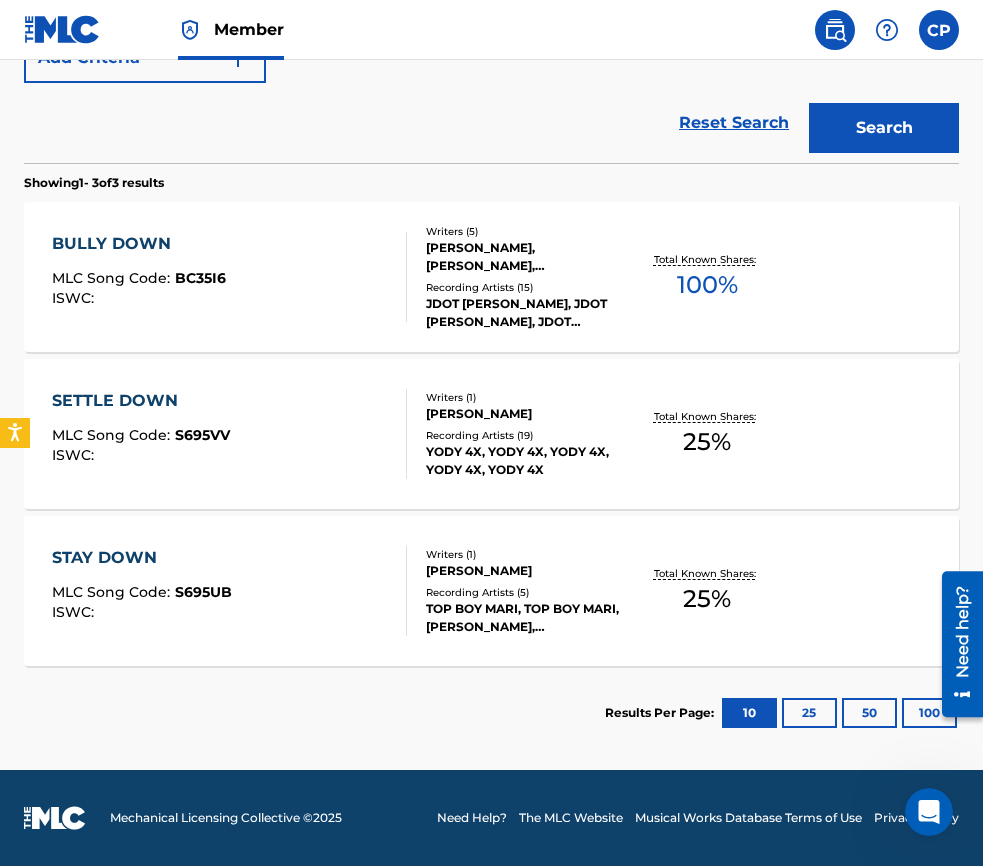 click on "BULLY DOWN MLC Song Code : BC35I6 ISWC : Writers ( 5 ) [PERSON_NAME], [PERSON_NAME], [PERSON_NAME], [PERSON_NAME], [PERSON_NAME] Recording Artists ( 15 ) [PERSON_NAME], [PERSON_NAME], JDOT [PERSON_NAME], JDOT [PERSON_NAME], JDOT BREEZY Total Known Shares: 100 %" at bounding box center (491, 277) 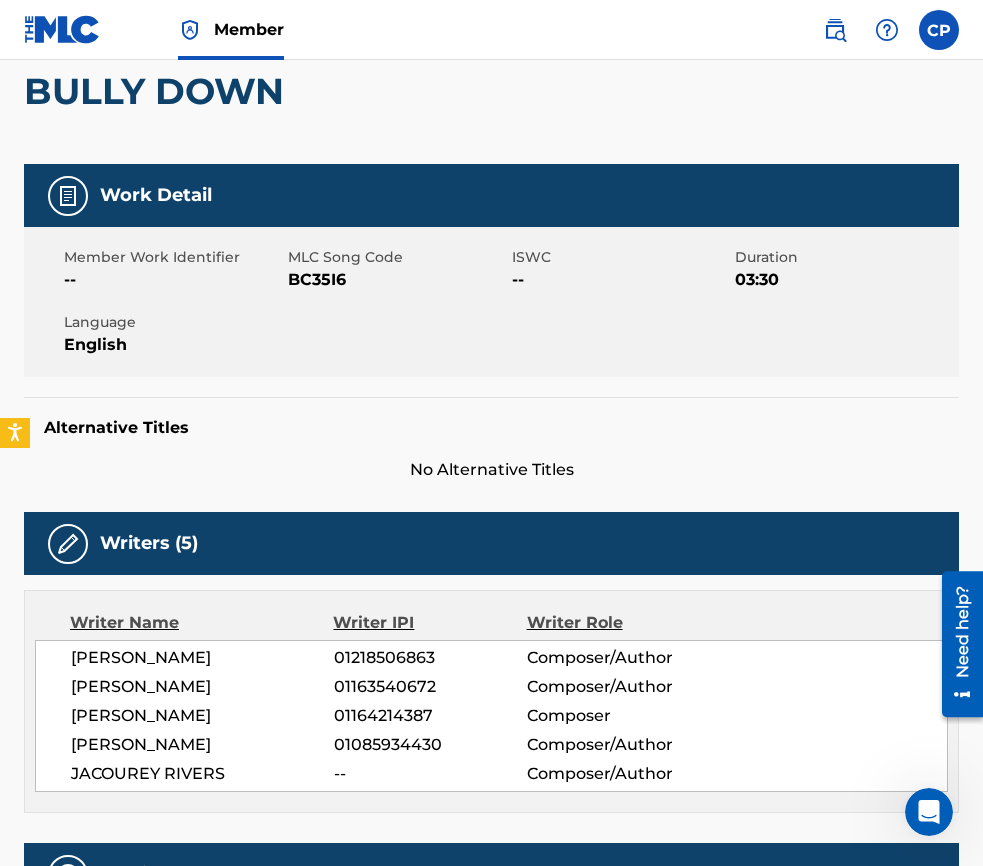 scroll, scrollTop: 0, scrollLeft: 0, axis: both 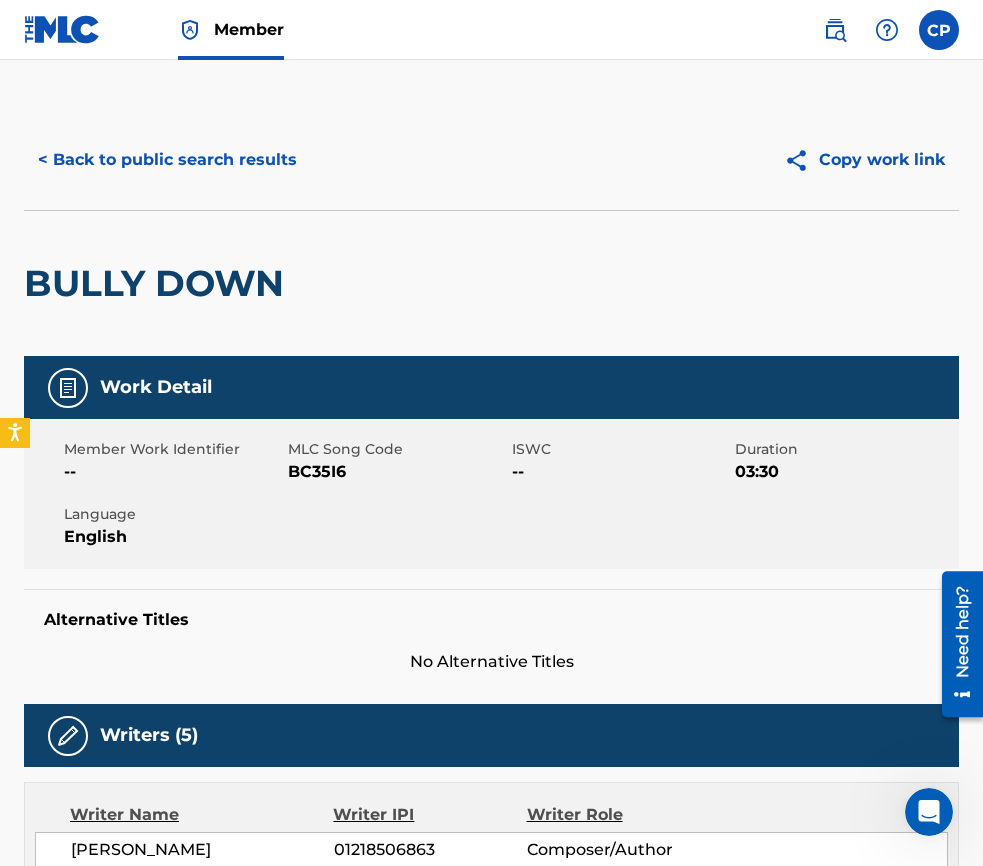 click on "BC35I6" at bounding box center (397, 472) 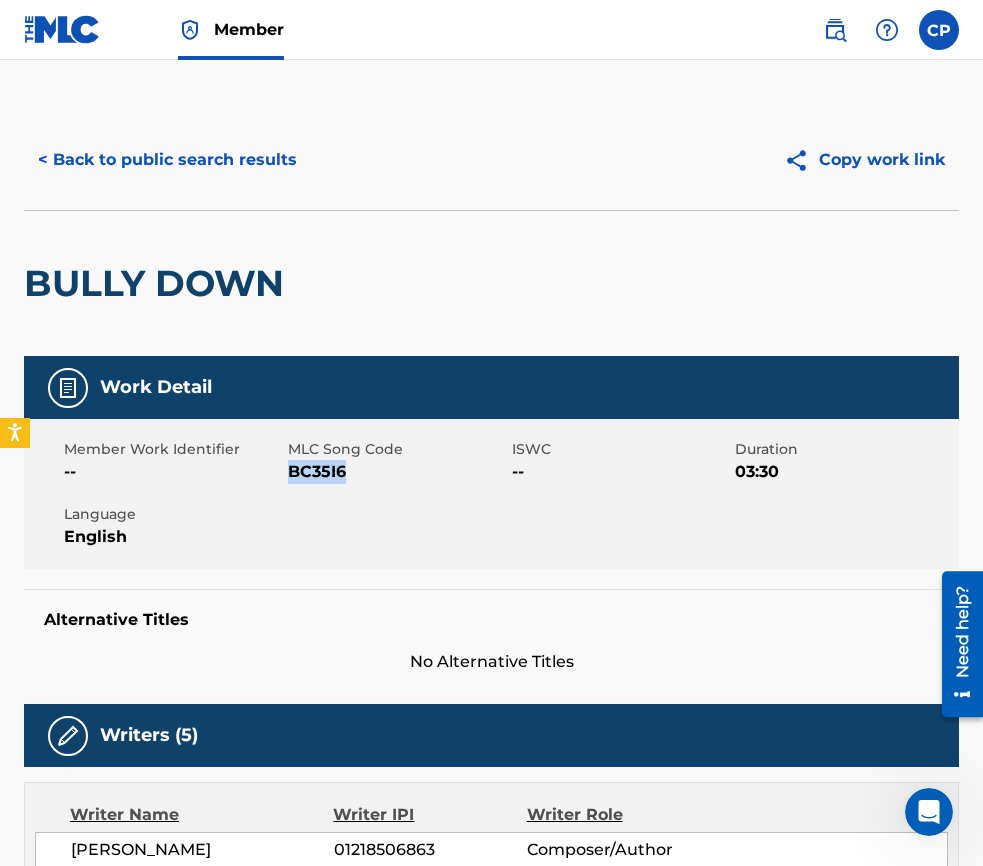 click on "BC35I6" at bounding box center [397, 472] 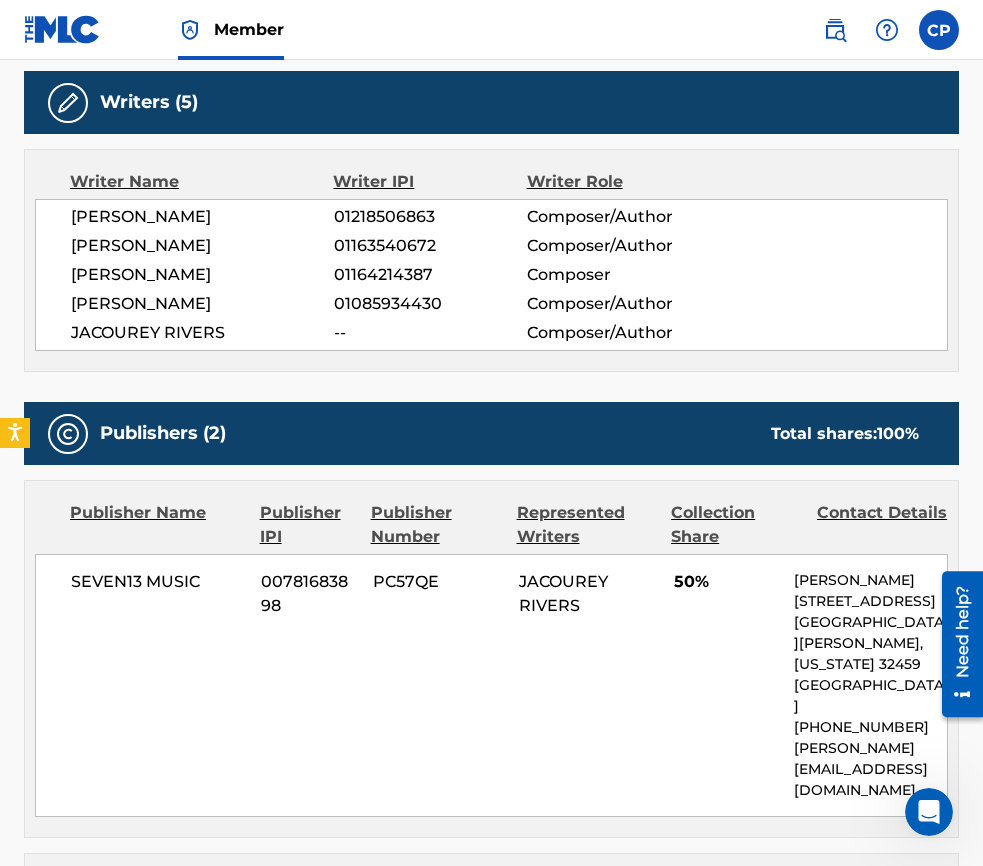 scroll, scrollTop: 0, scrollLeft: 0, axis: both 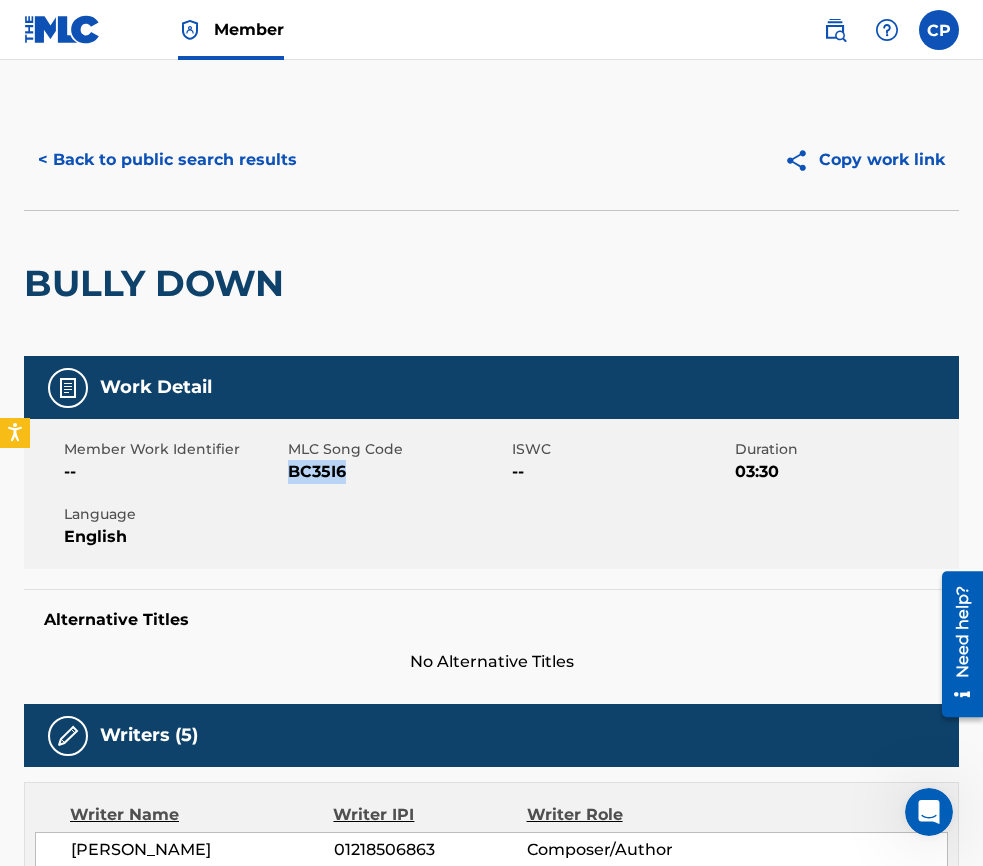 click on "< Back to public search results" at bounding box center [167, 160] 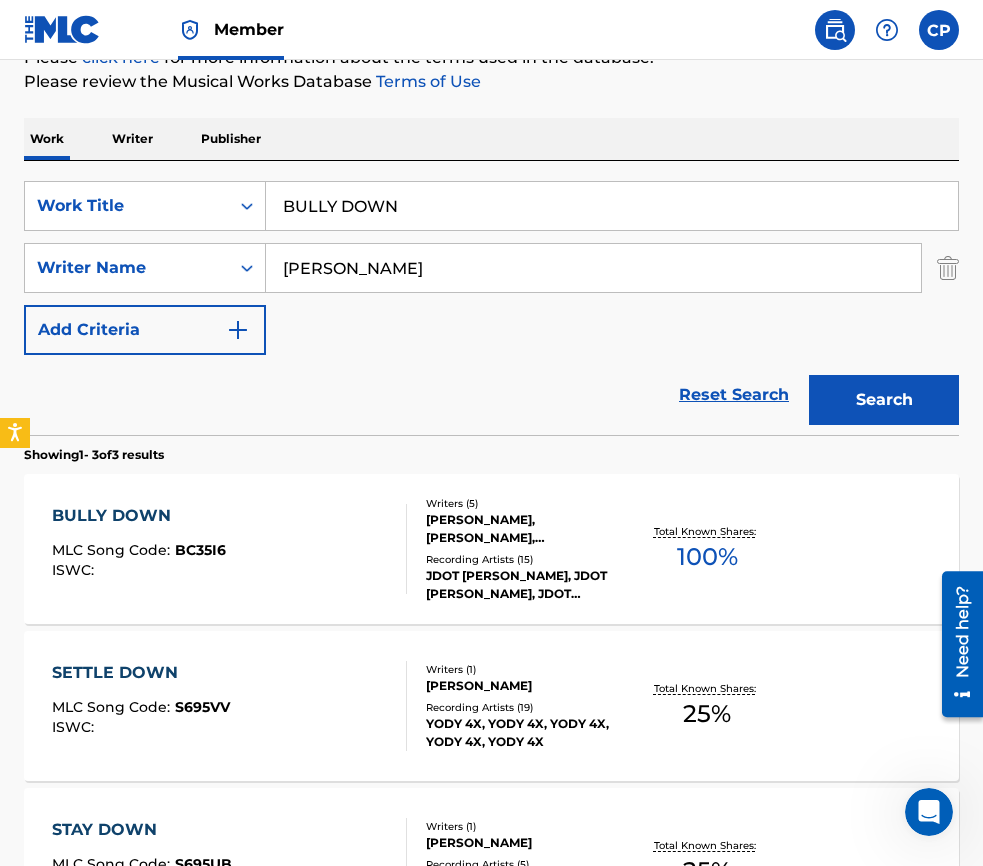 scroll, scrollTop: 242, scrollLeft: 0, axis: vertical 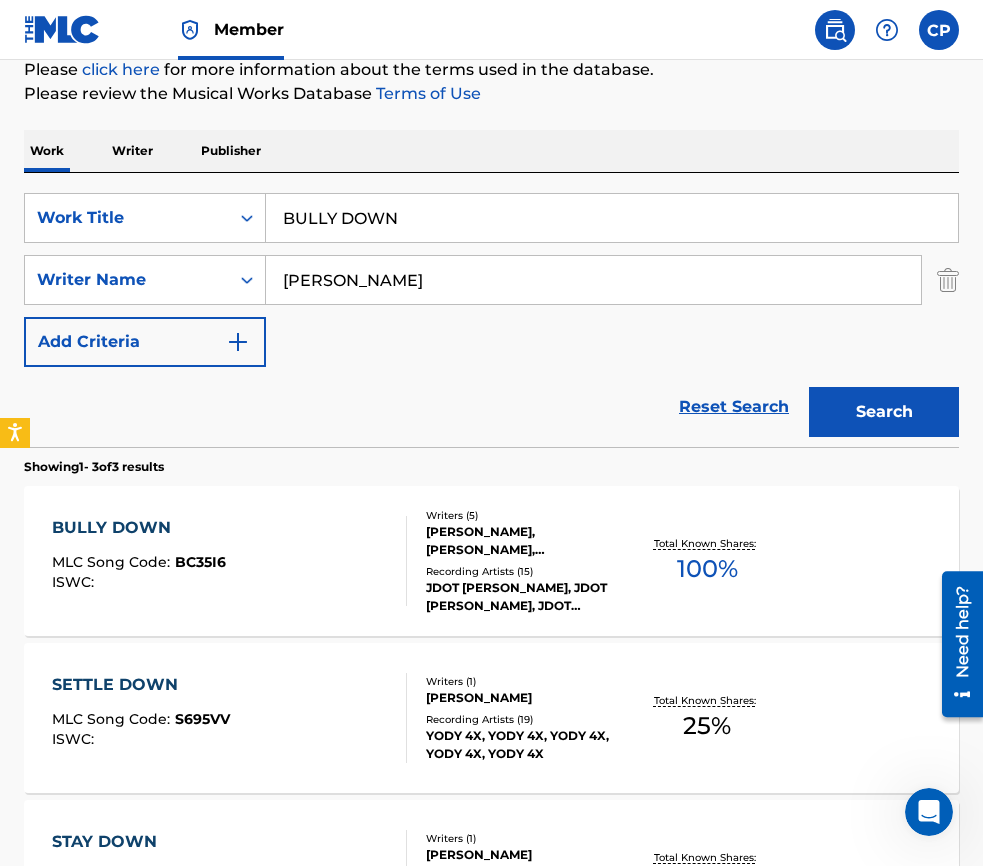 click on "Member" at bounding box center (249, 29) 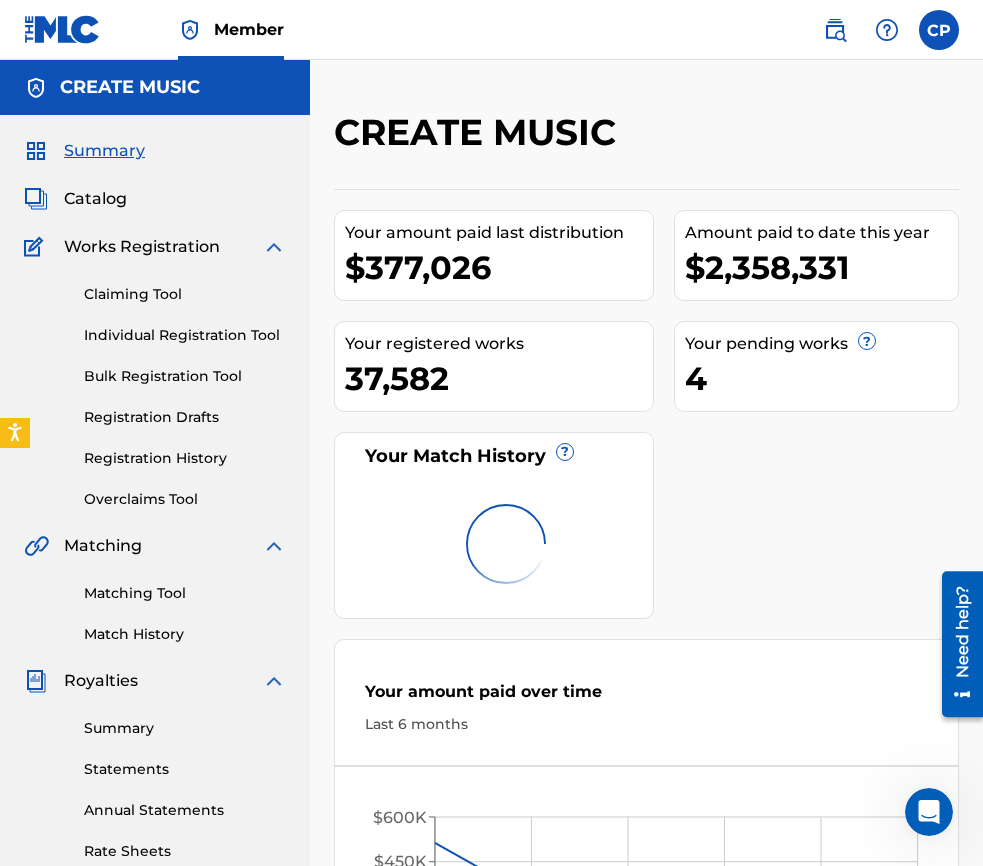 click on "Catalog" at bounding box center [95, 199] 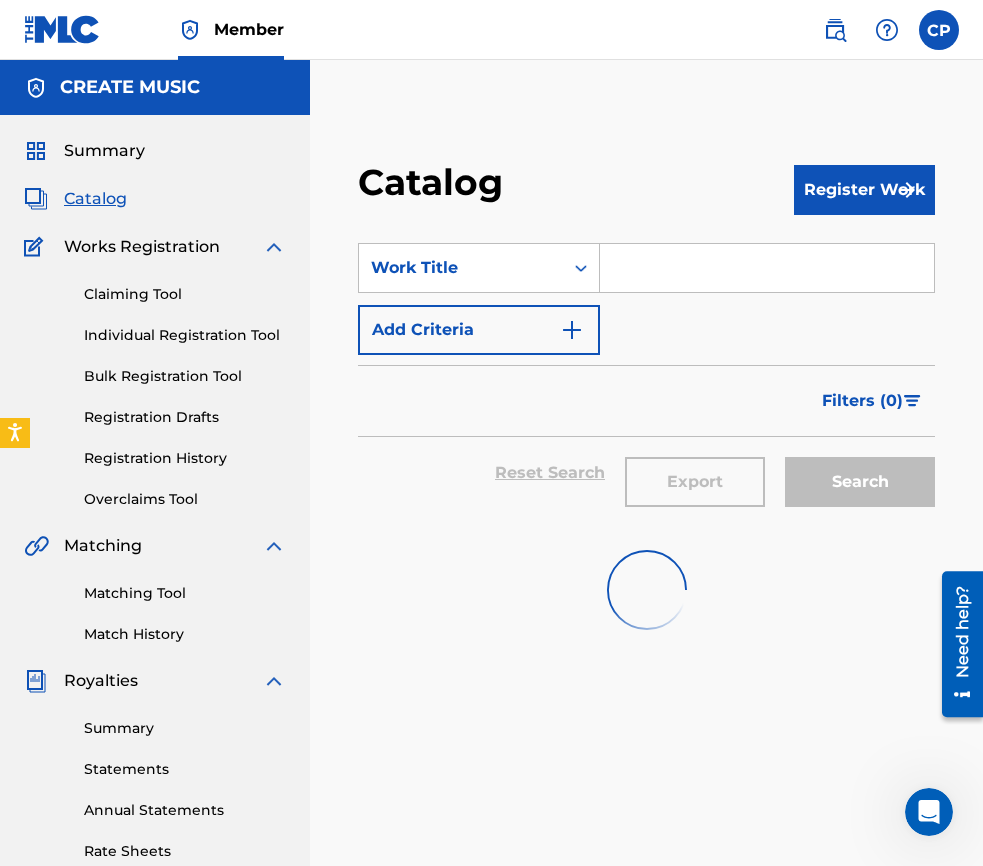 click at bounding box center [767, 268] 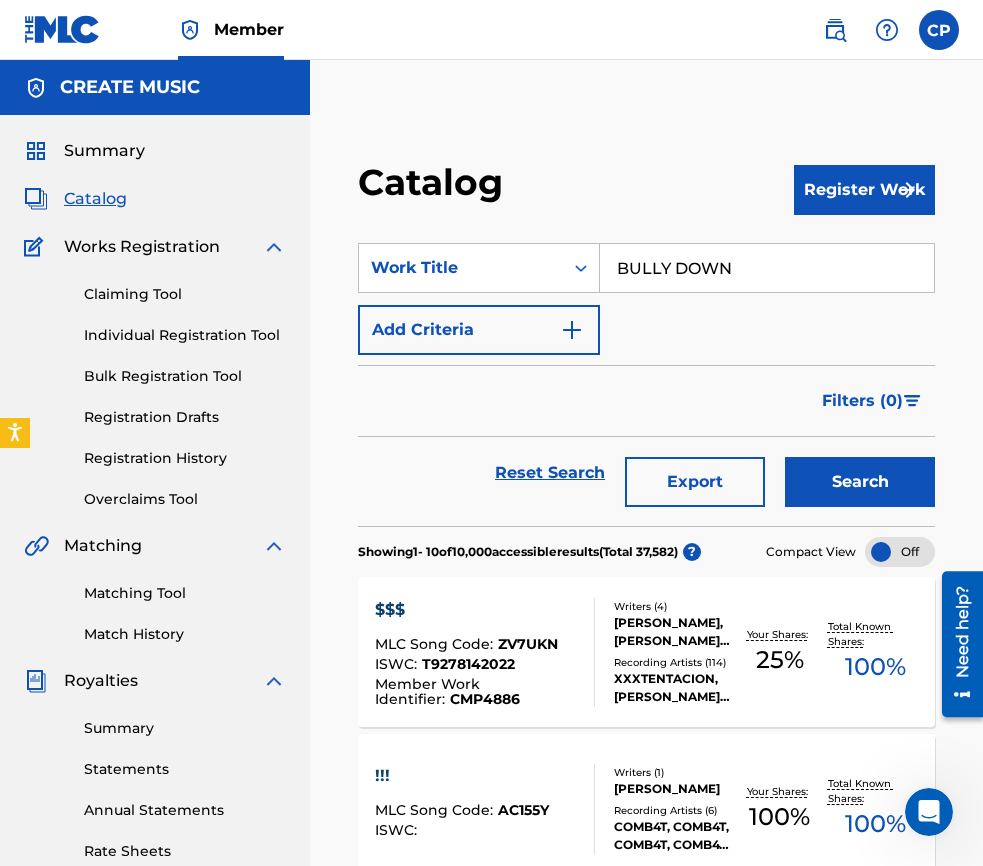 type on "BULLY DOWN" 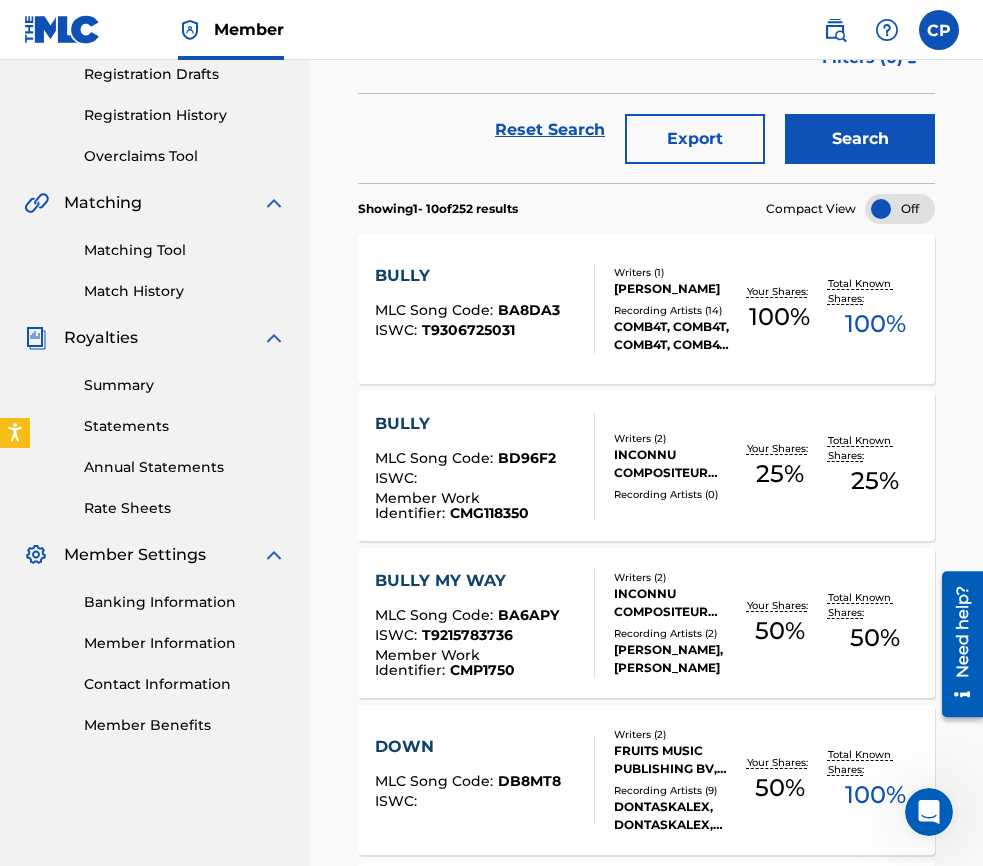 scroll, scrollTop: 0, scrollLeft: 0, axis: both 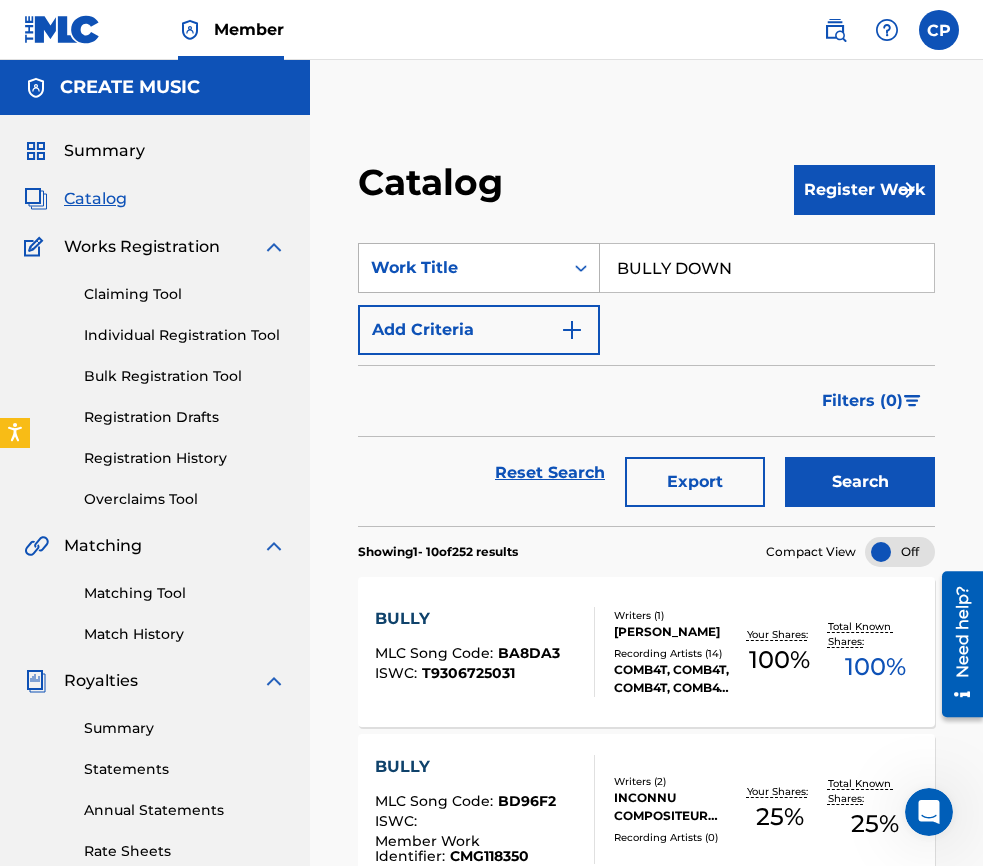 click on "Work Title" at bounding box center [461, 268] 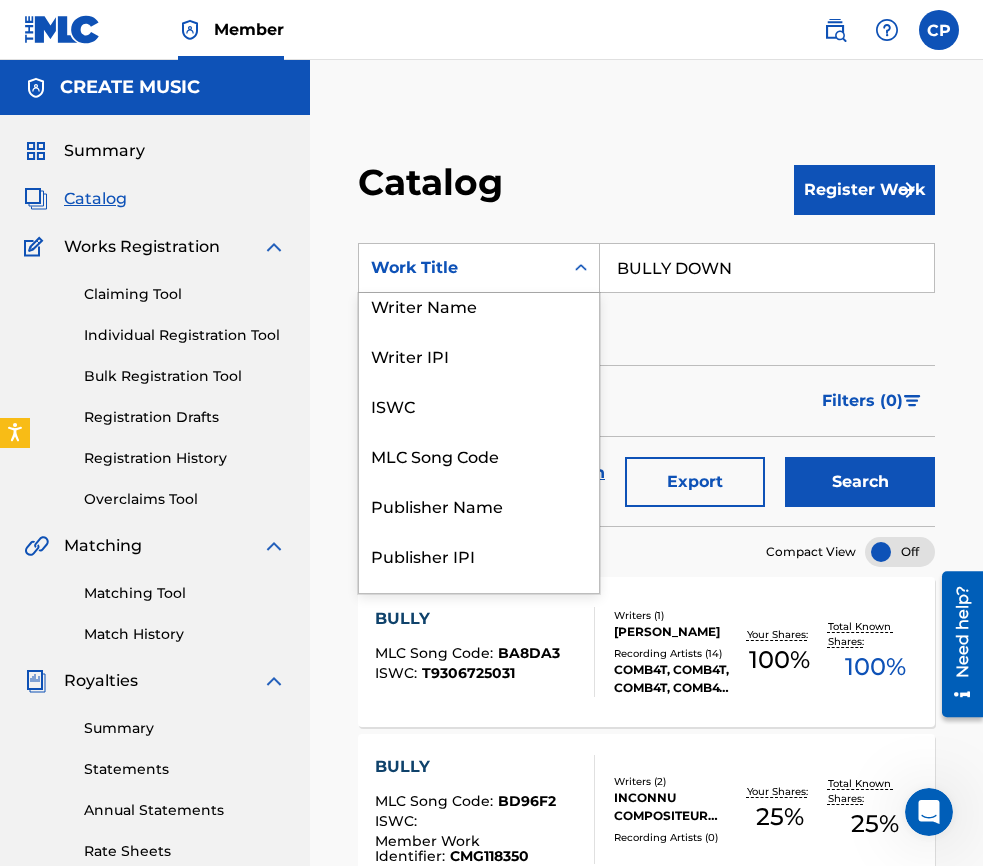 scroll, scrollTop: 0, scrollLeft: 0, axis: both 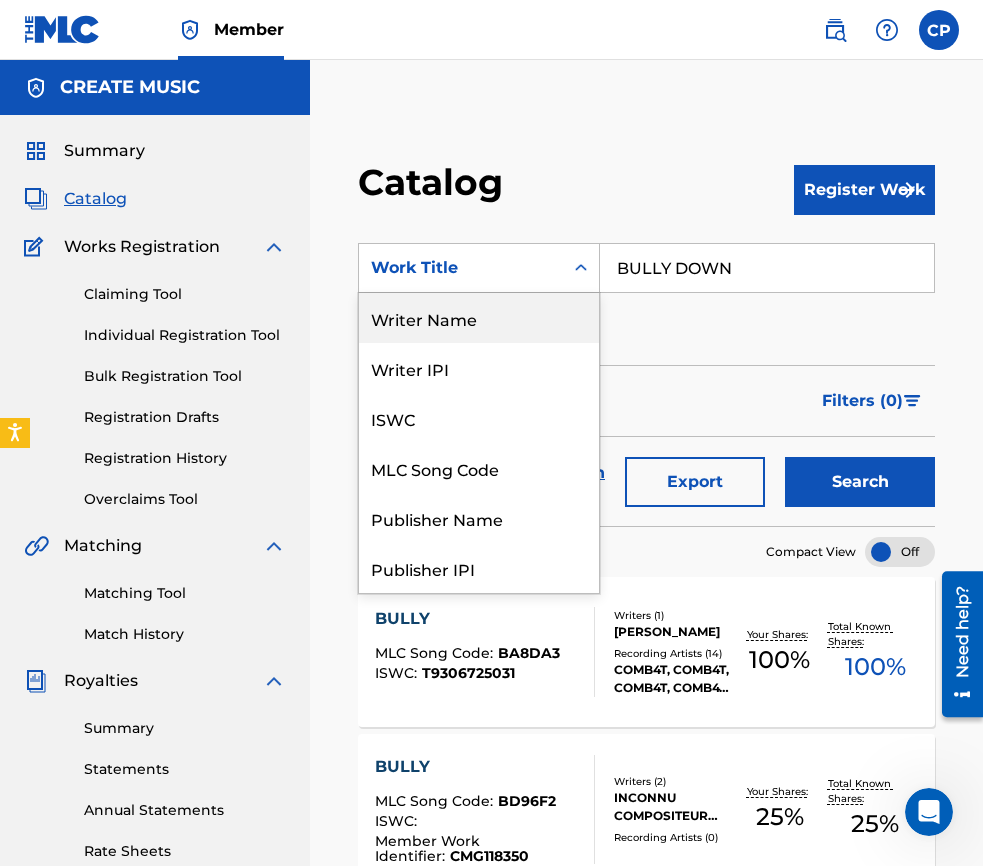 click on "Writer Name" at bounding box center [479, 318] 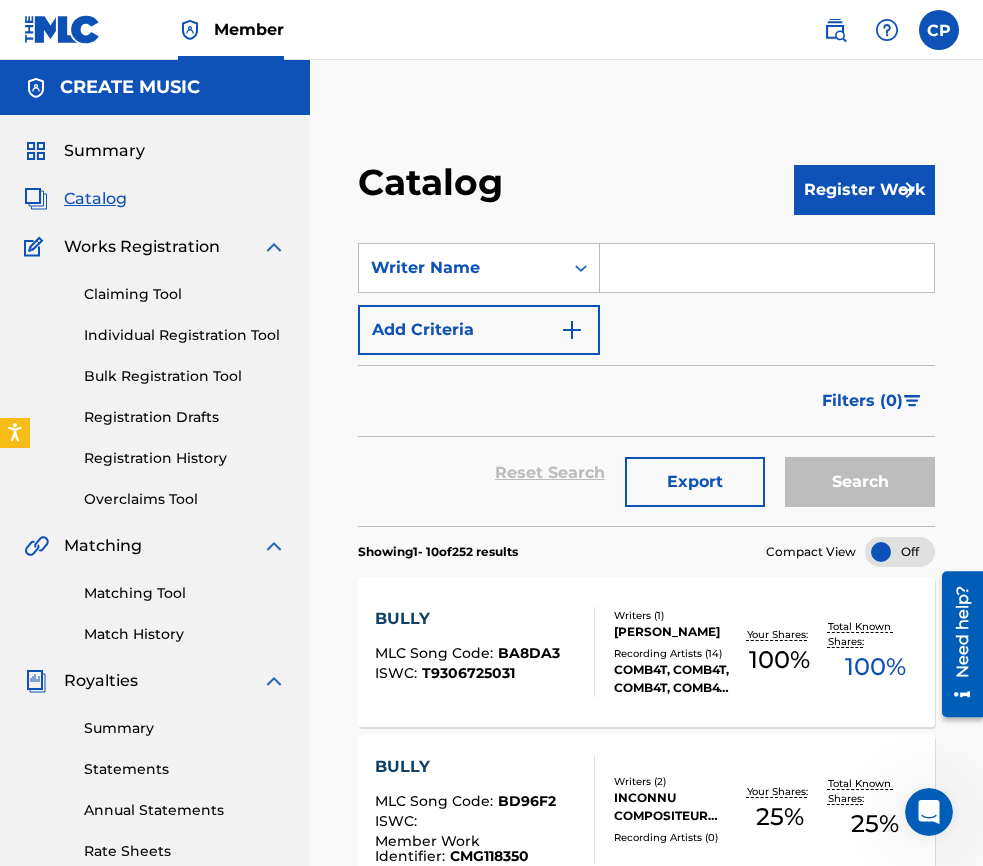 click at bounding box center (767, 268) 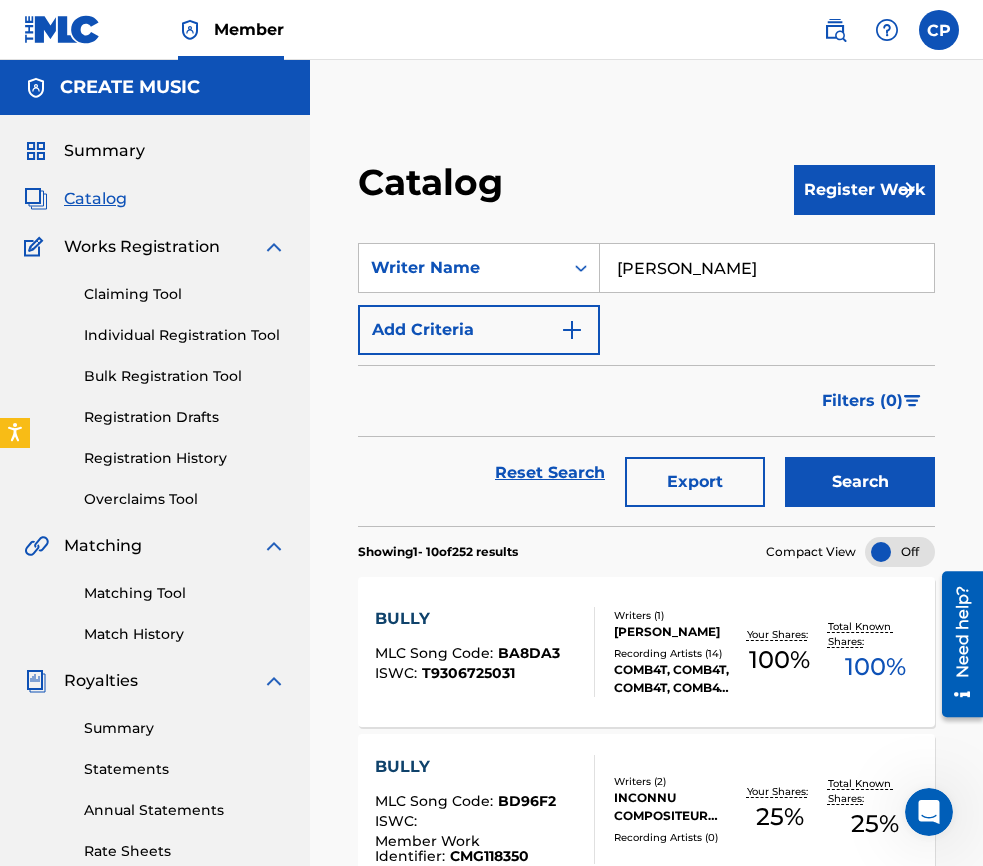 type on "[PERSON_NAME]" 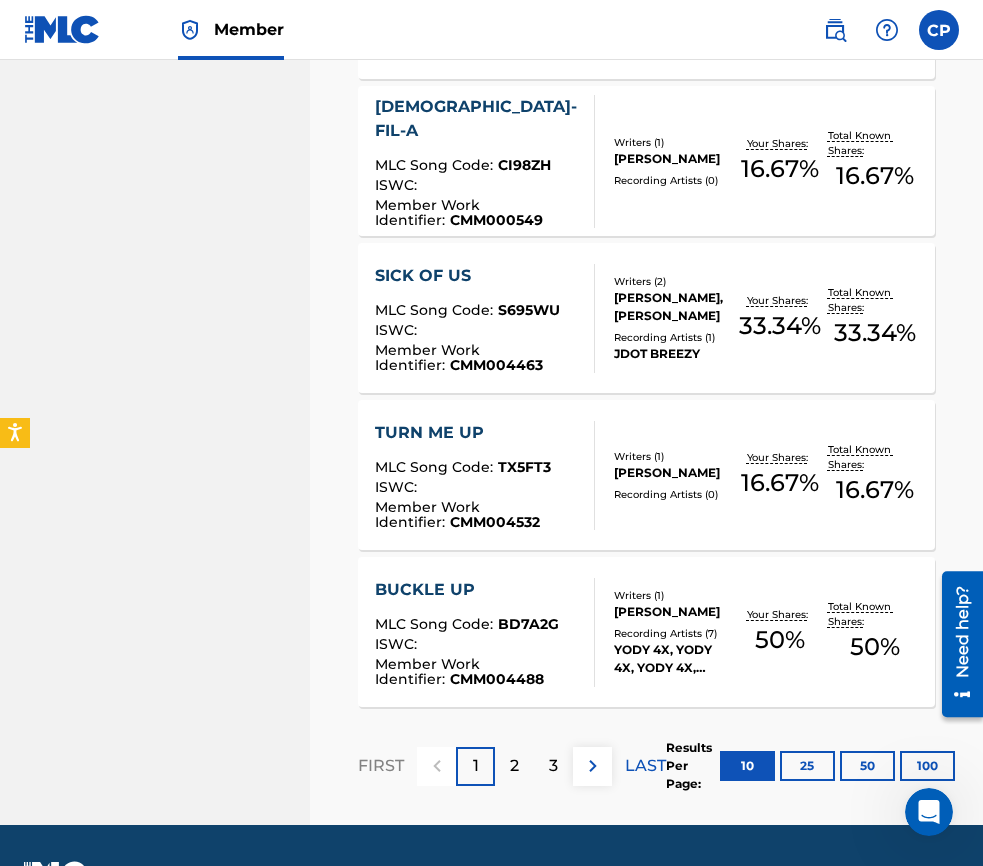 click on "2" at bounding box center [514, 766] 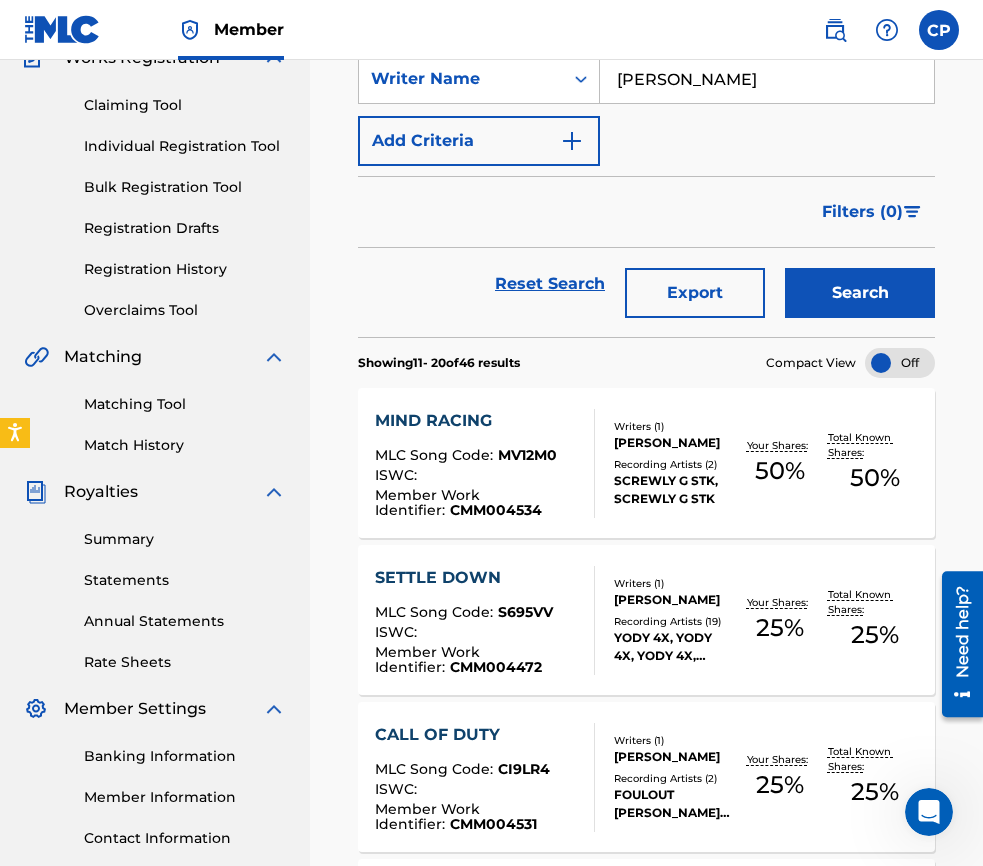 scroll, scrollTop: 136, scrollLeft: 0, axis: vertical 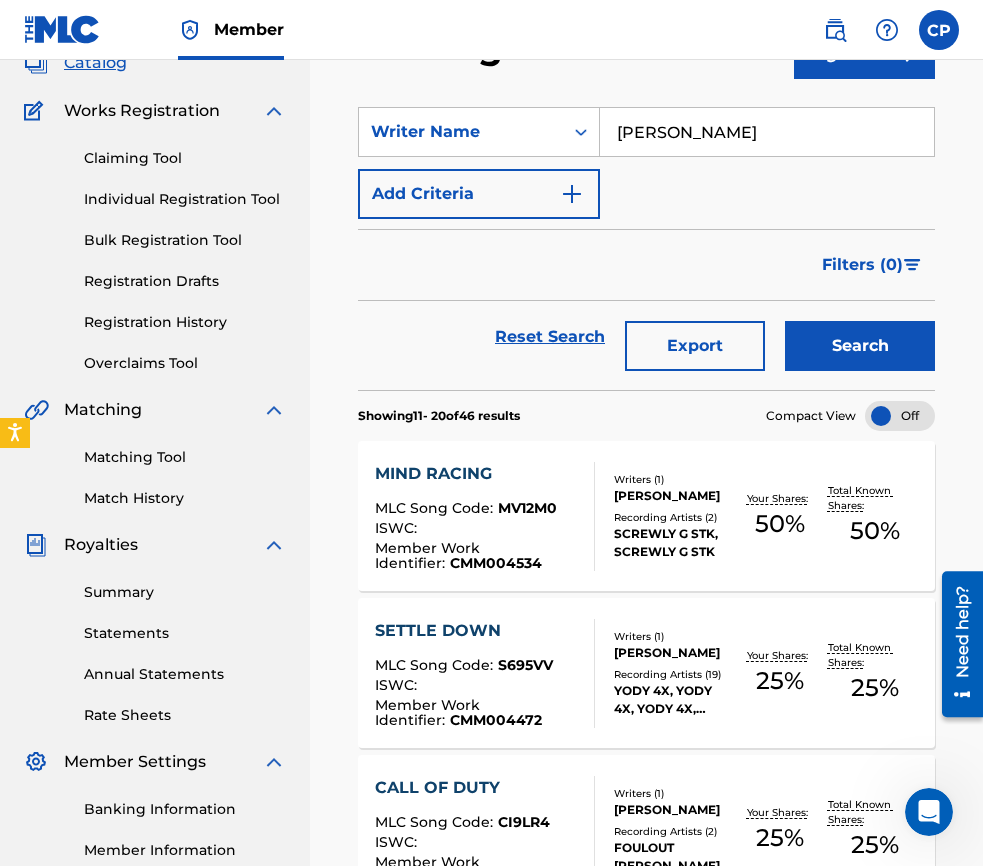 click on "Add Criteria" at bounding box center (479, 194) 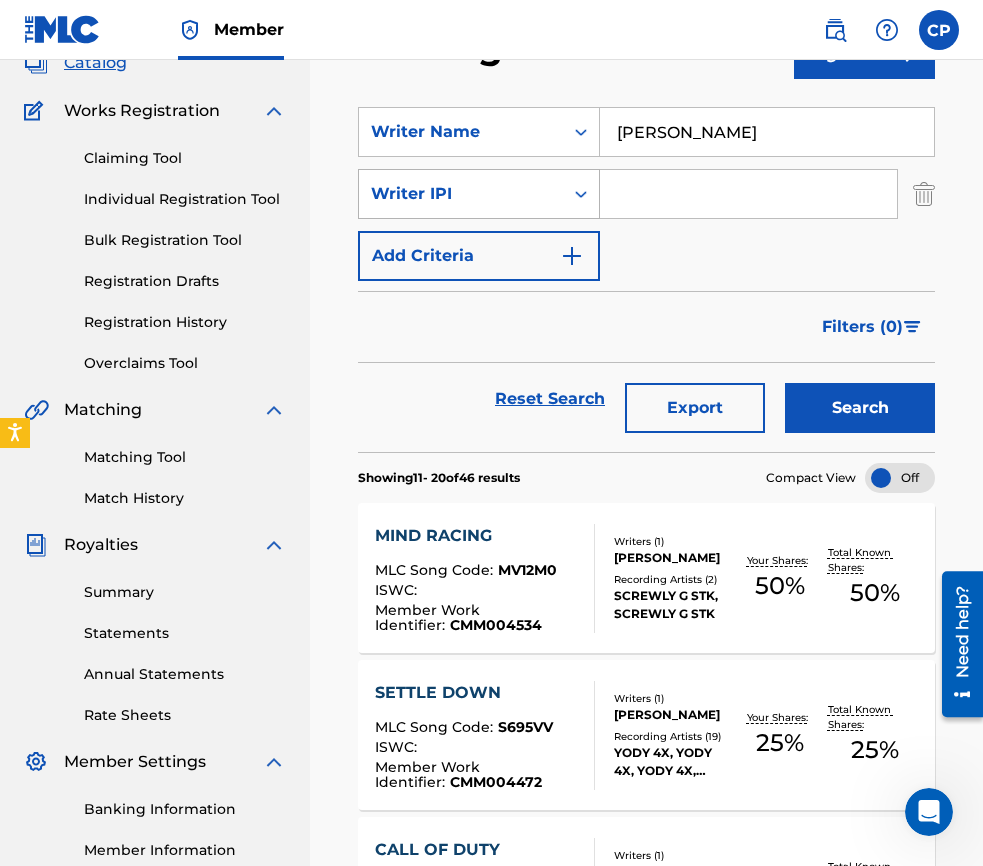 click at bounding box center (581, 194) 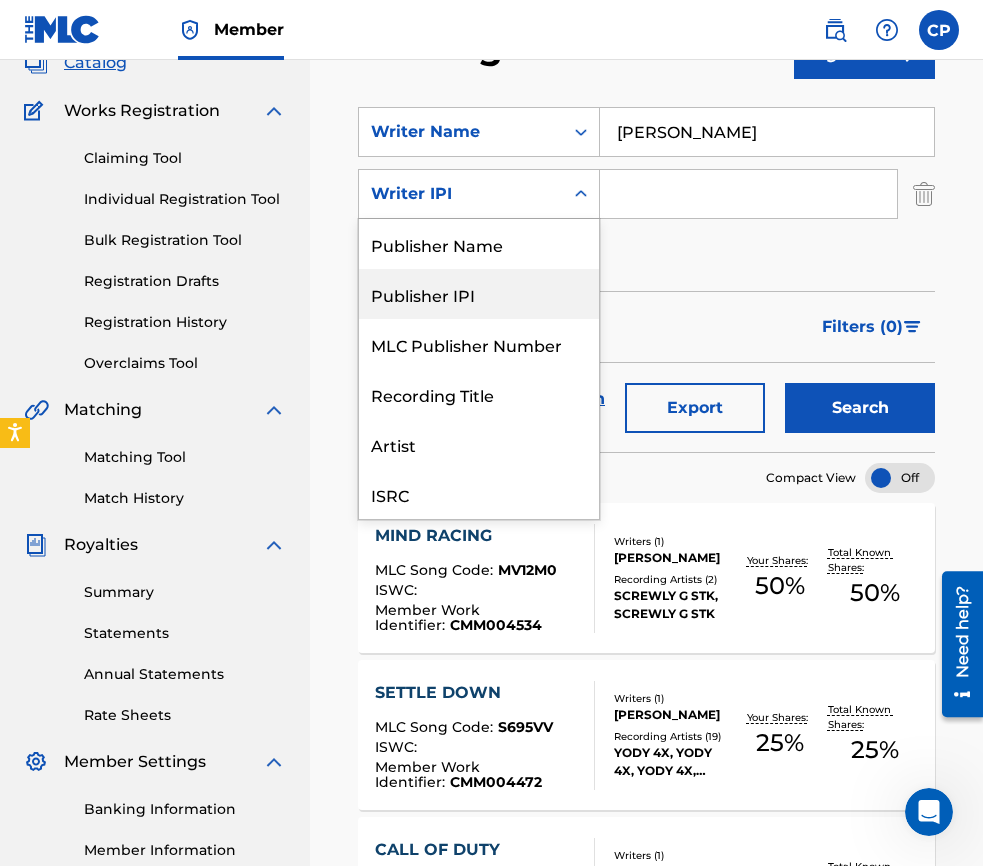 scroll, scrollTop: 50, scrollLeft: 0, axis: vertical 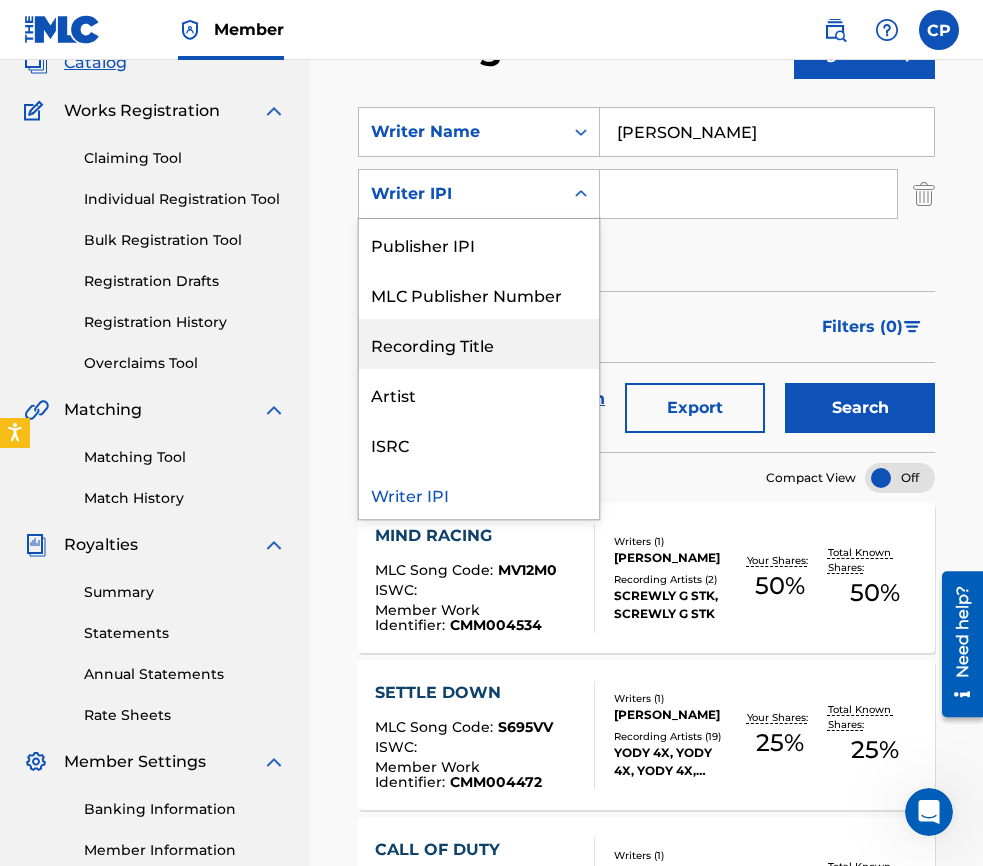 click on "Recording Title" at bounding box center (479, 344) 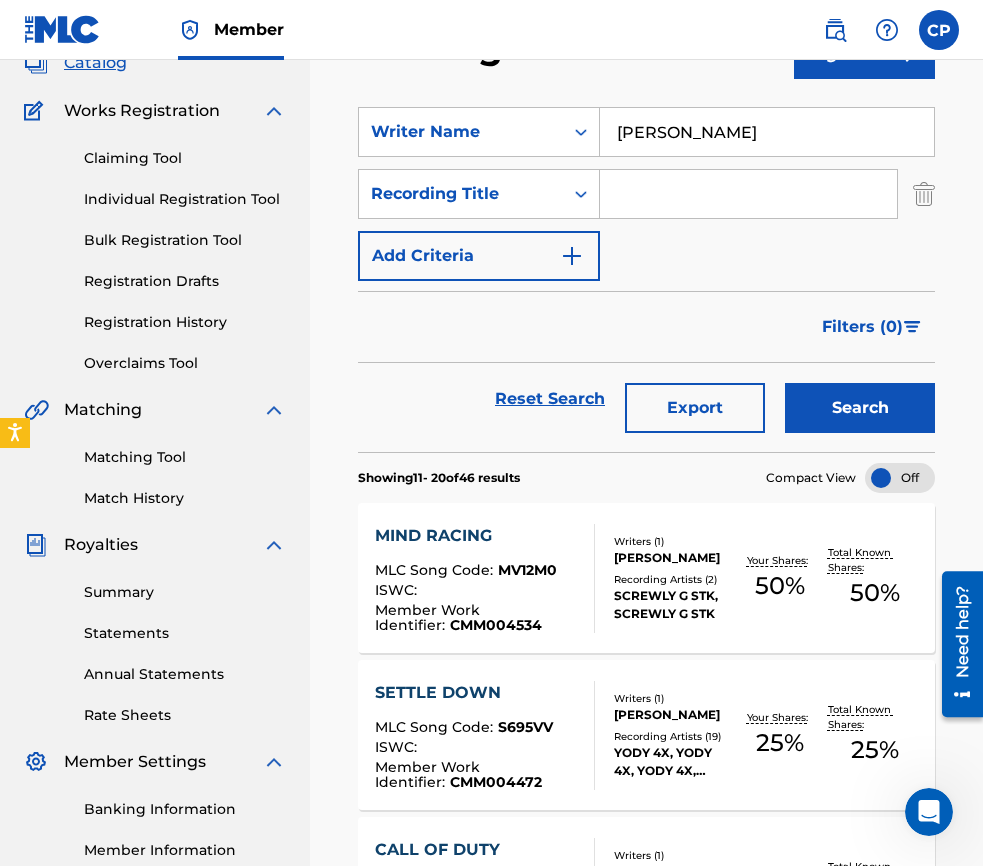 click on "SearchWithCriteriab407747a-8997-4935-8ba5-b890c9f805f7 Writer Name [PERSON_NAME] SearchWithCriteriaf1f0f8dd-1271-4687-89ae-5b4d5410d1e6 Recording Title Add Criteria" at bounding box center [646, 194] 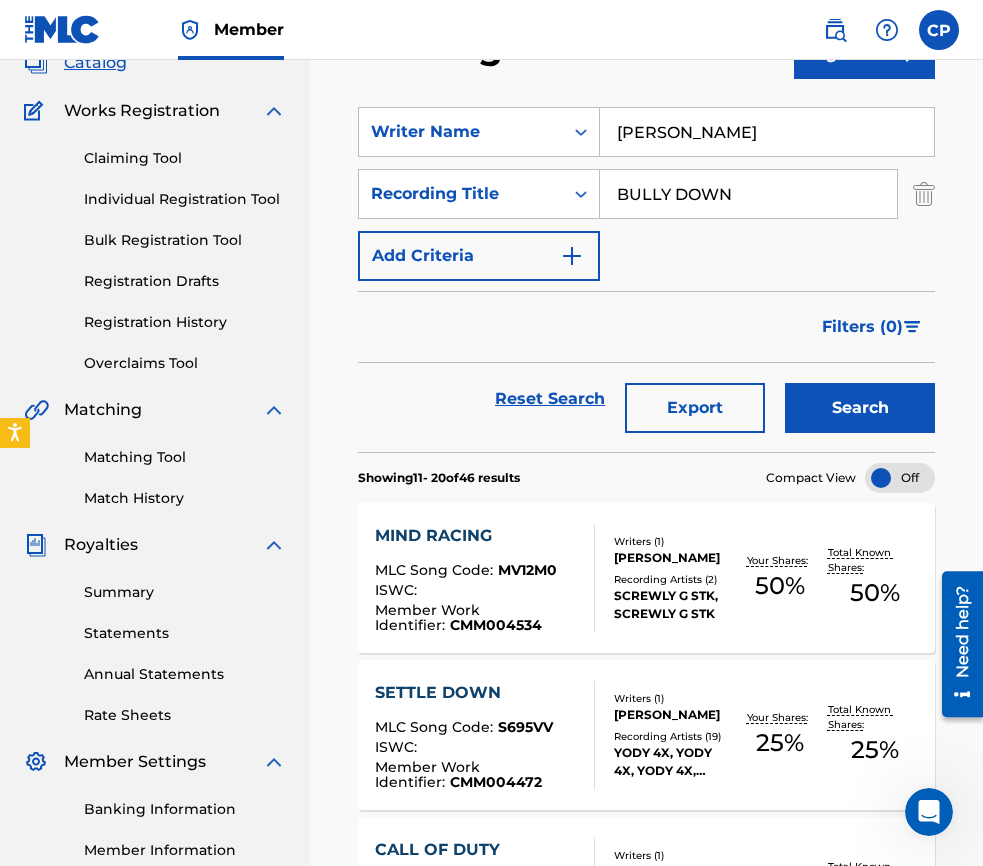 type on "BULLY DOWN" 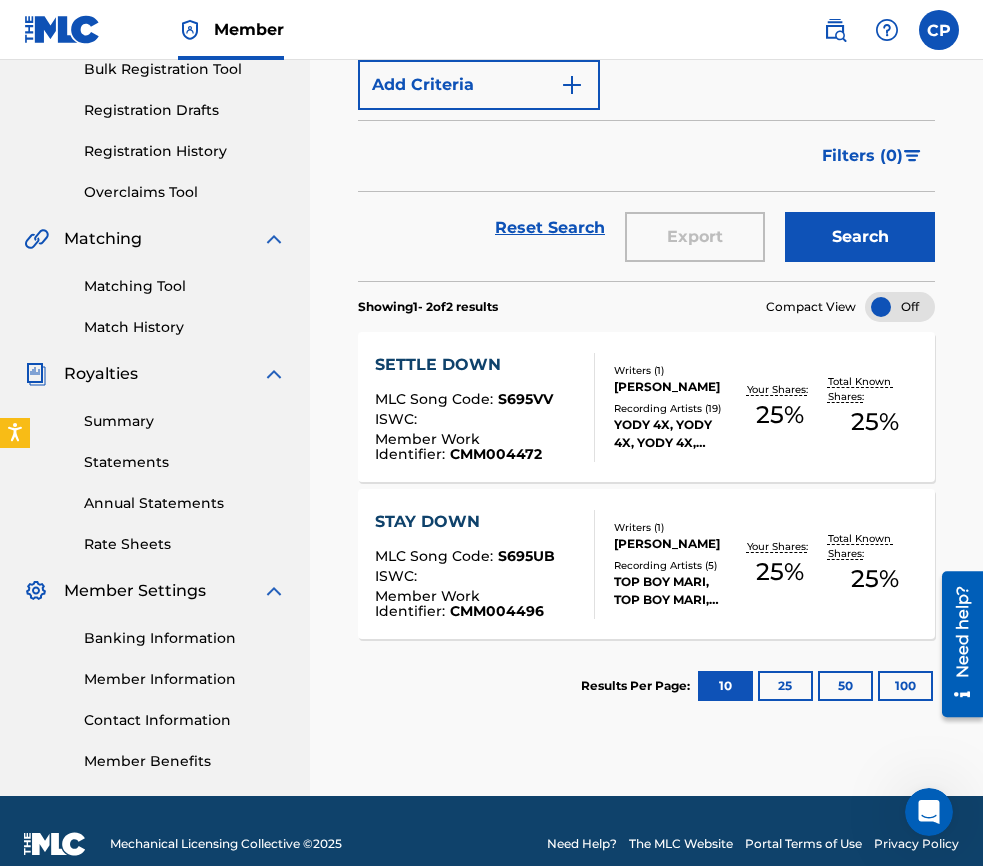 scroll, scrollTop: 0, scrollLeft: 0, axis: both 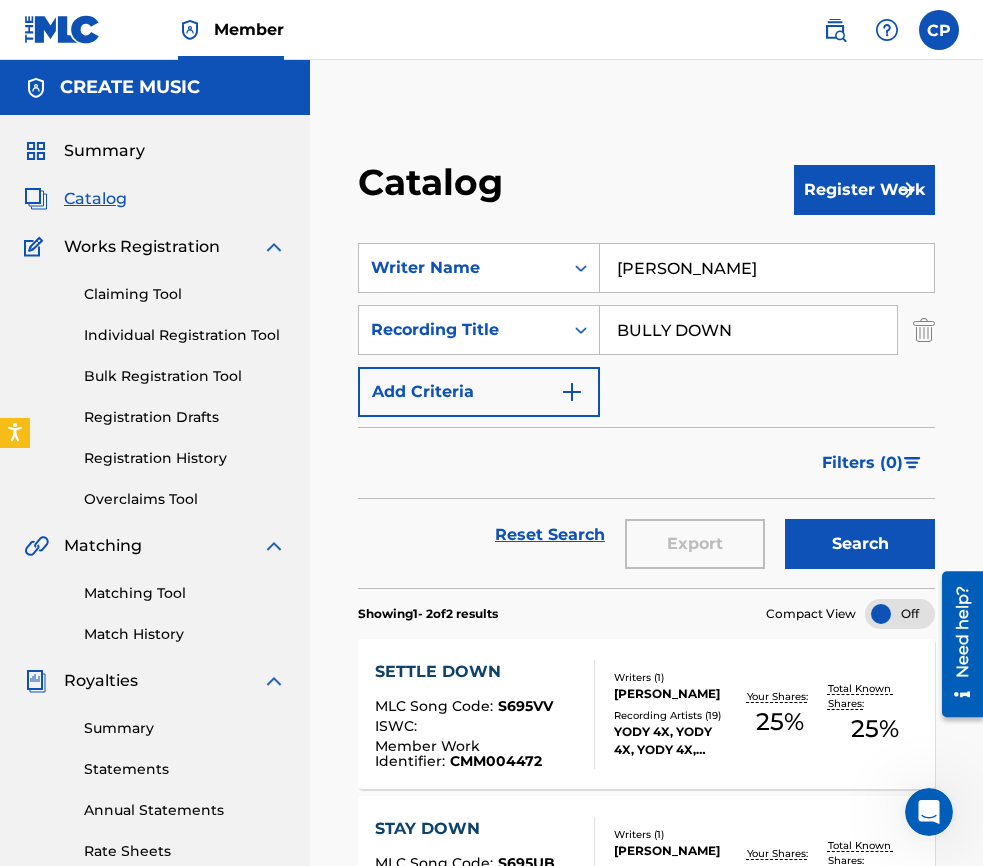 click on "Claiming Tool" at bounding box center [185, 294] 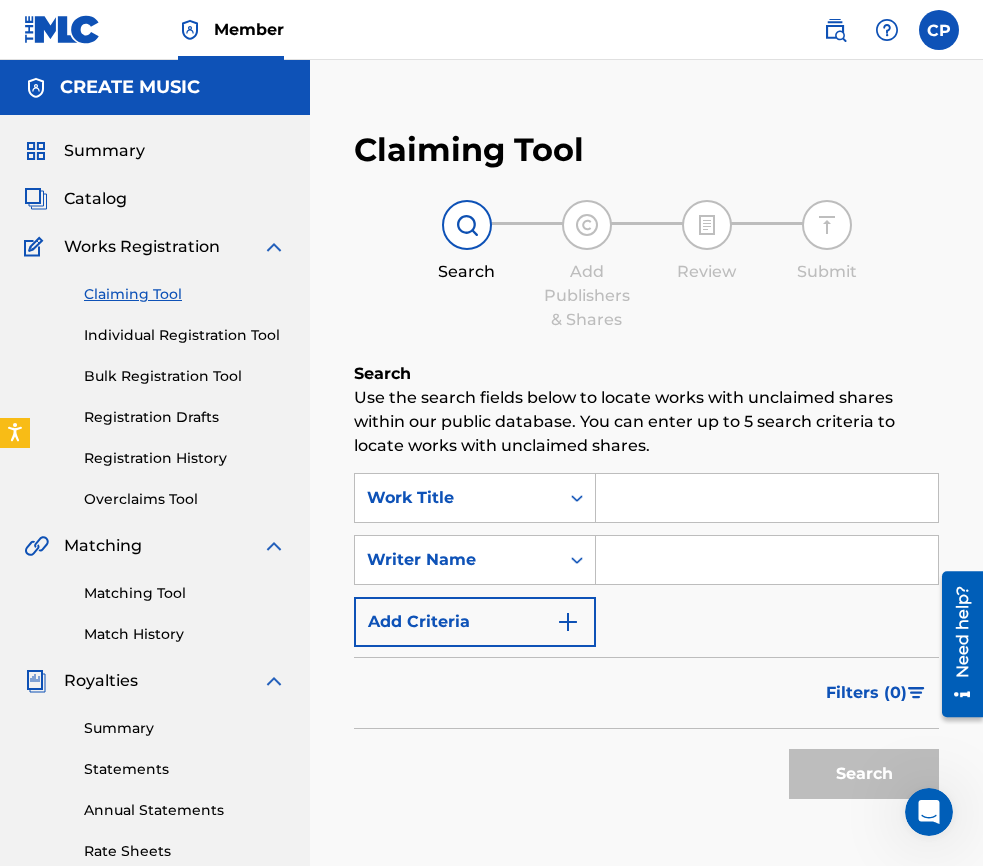 click on "Individual Registration Tool" at bounding box center [185, 335] 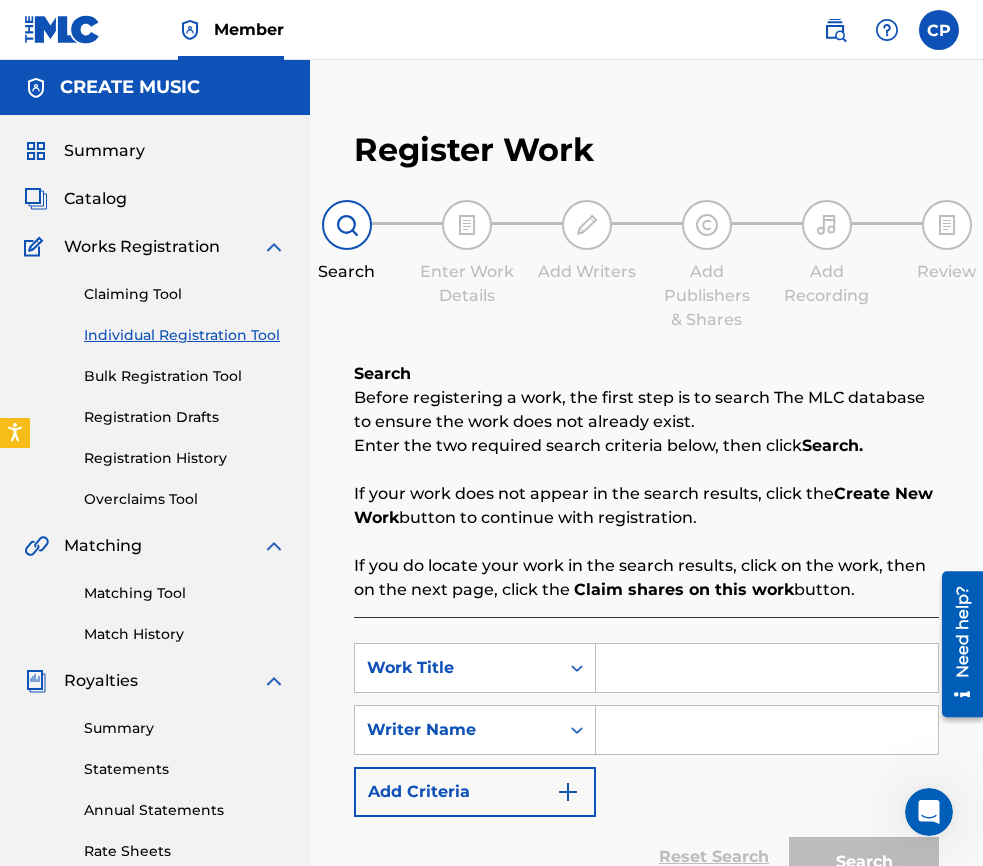 click at bounding box center [767, 668] 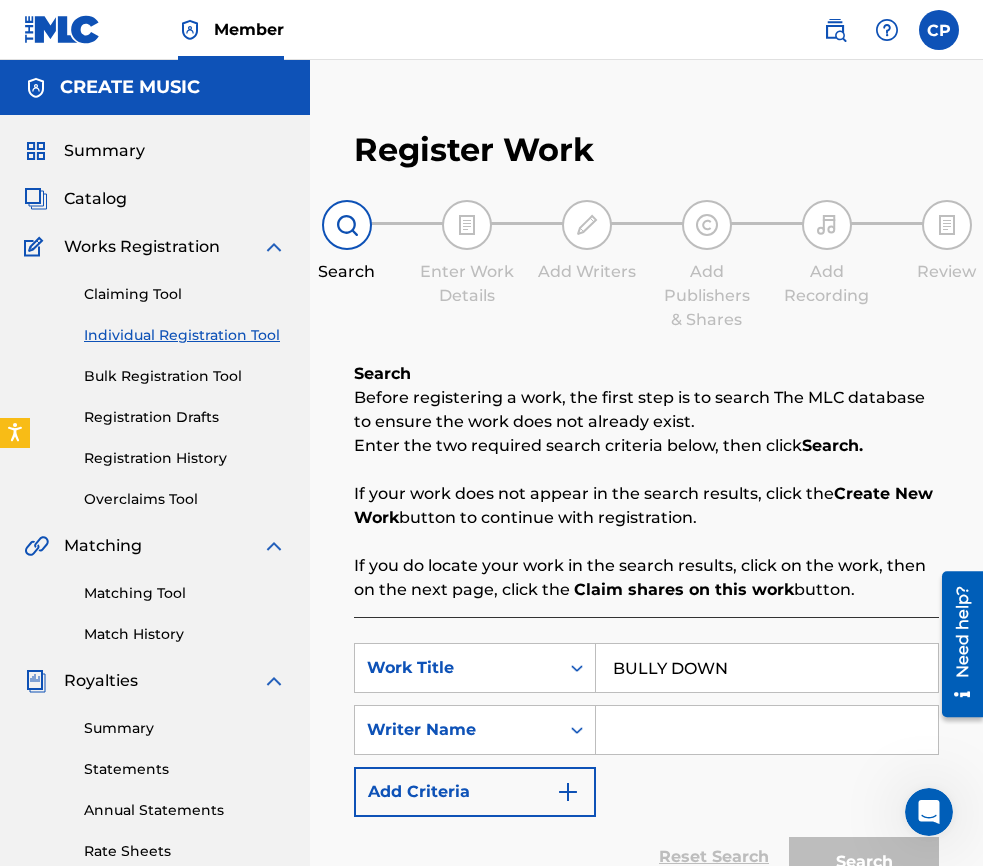 type on "BULLY DOWN" 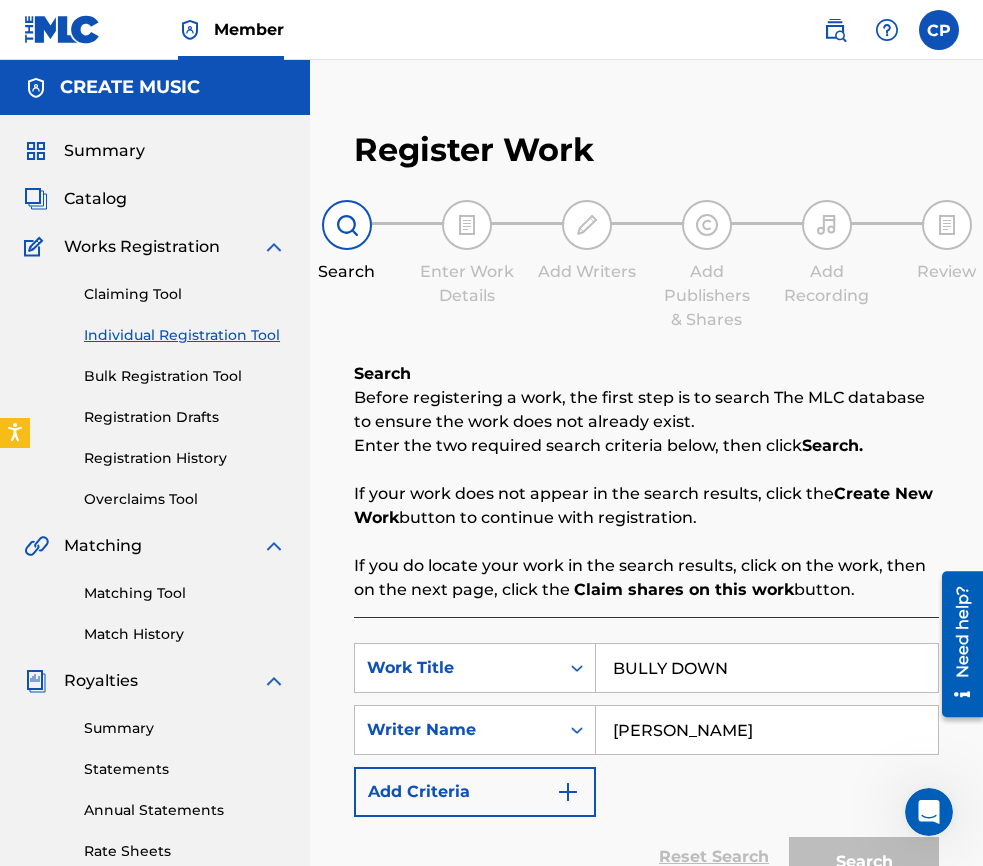 click on "[PERSON_NAME]" at bounding box center [767, 730] 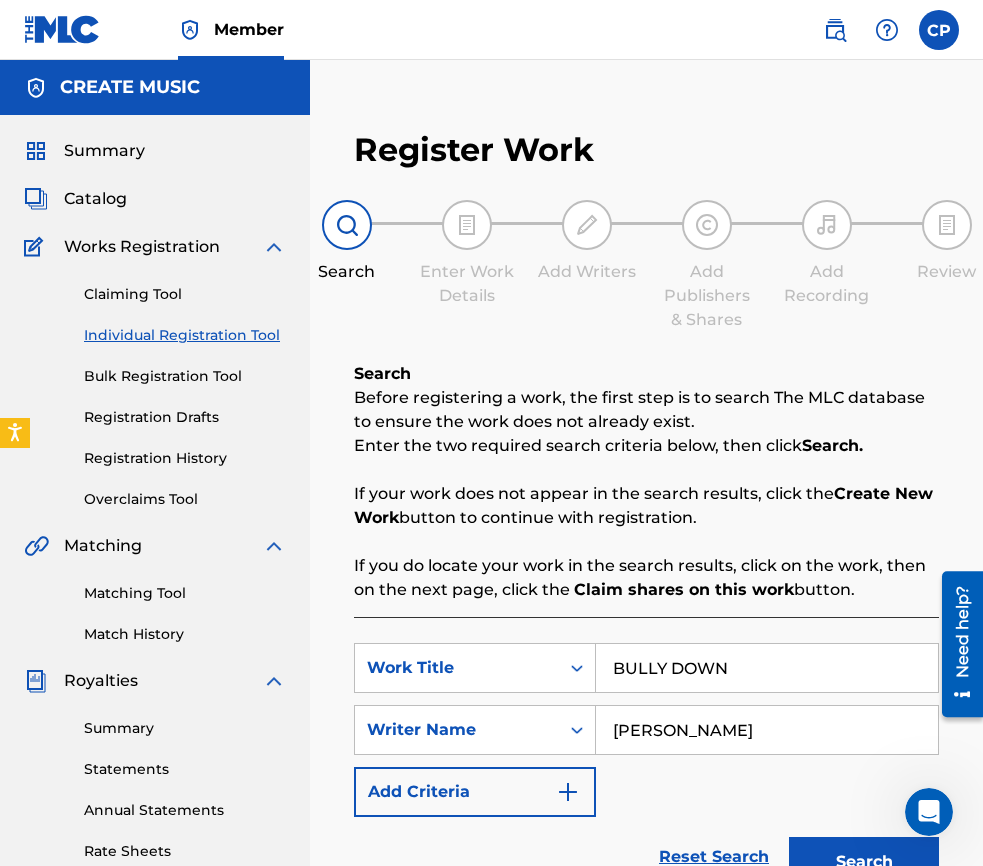 type on "[PERSON_NAME]" 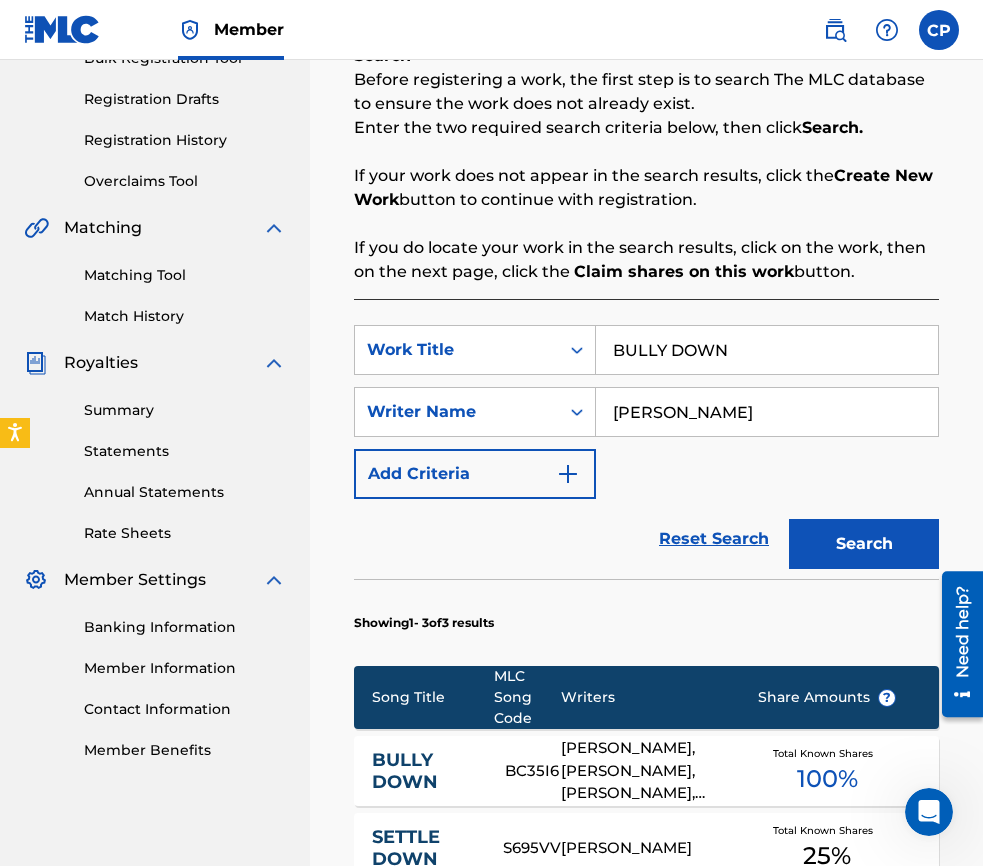 scroll, scrollTop: 507, scrollLeft: 0, axis: vertical 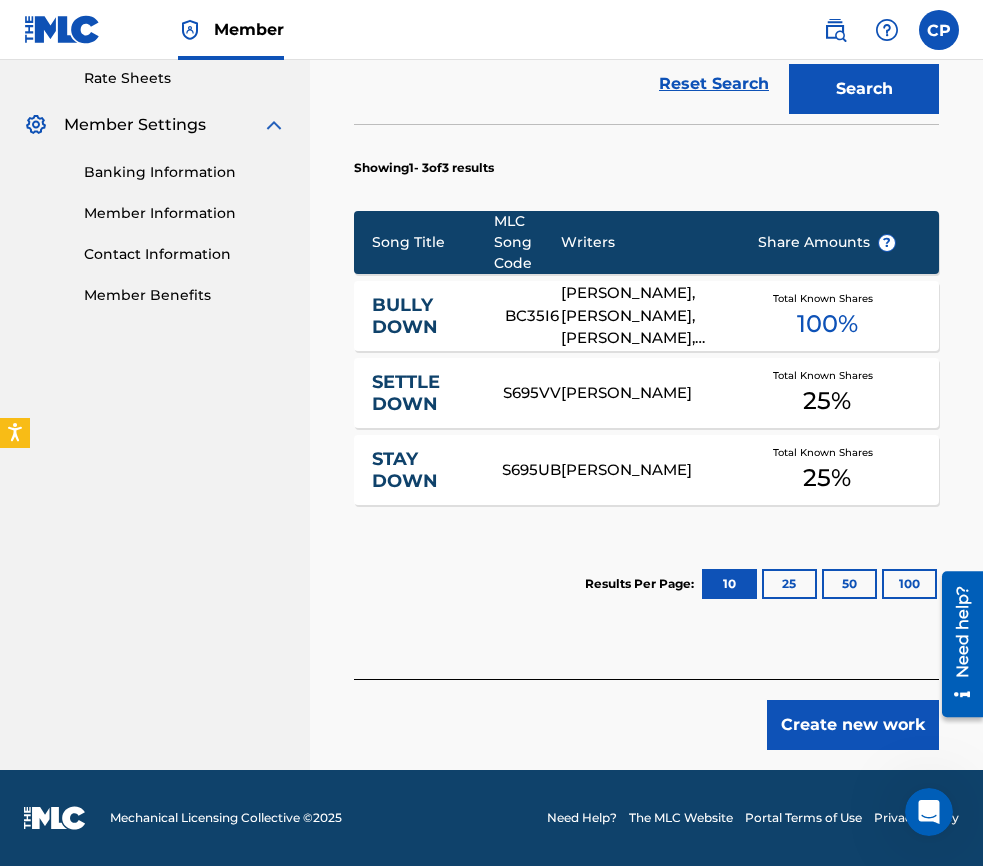 click on "Create new work" at bounding box center (853, 725) 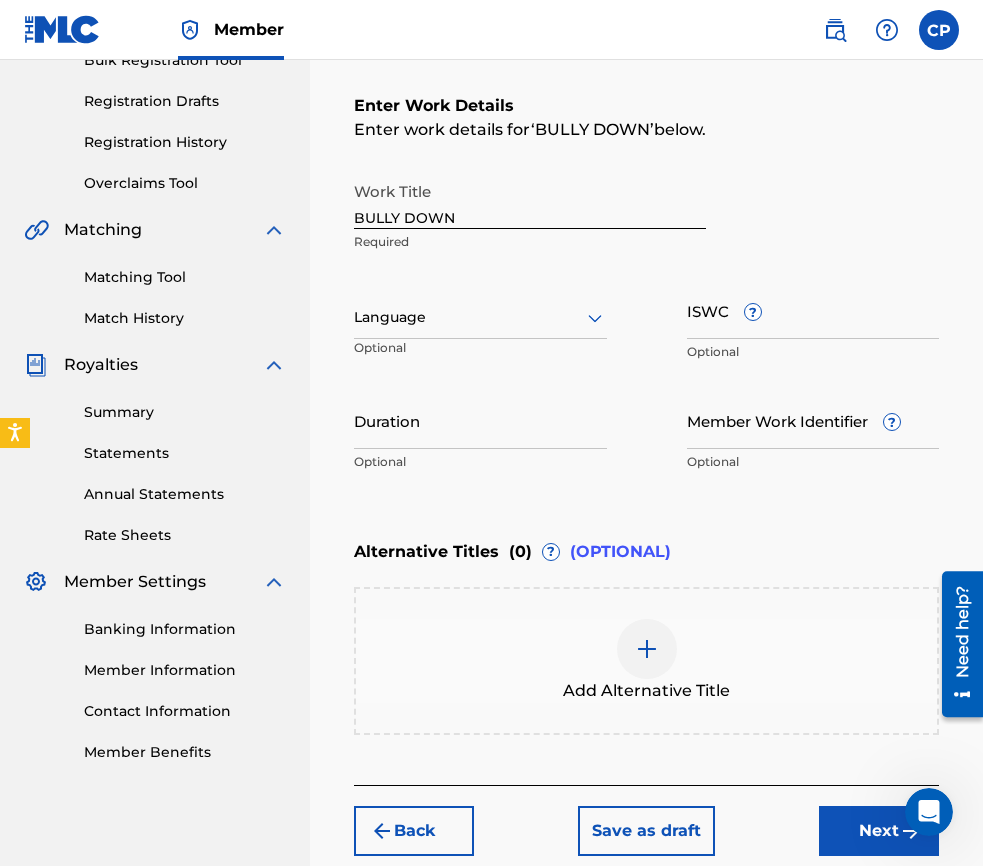 scroll, scrollTop: 293, scrollLeft: 0, axis: vertical 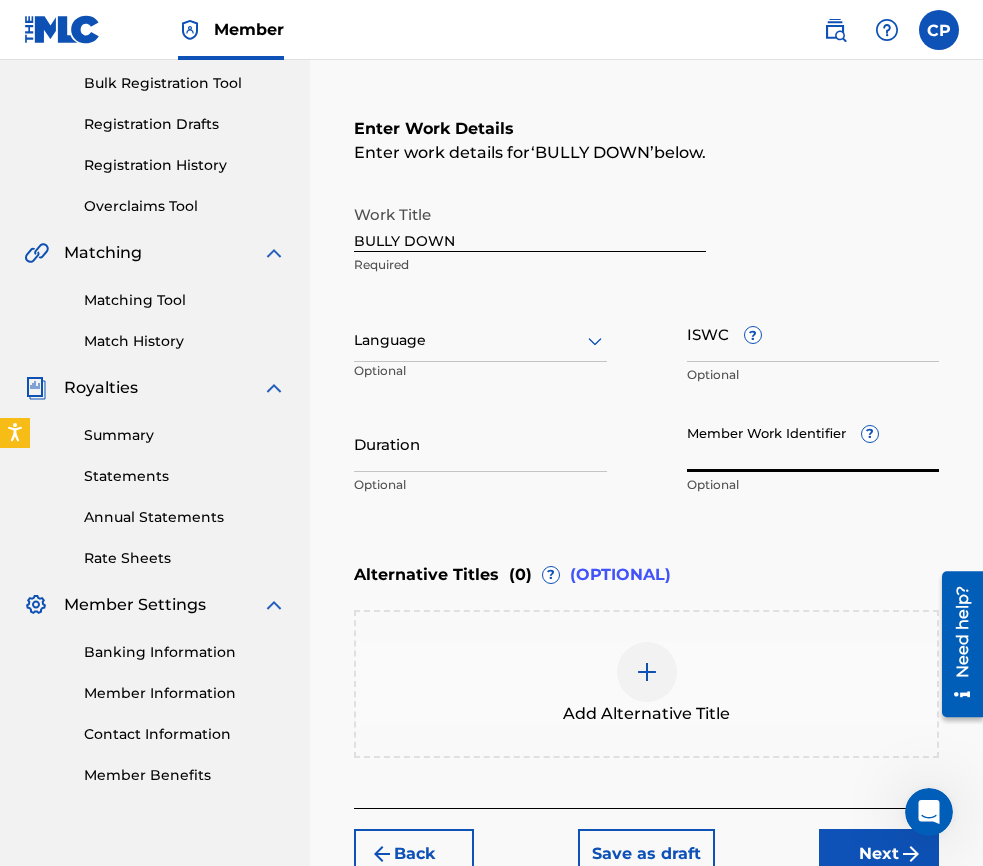 click on "Member Work Identifier   ?" at bounding box center [813, 443] 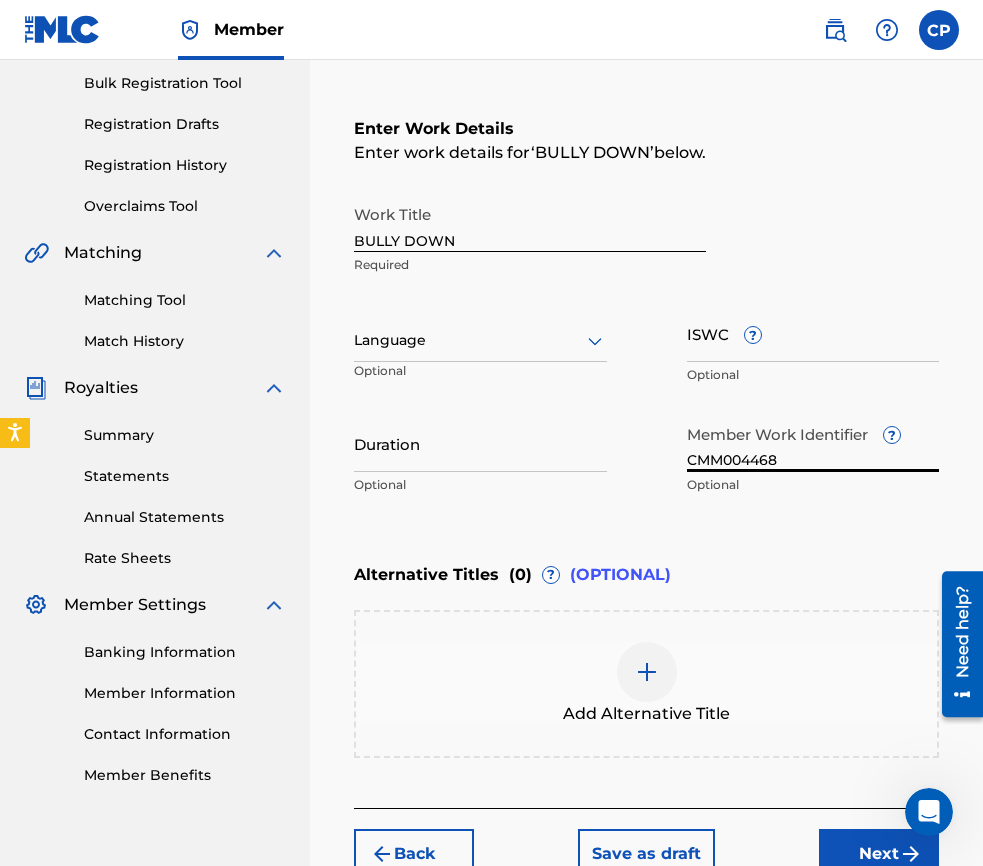 type on "CMM004468" 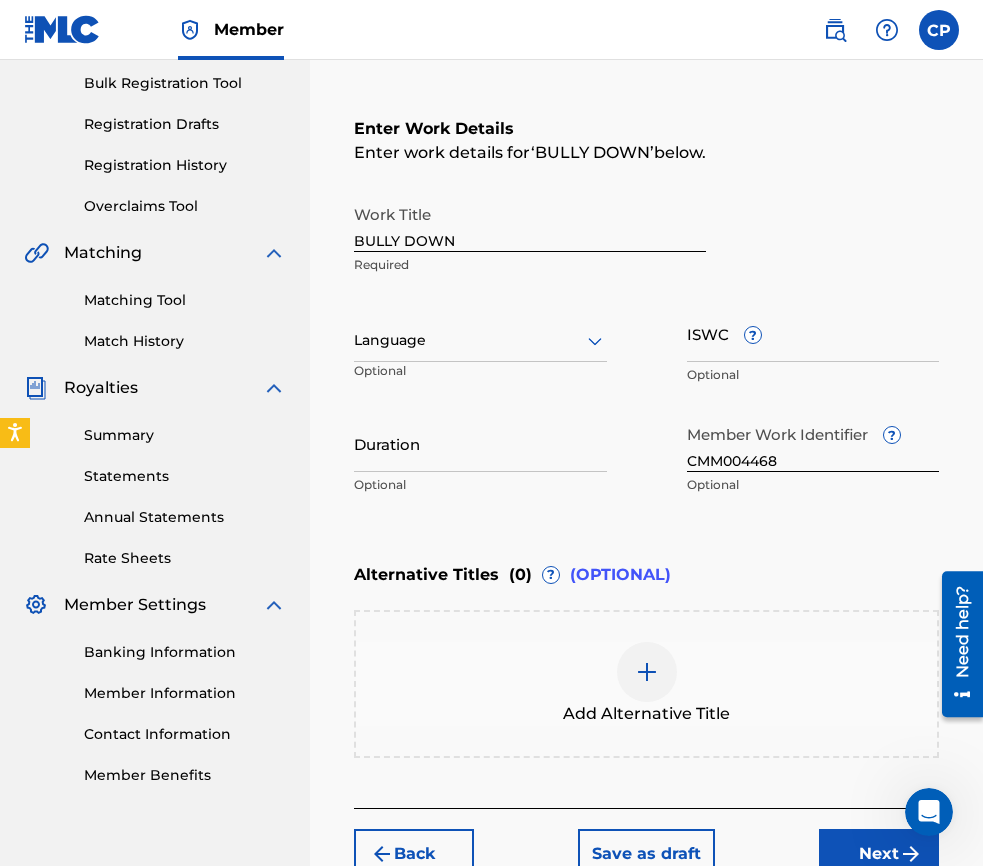 click on "Next" at bounding box center [879, 854] 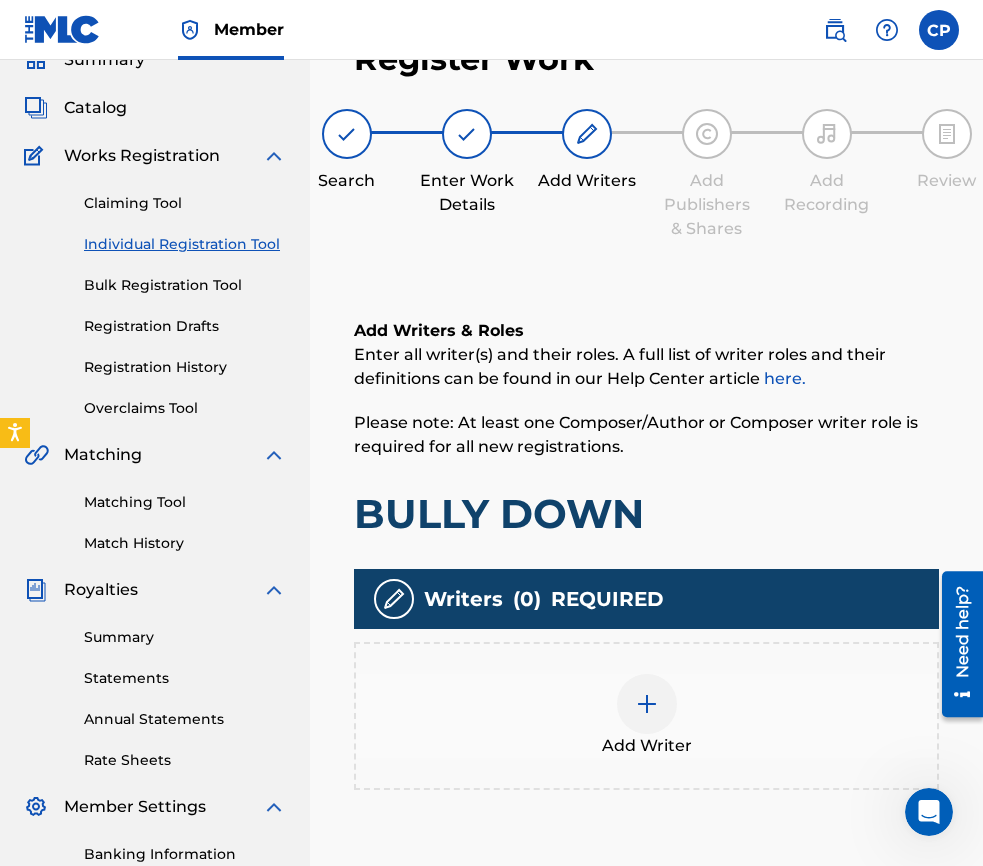 scroll, scrollTop: 90, scrollLeft: 0, axis: vertical 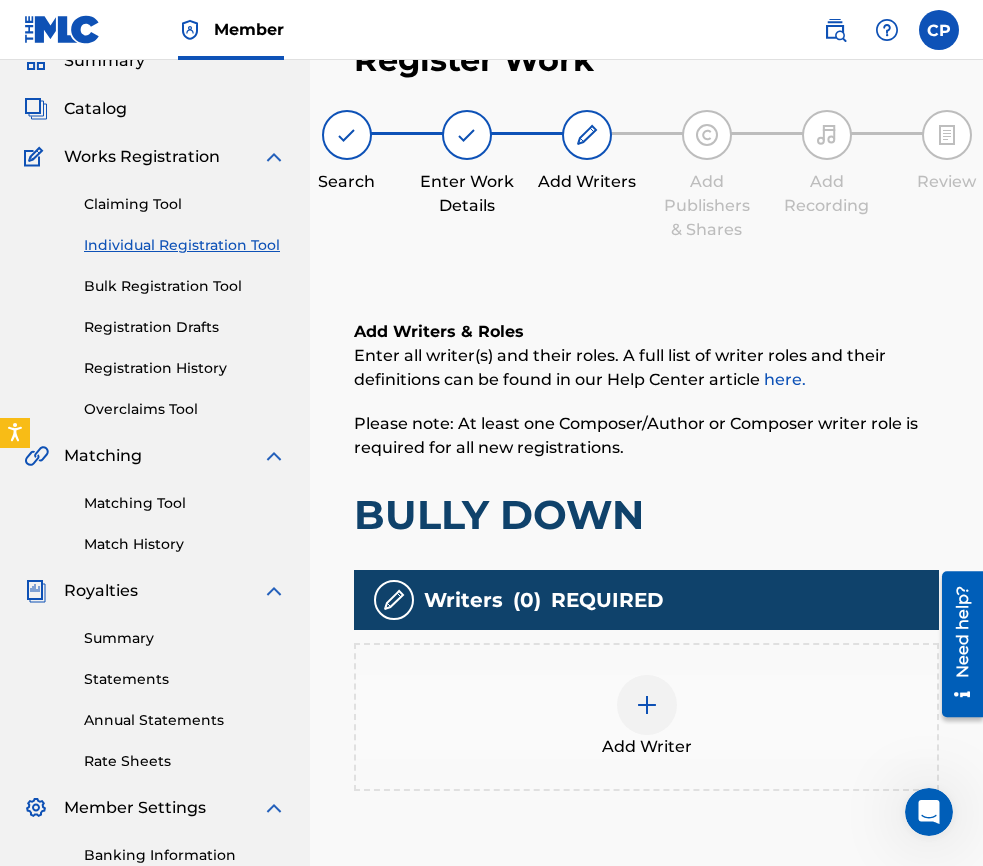 click at bounding box center (647, 705) 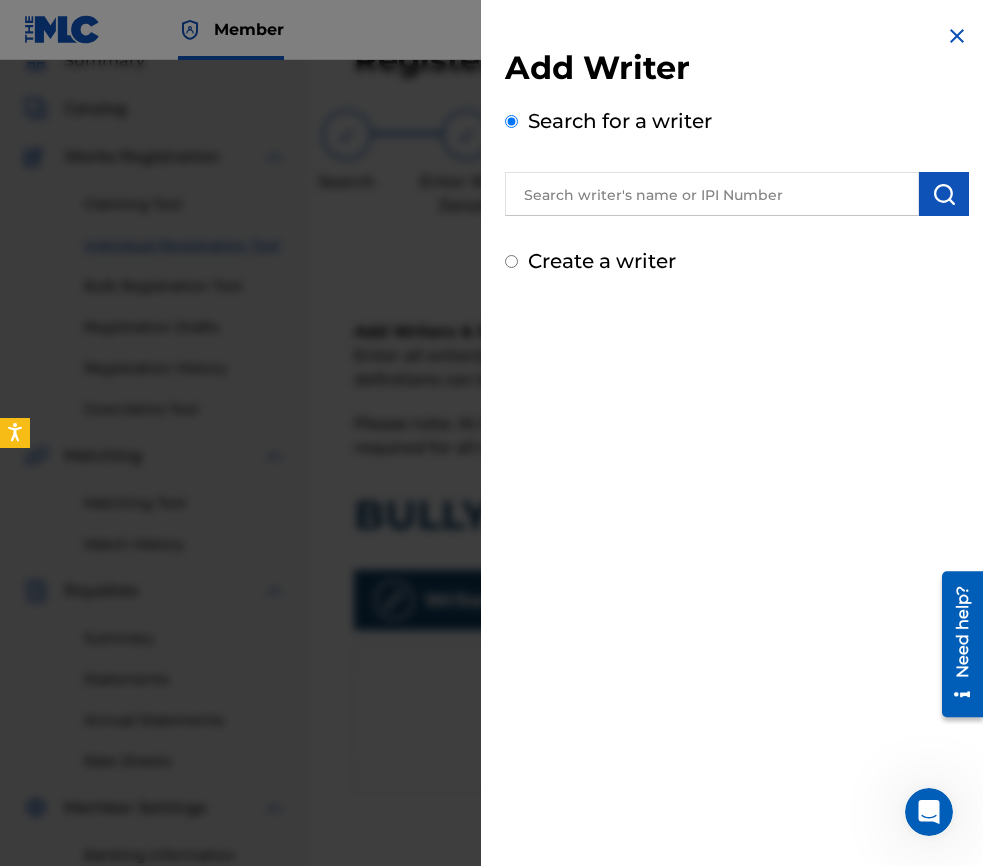 click at bounding box center [712, 194] 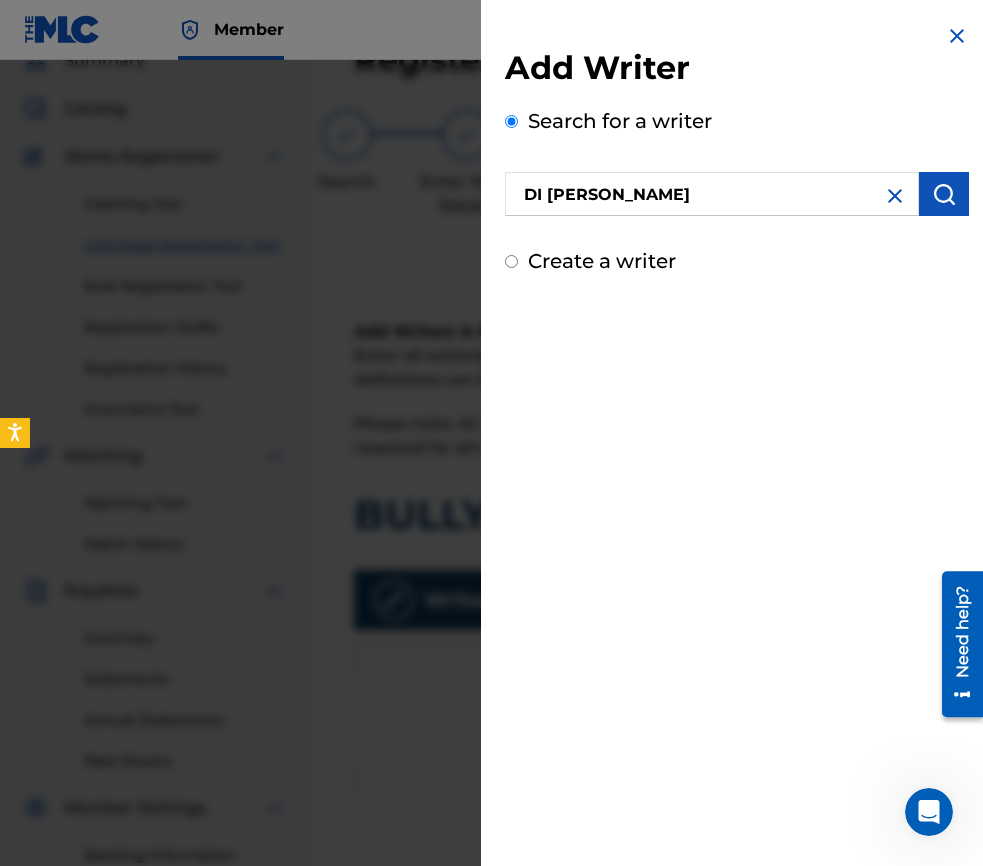 click at bounding box center (944, 194) 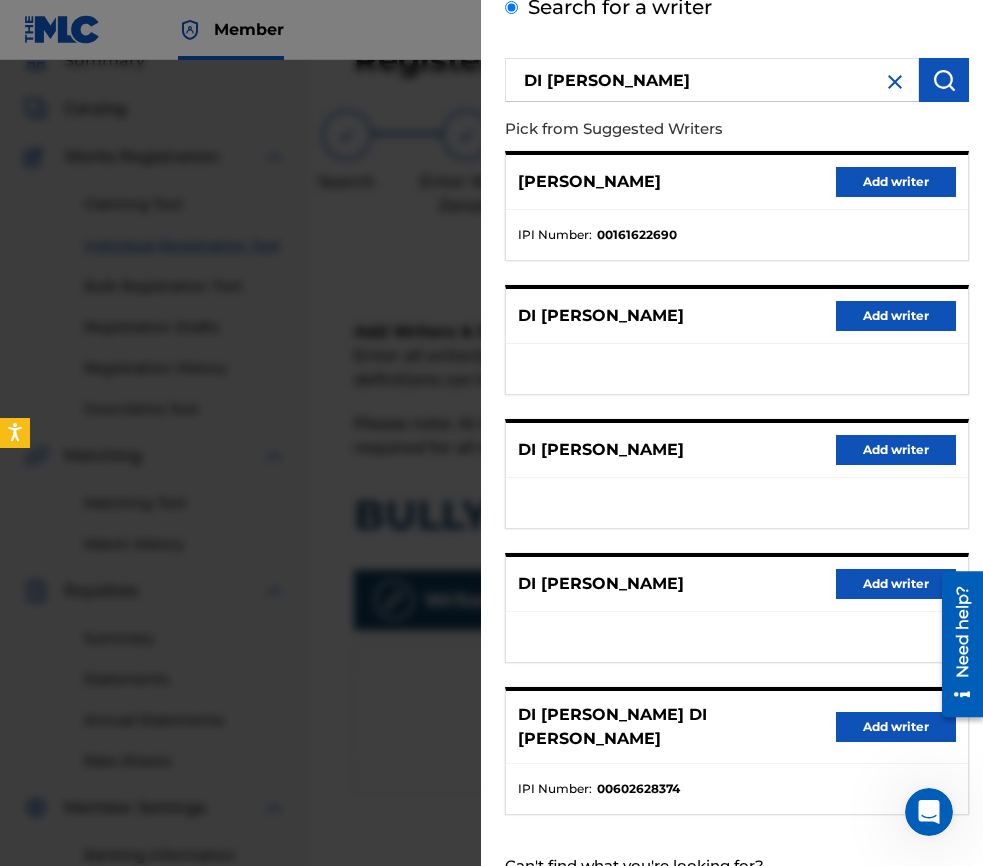 scroll, scrollTop: 171, scrollLeft: 0, axis: vertical 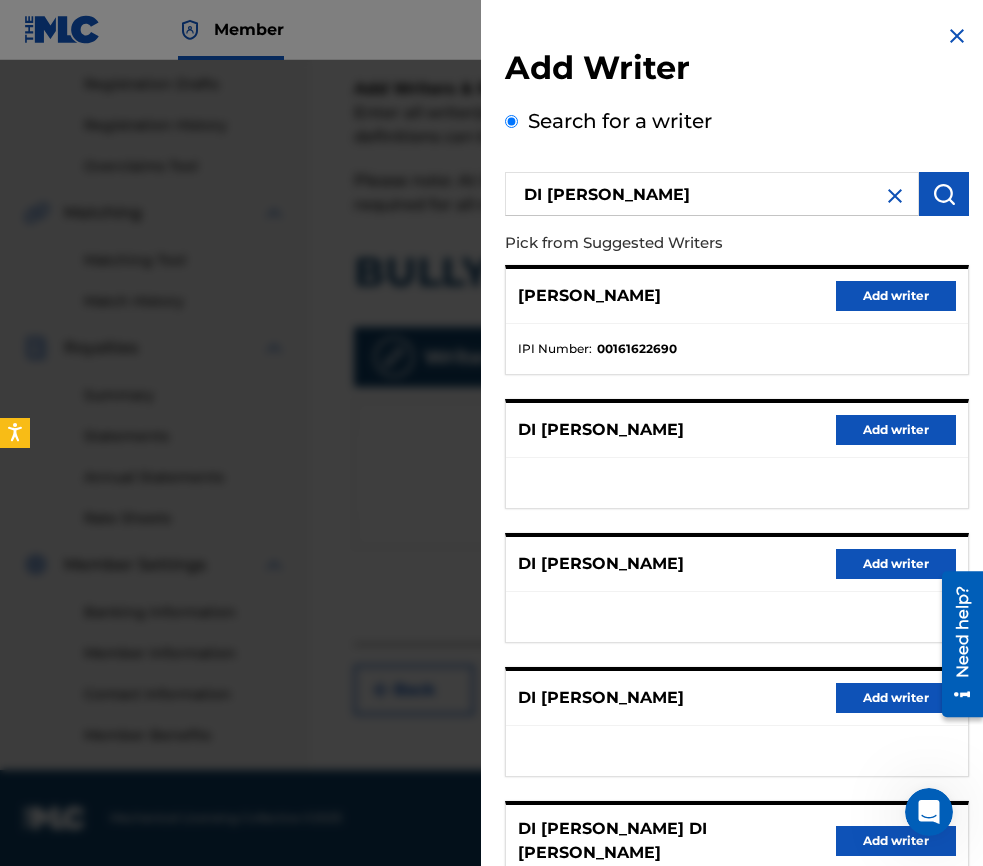 click on "DI [PERSON_NAME]" at bounding box center [712, 194] 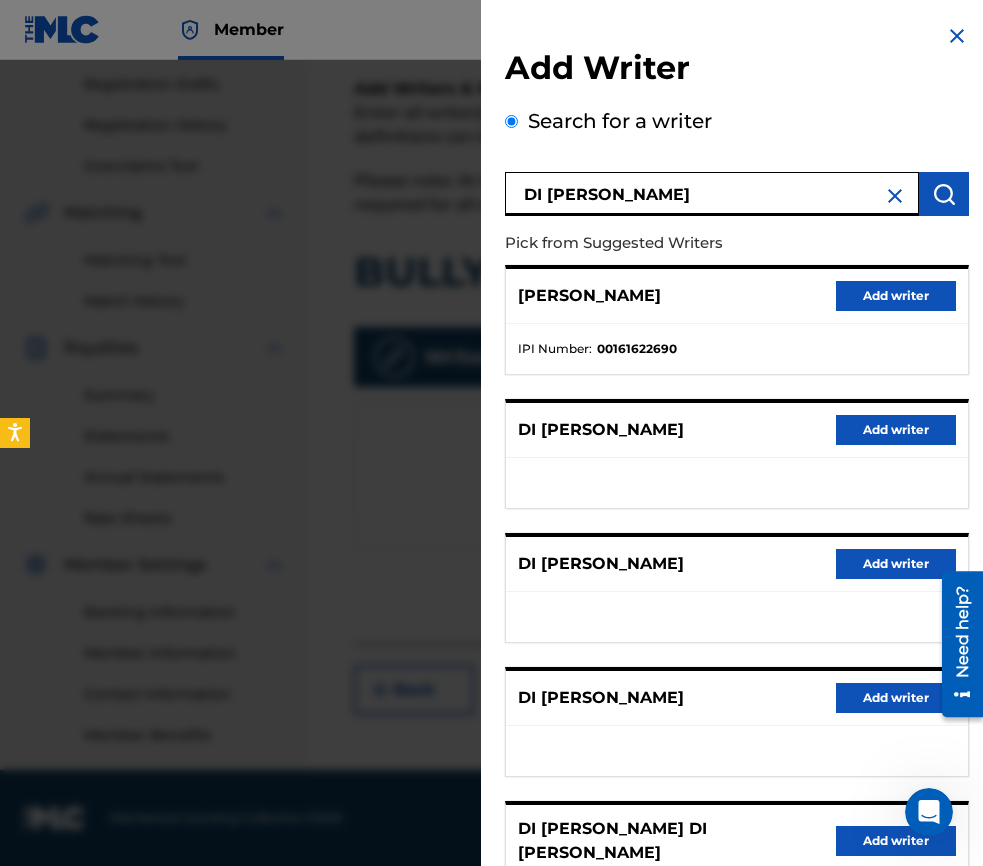 paste on "[PERSON_NAME]" 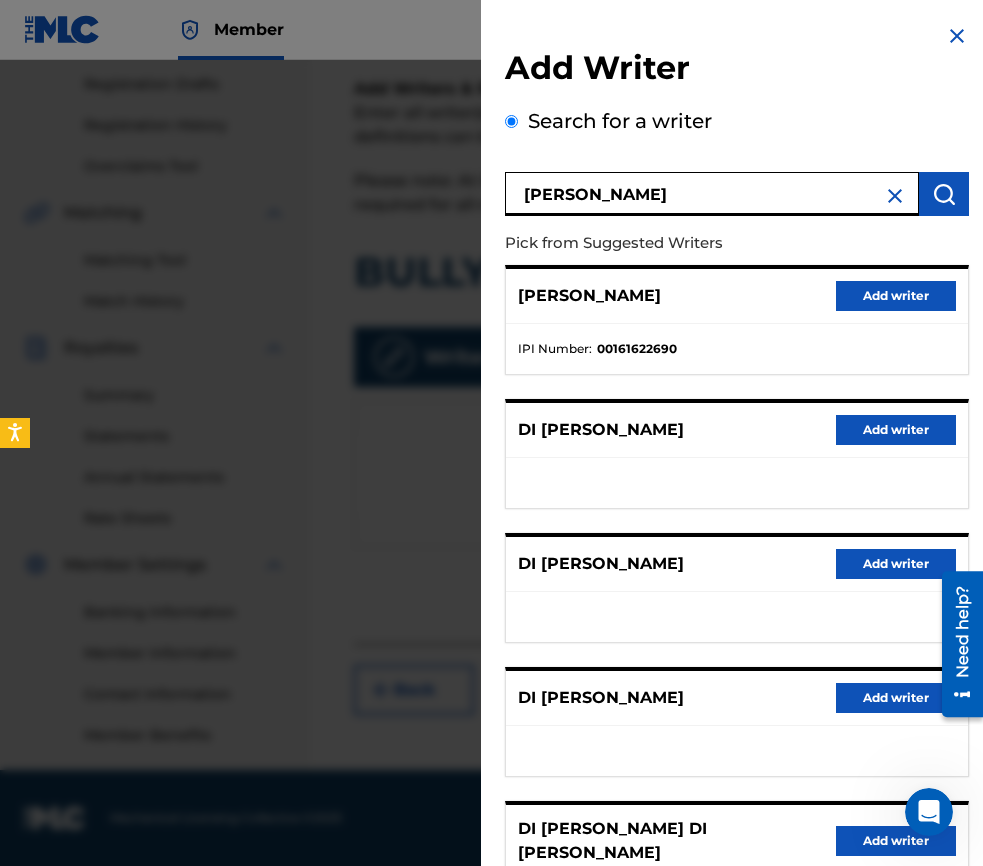 type on "[PERSON_NAME]" 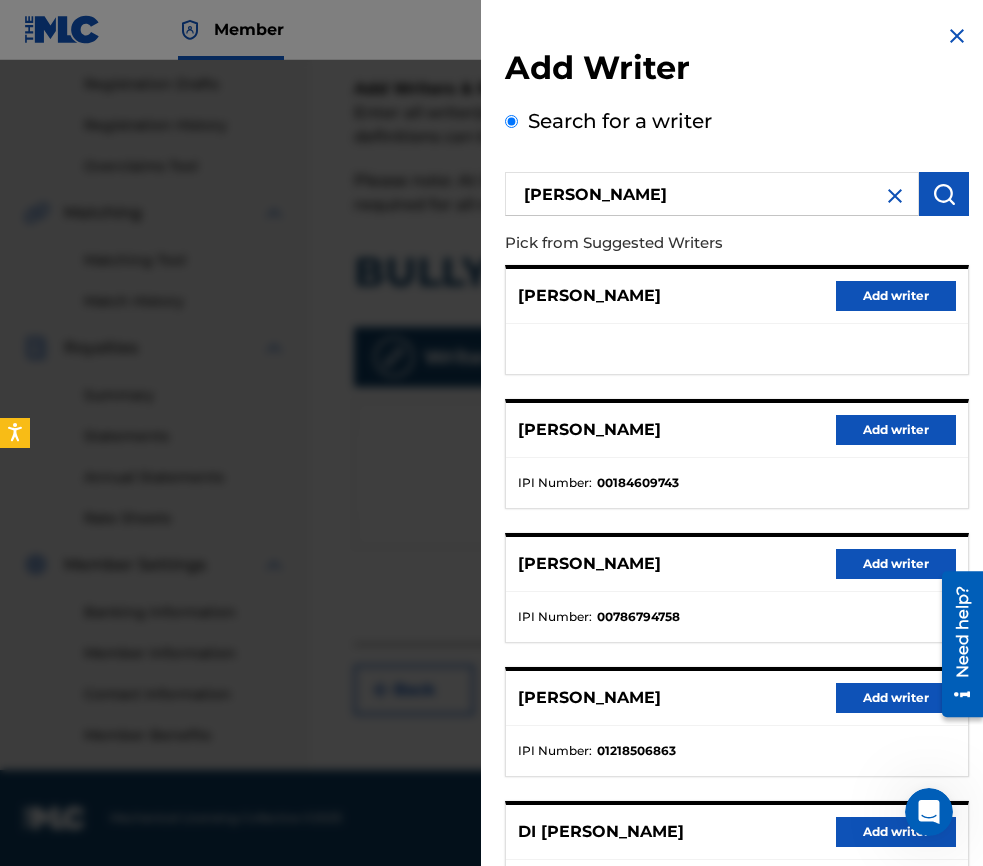 click on "Add writer" at bounding box center [896, 296] 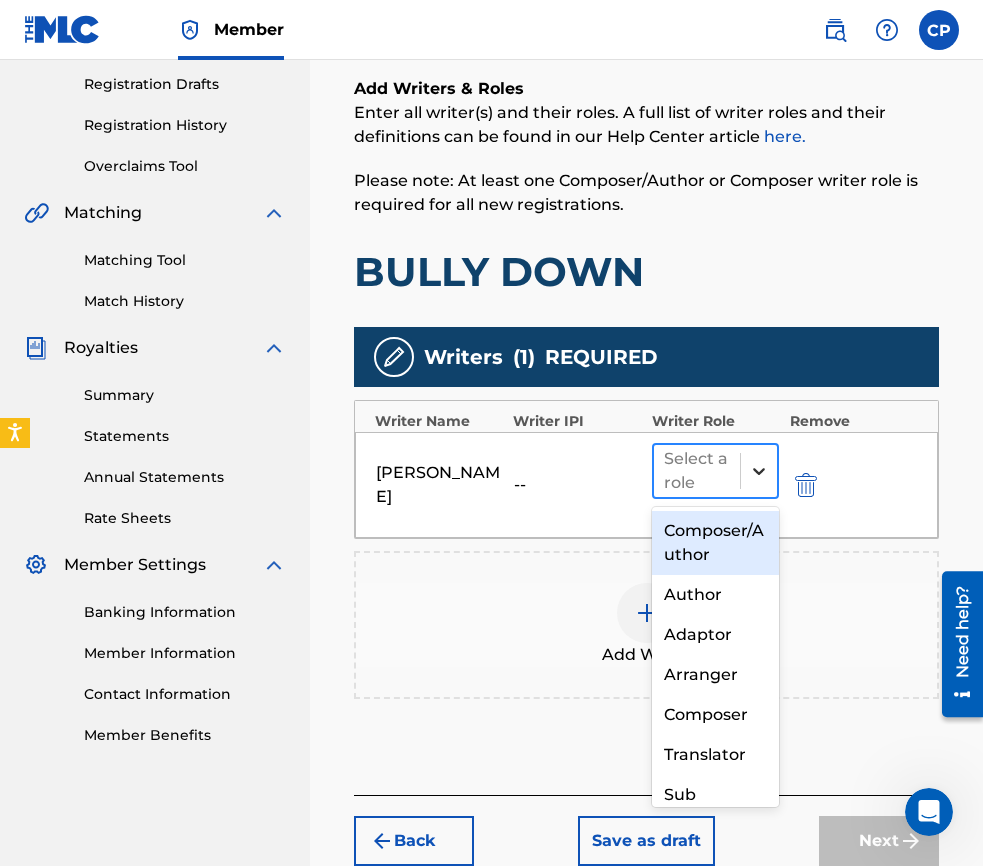 click 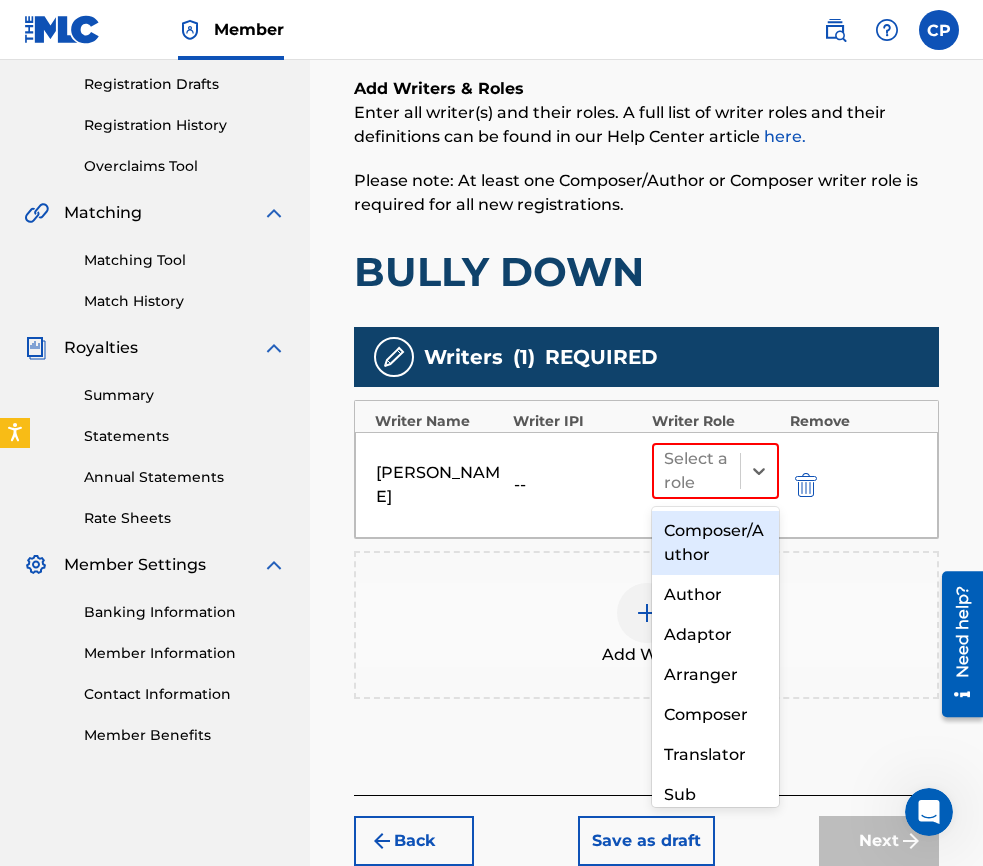 click on "Composer/Author" at bounding box center (716, 543) 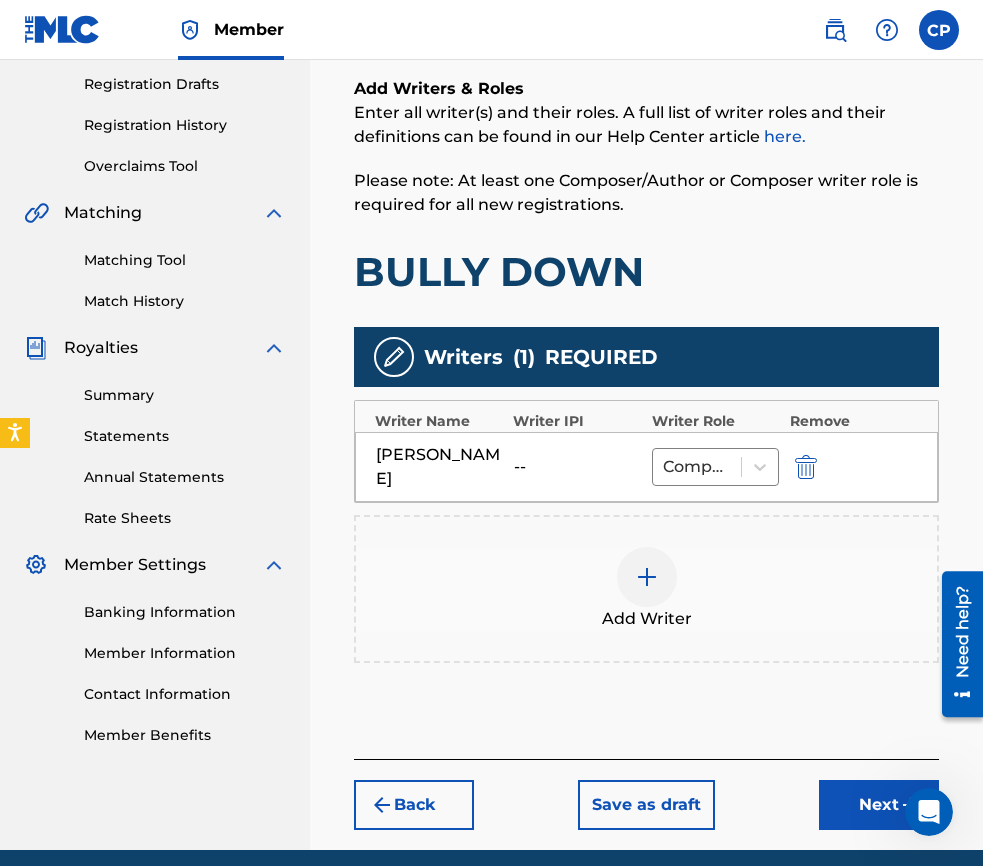 click on "Next" at bounding box center [879, 805] 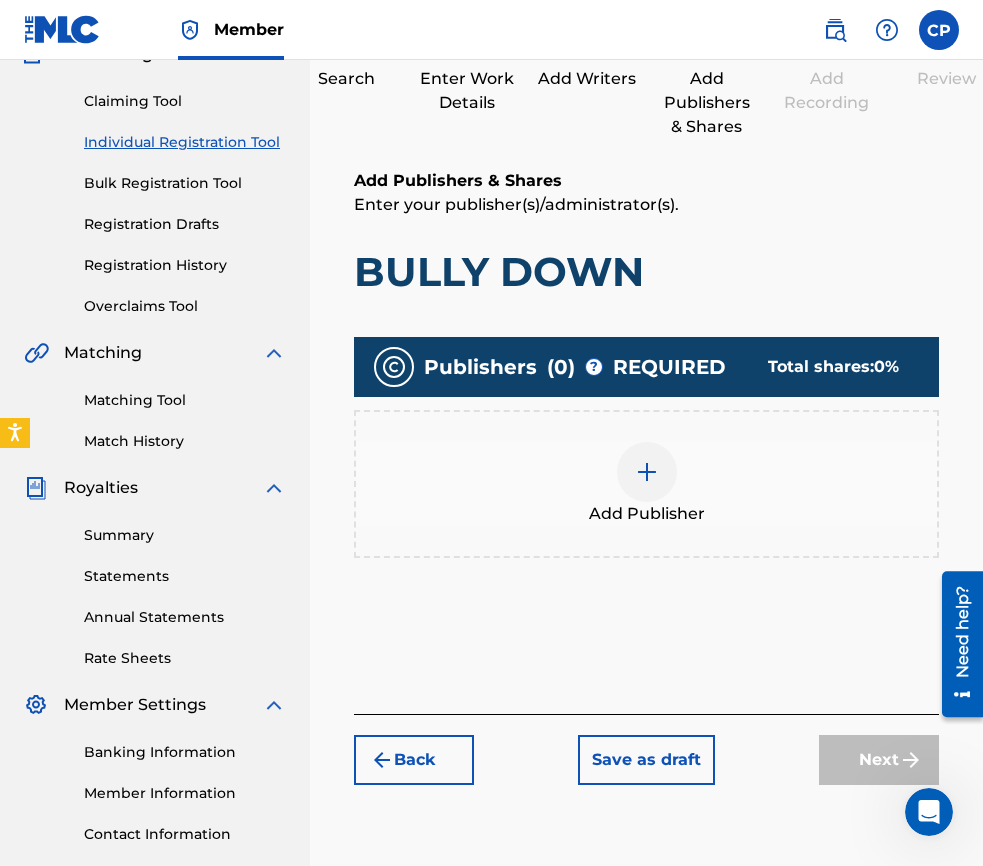 scroll, scrollTop: 90, scrollLeft: 0, axis: vertical 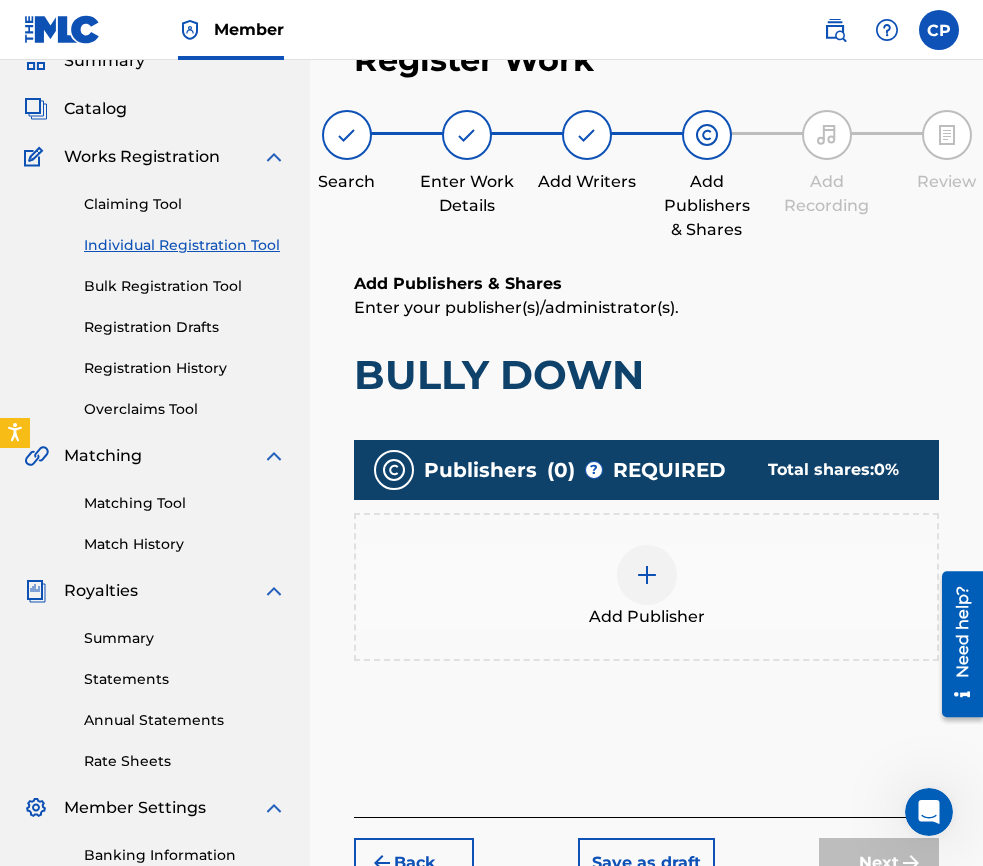 click at bounding box center (647, 575) 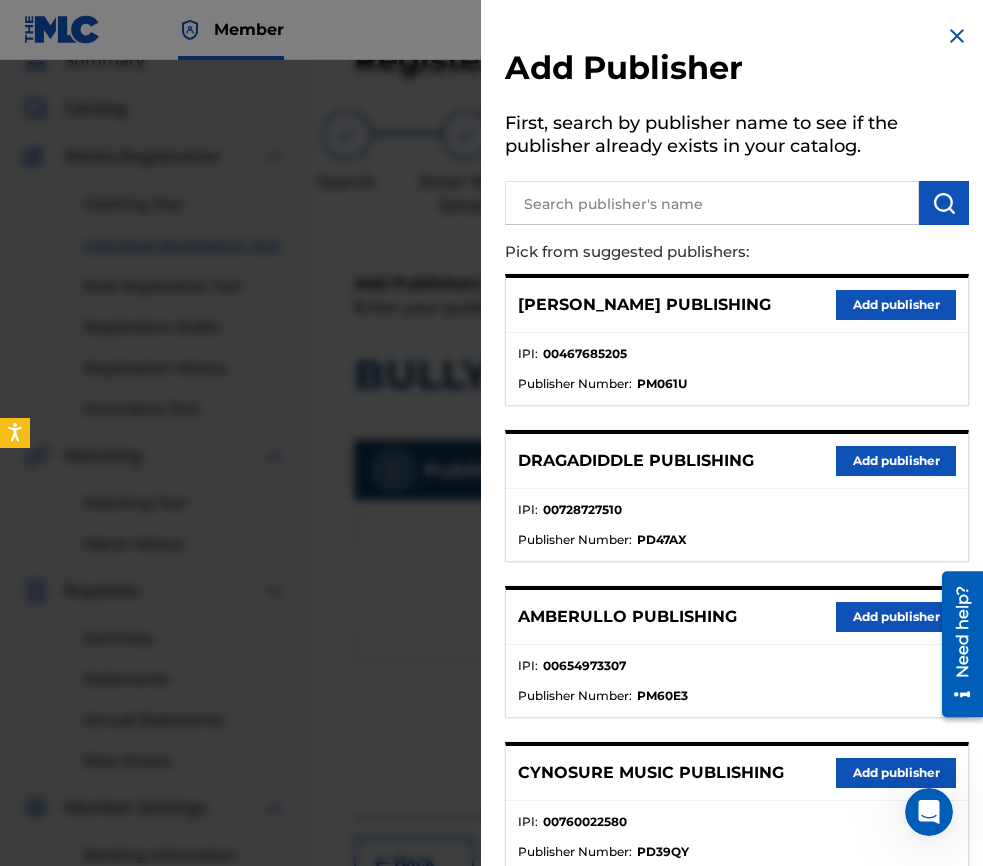 click at bounding box center [712, 203] 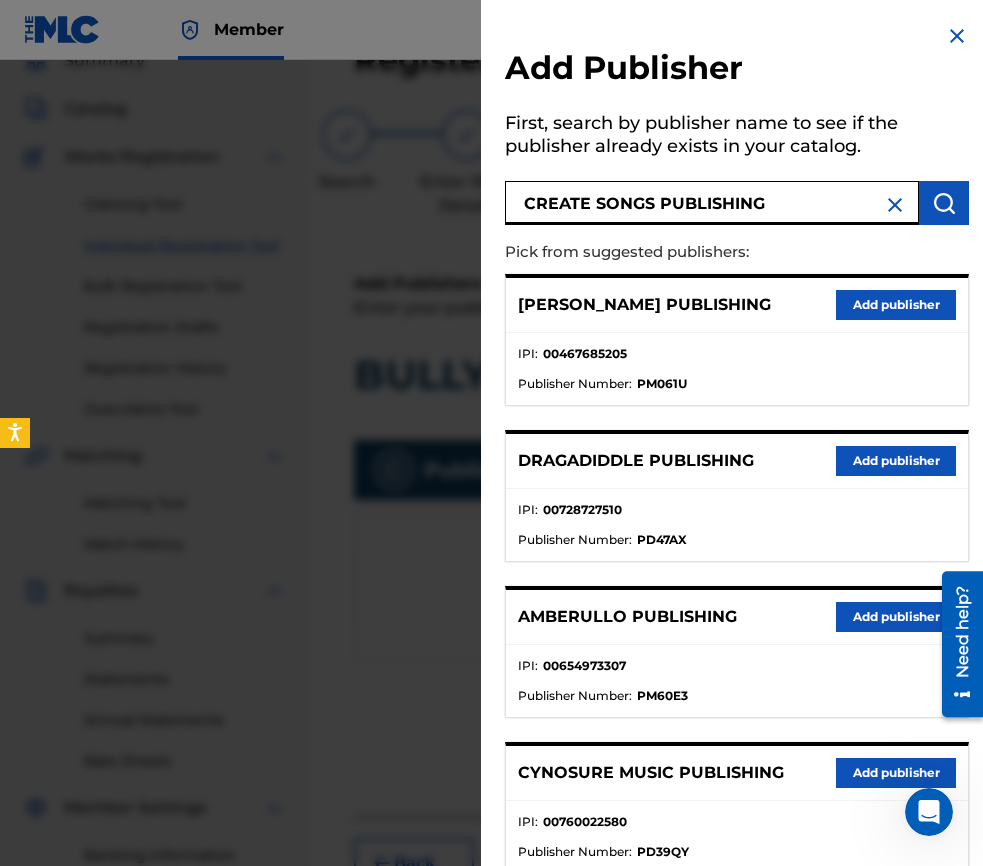 type on "CREATE SONGS PUBLISHING" 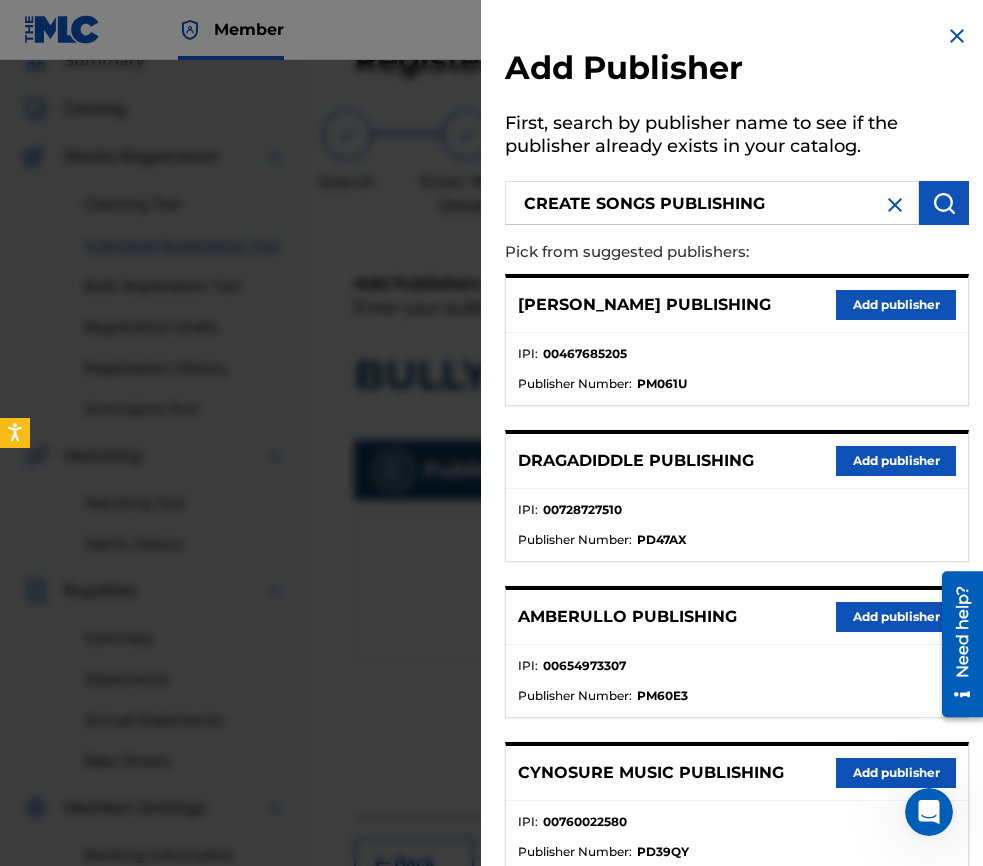 click at bounding box center (944, 203) 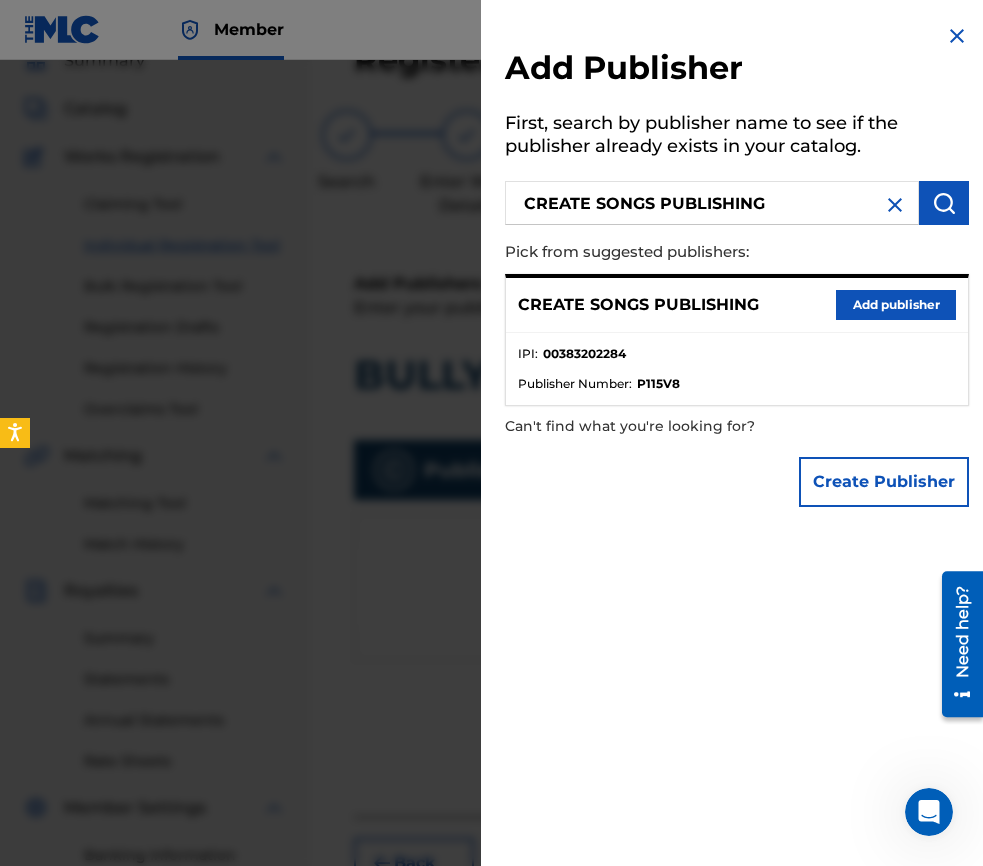 click on "Add publisher" at bounding box center (896, 305) 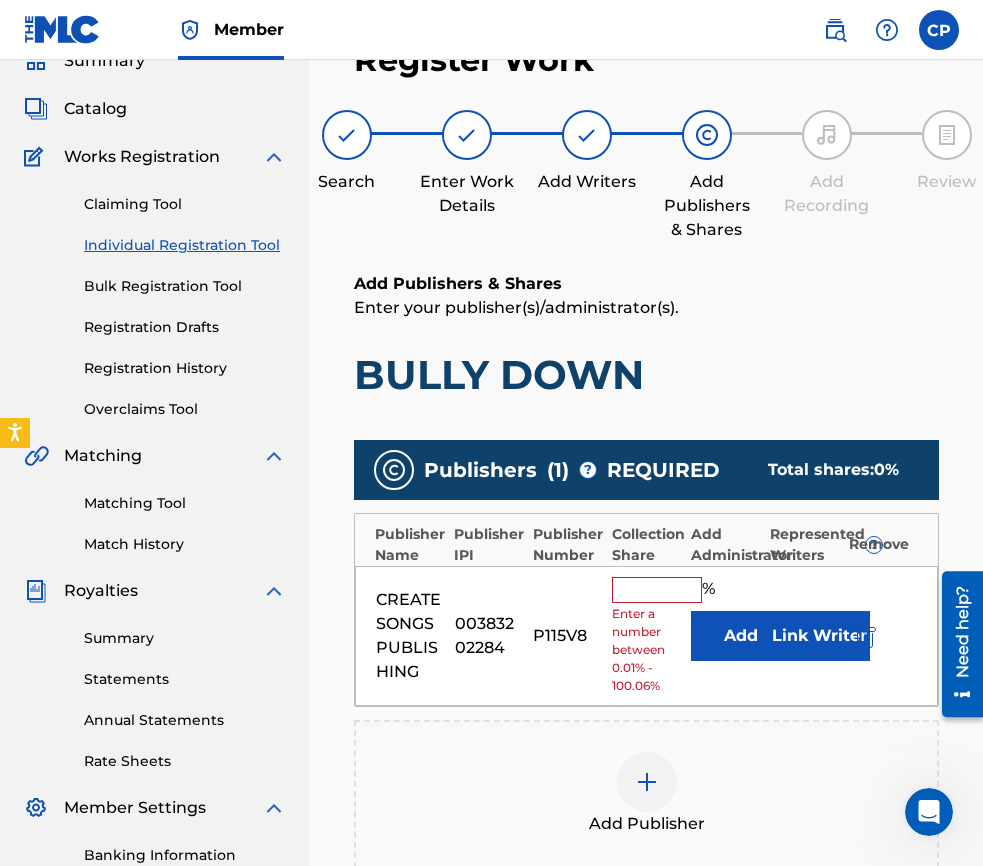 click at bounding box center (657, 590) 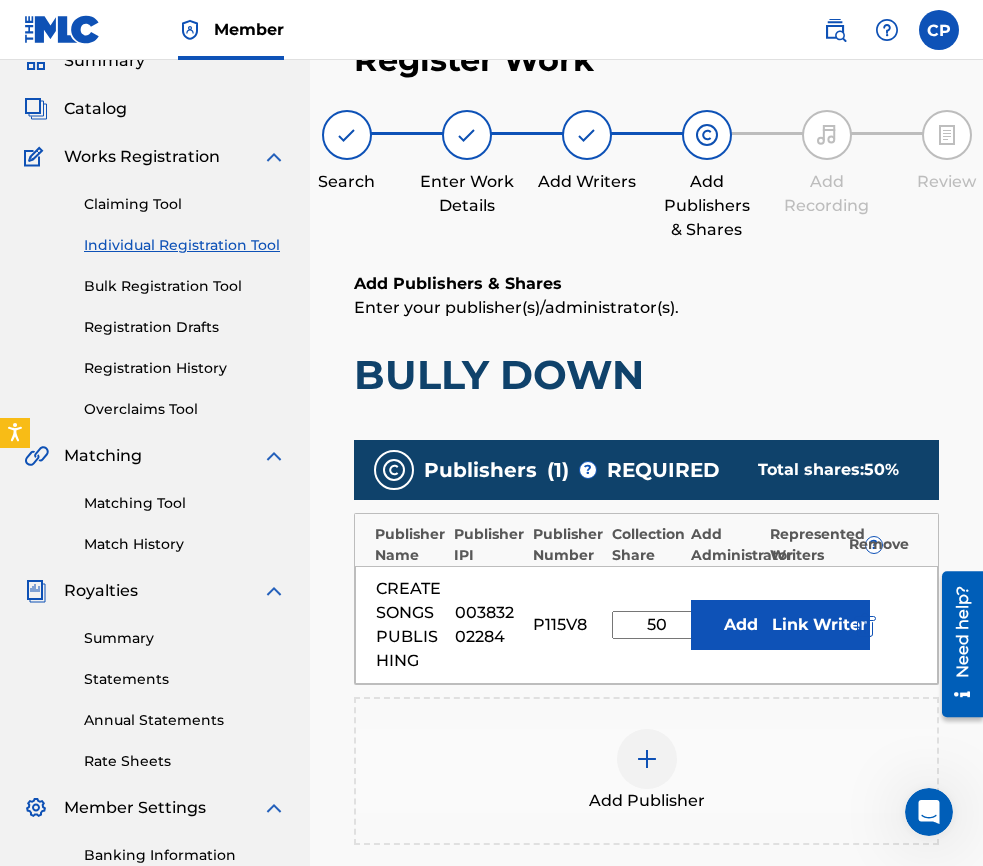 type on "50" 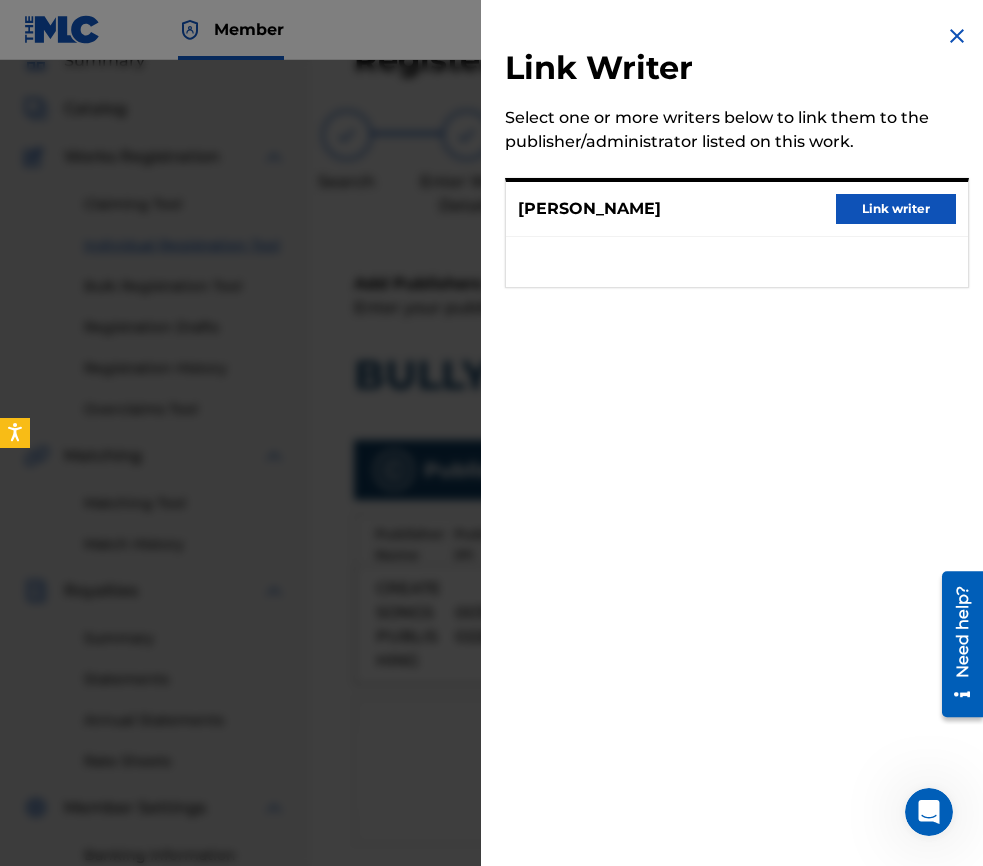 click on "Link writer" at bounding box center [896, 209] 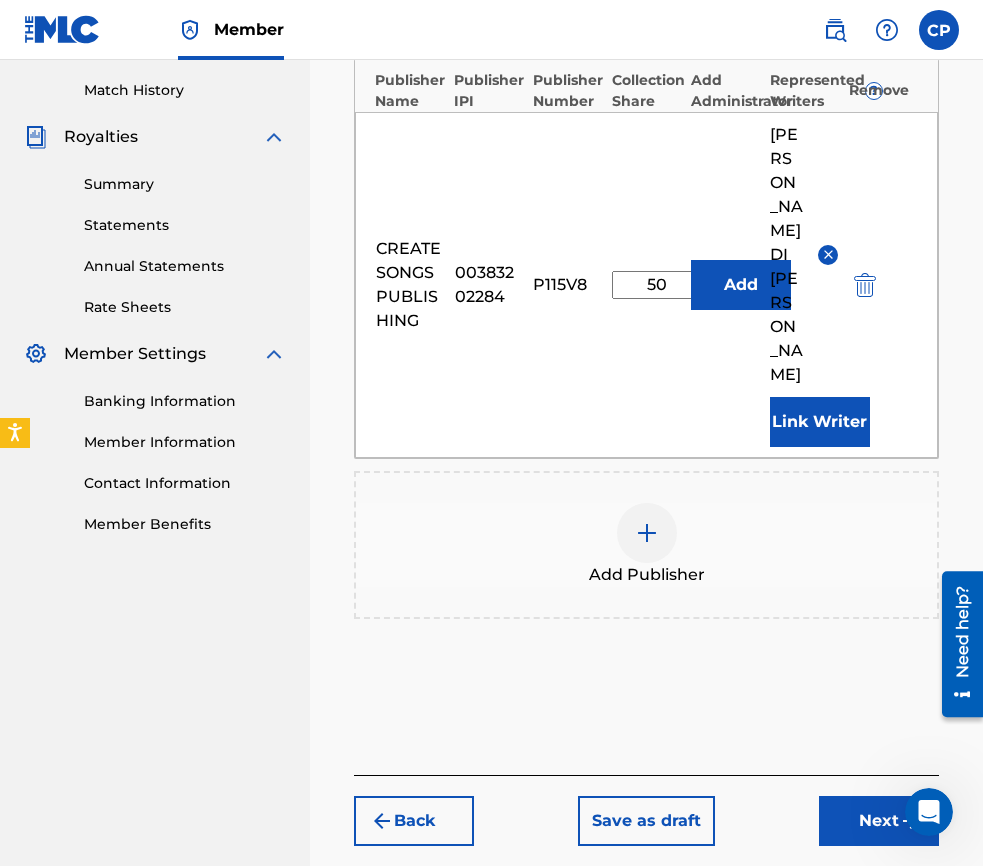 click on "Next" at bounding box center [879, 821] 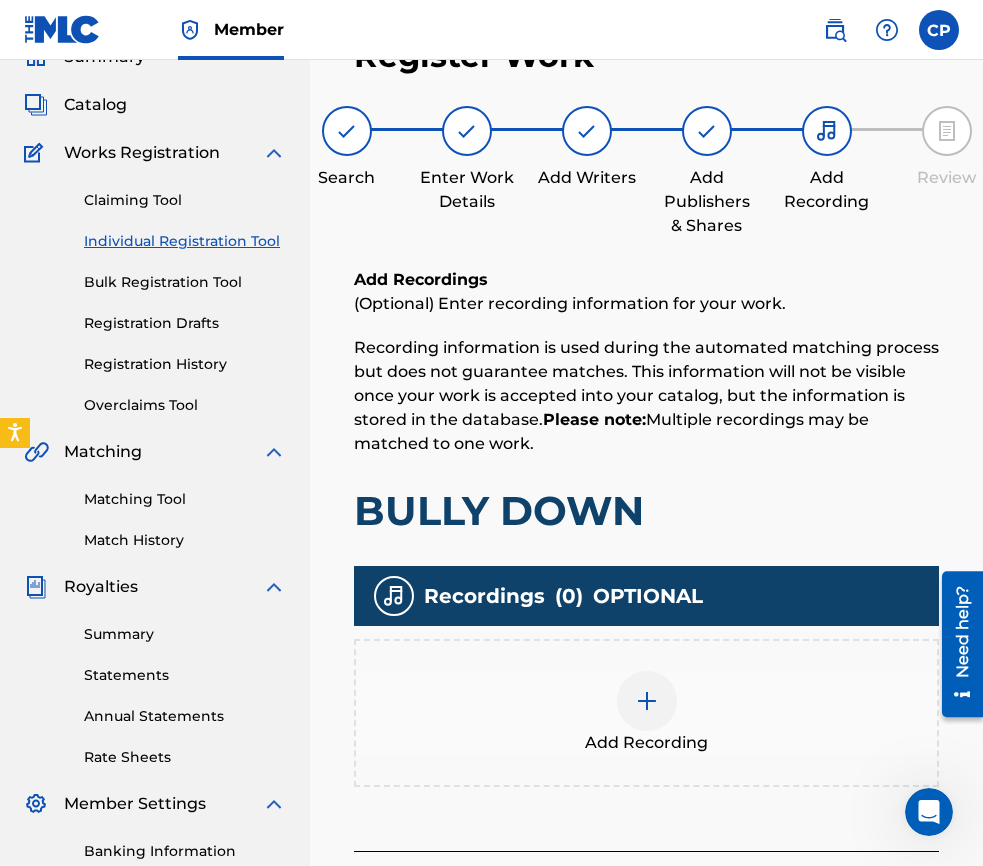 scroll, scrollTop: 90, scrollLeft: 0, axis: vertical 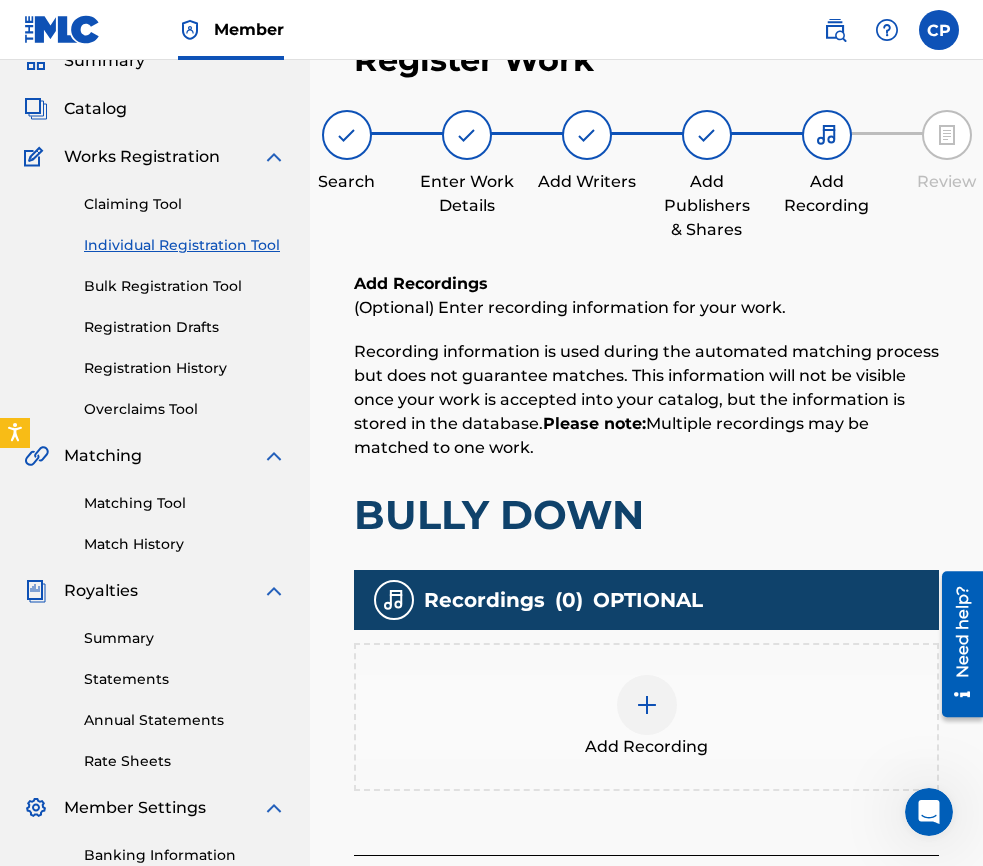 click on "Add Recording" at bounding box center [646, 717] 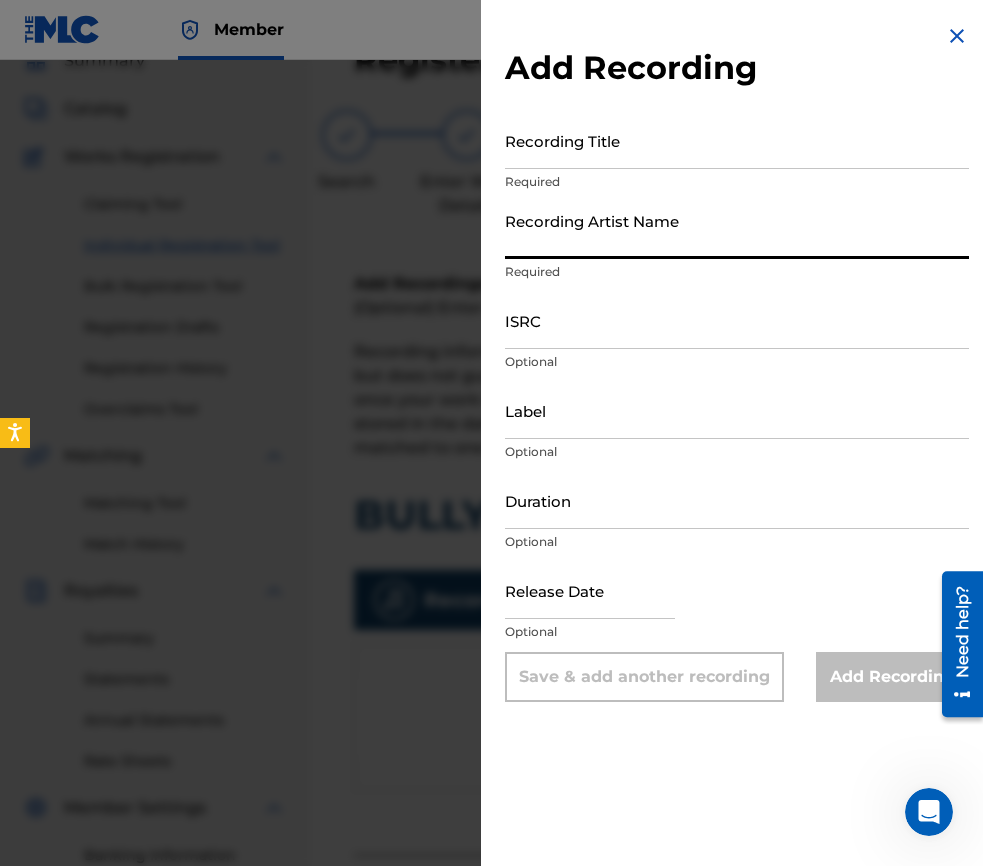 click on "Recording Artist Name" at bounding box center (737, 230) 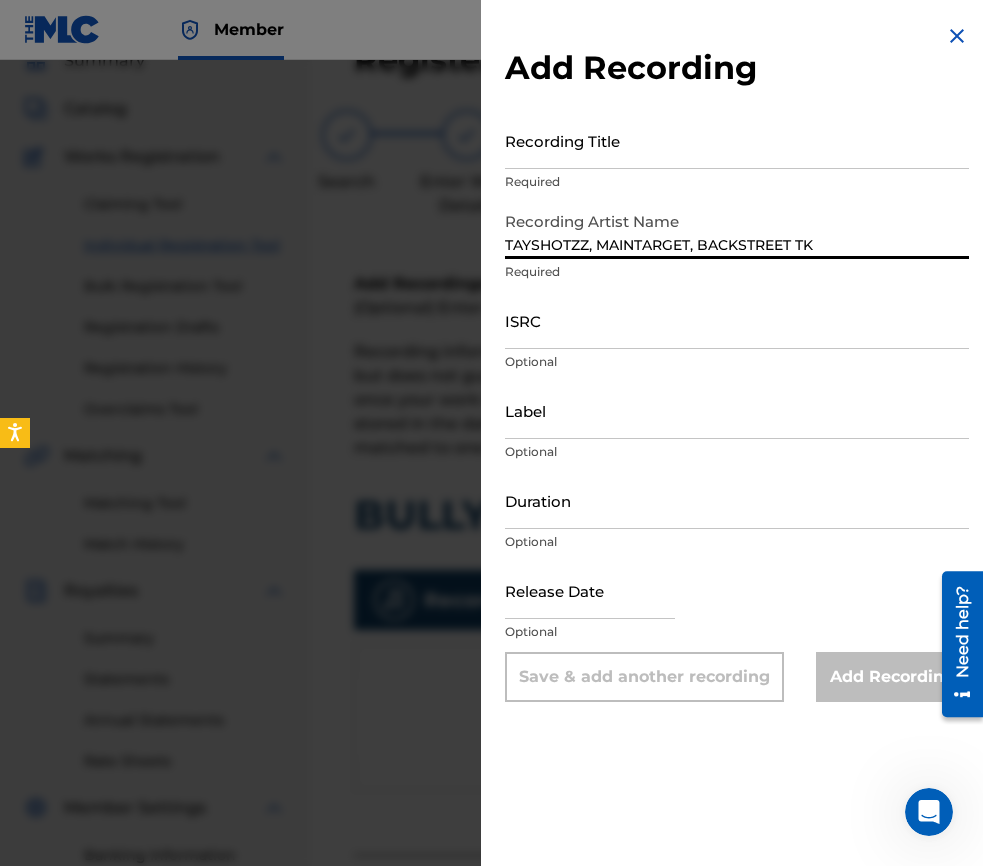 type on "TAYSHOTZZ, MAINTARGET, BACKSTREET TK" 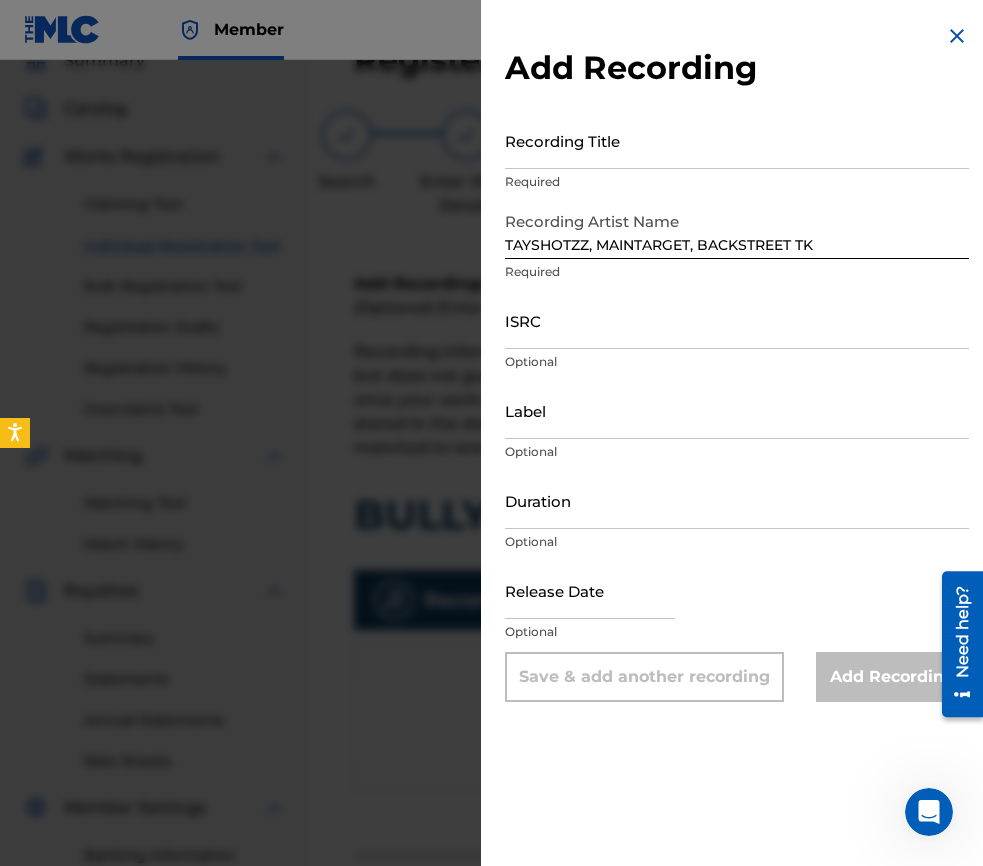 click on "Recording Title" at bounding box center (737, 140) 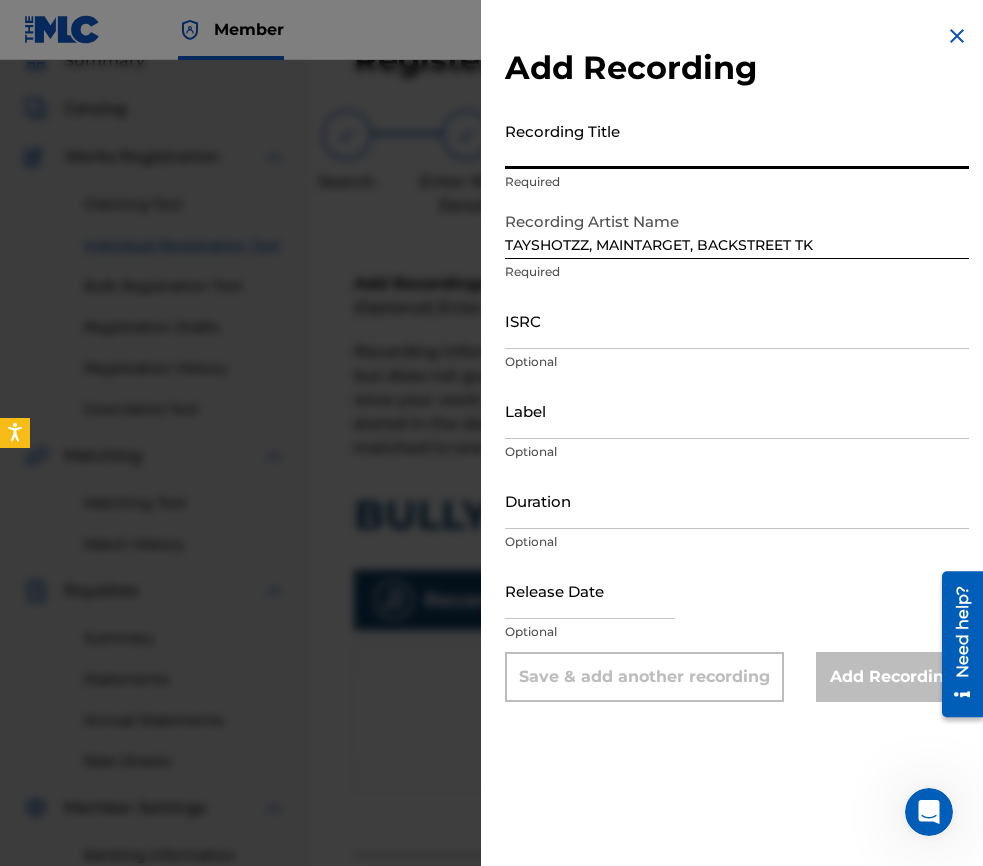 click on "Recording Title" at bounding box center [737, 140] 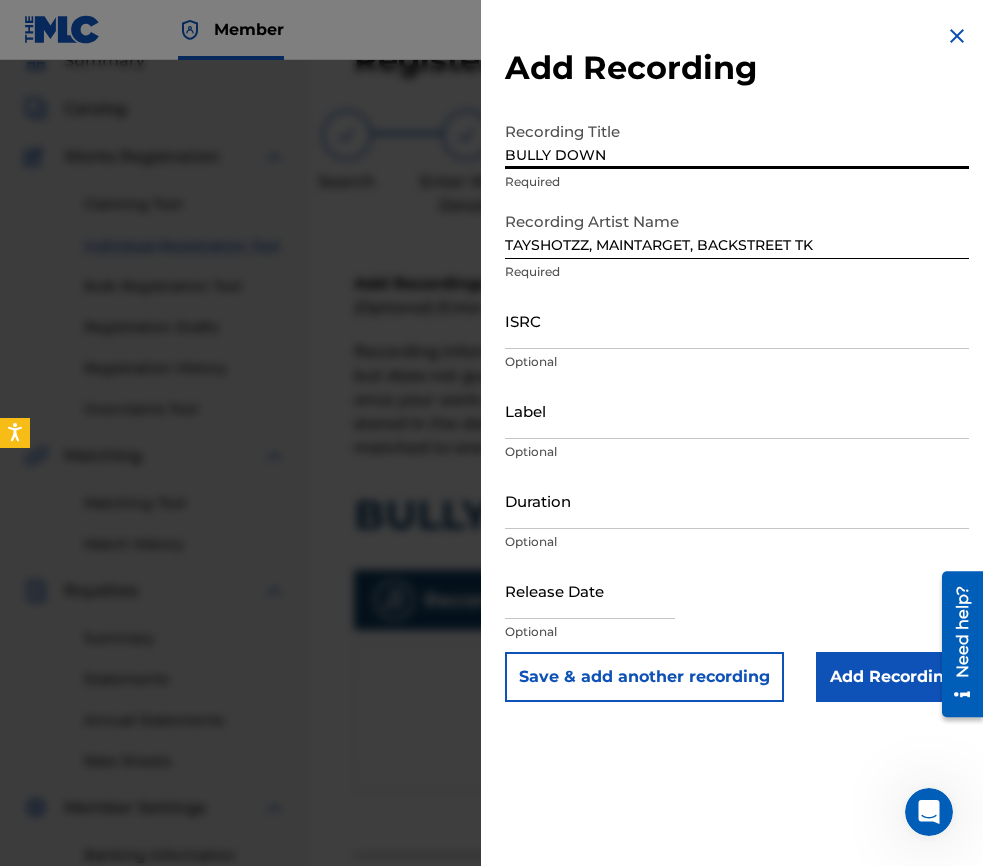 type on "BULLY DOWN" 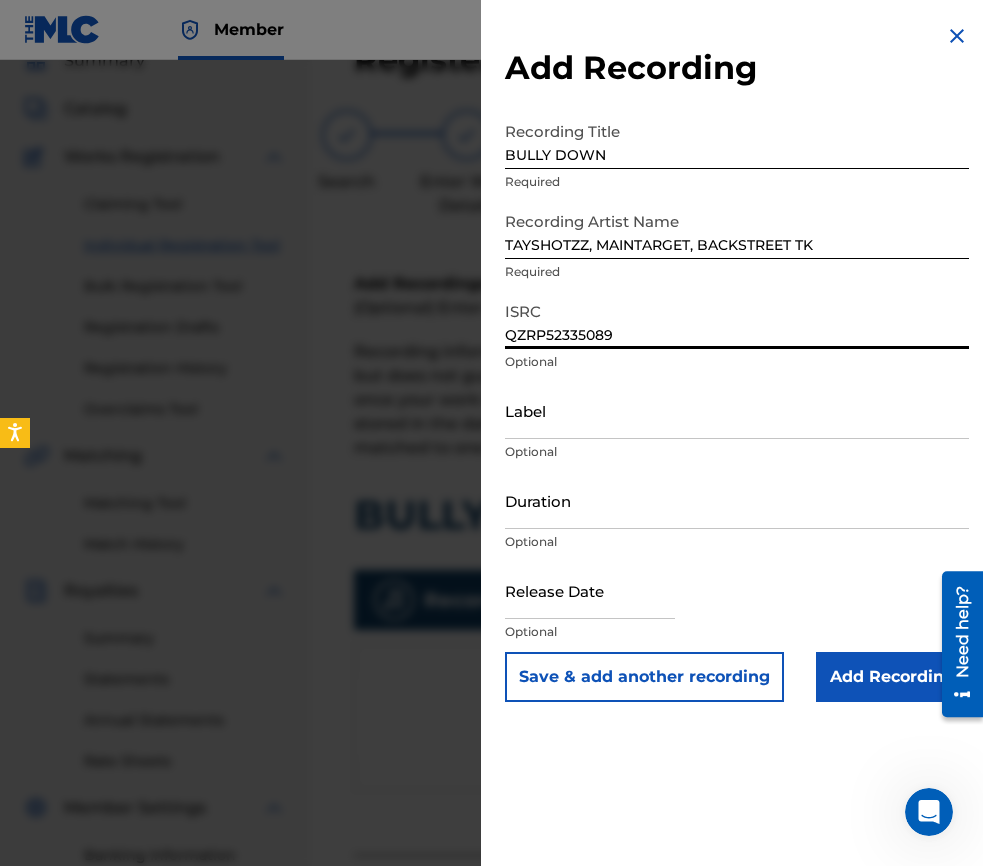 type on "QZRP52335089" 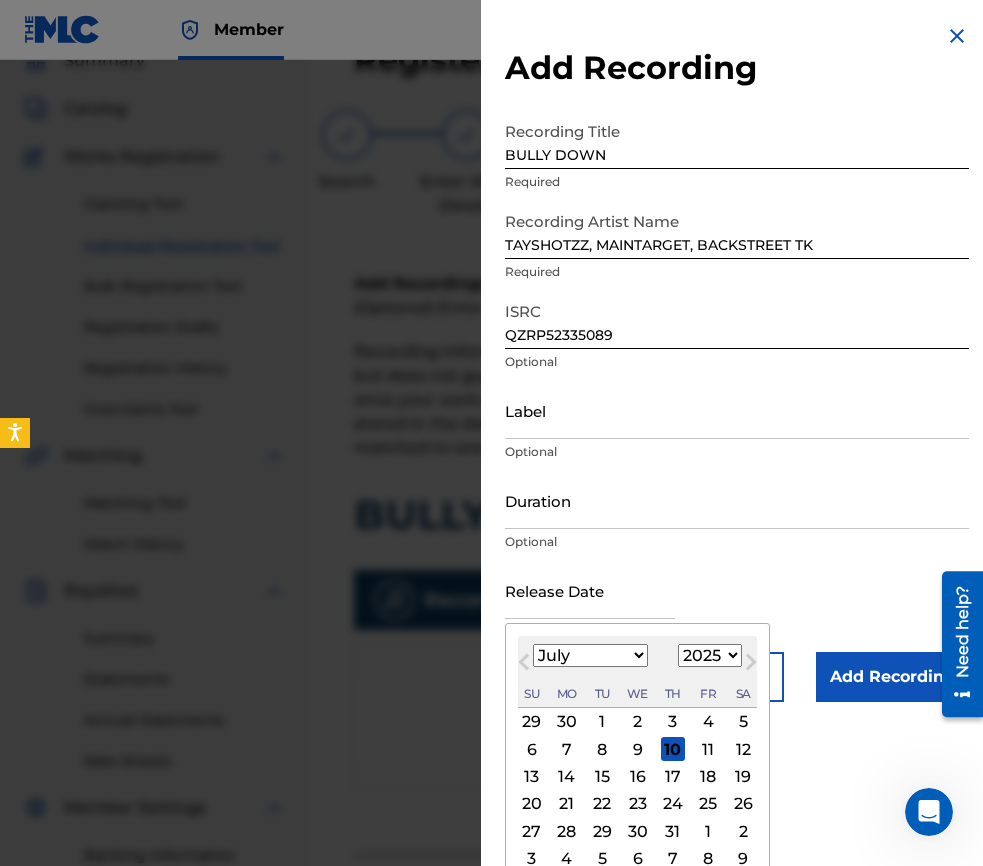 click on "Previous Month" at bounding box center (526, 665) 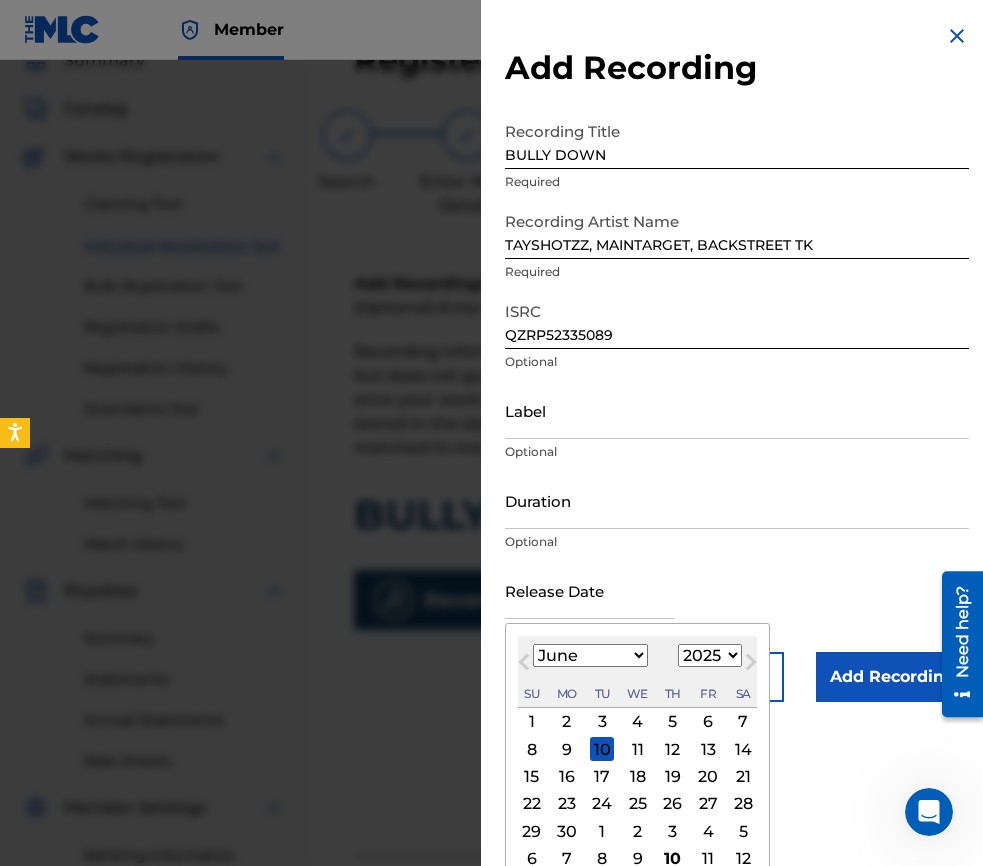 click on "1899 1900 1901 1902 1903 1904 1905 1906 1907 1908 1909 1910 1911 1912 1913 1914 1915 1916 1917 1918 1919 1920 1921 1922 1923 1924 1925 1926 1927 1928 1929 1930 1931 1932 1933 1934 1935 1936 1937 1938 1939 1940 1941 1942 1943 1944 1945 1946 1947 1948 1949 1950 1951 1952 1953 1954 1955 1956 1957 1958 1959 1960 1961 1962 1963 1964 1965 1966 1967 1968 1969 1970 1971 1972 1973 1974 1975 1976 1977 1978 1979 1980 1981 1982 1983 1984 1985 1986 1987 1988 1989 1990 1991 1992 1993 1994 1995 1996 1997 1998 1999 2000 2001 2002 2003 2004 2005 2006 2007 2008 2009 2010 2011 2012 2013 2014 2015 2016 2017 2018 2019 2020 2021 2022 2023 2024 2025 2026 2027 2028 2029 2030 2031 2032 2033 2034 2035 2036 2037 2038 2039 2040 2041 2042 2043 2044 2045 2046 2047 2048 2049 2050 2051 2052 2053 2054 2055 2056 2057 2058 2059 2060 2061 2062 2063 2064 2065 2066 2067 2068 2069 2070 2071 2072 2073 2074 2075 2076 2077 2078 2079 2080 2081 2082 2083 2084 2085 2086 2087 2088 2089 2090 2091 2092 2093 2094 2095 2096 2097 2098 2099 2100" at bounding box center (710, 655) 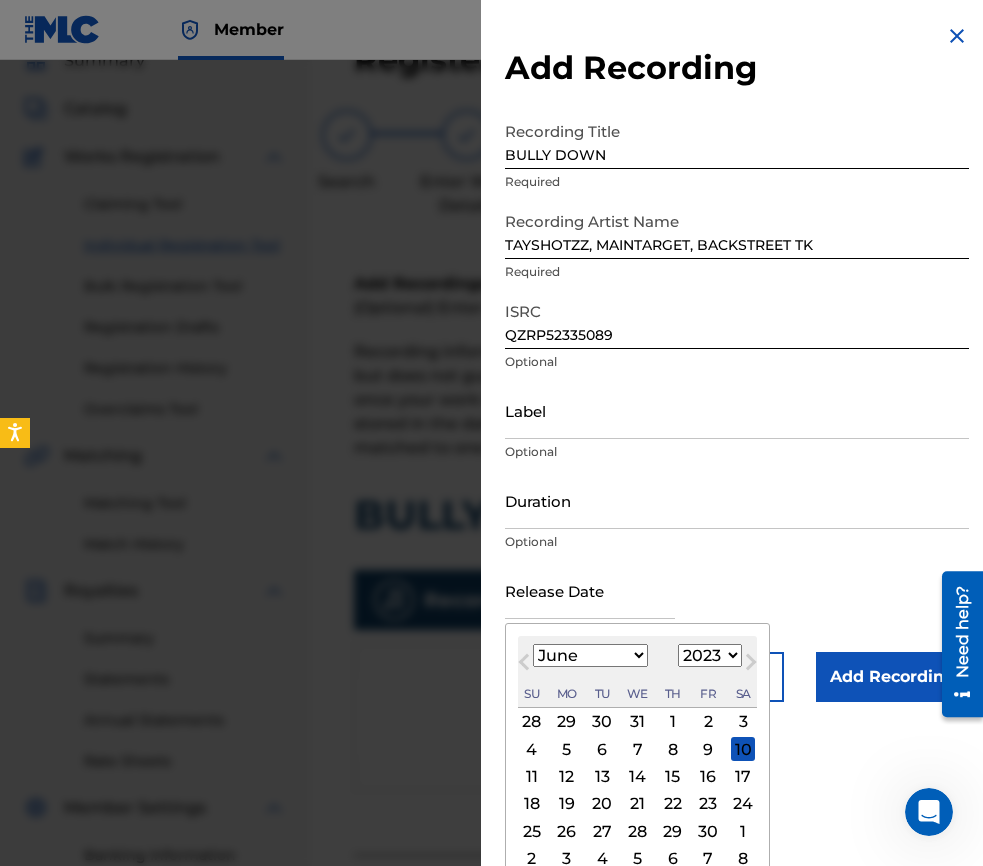 click on "Next Month" at bounding box center [749, 665] 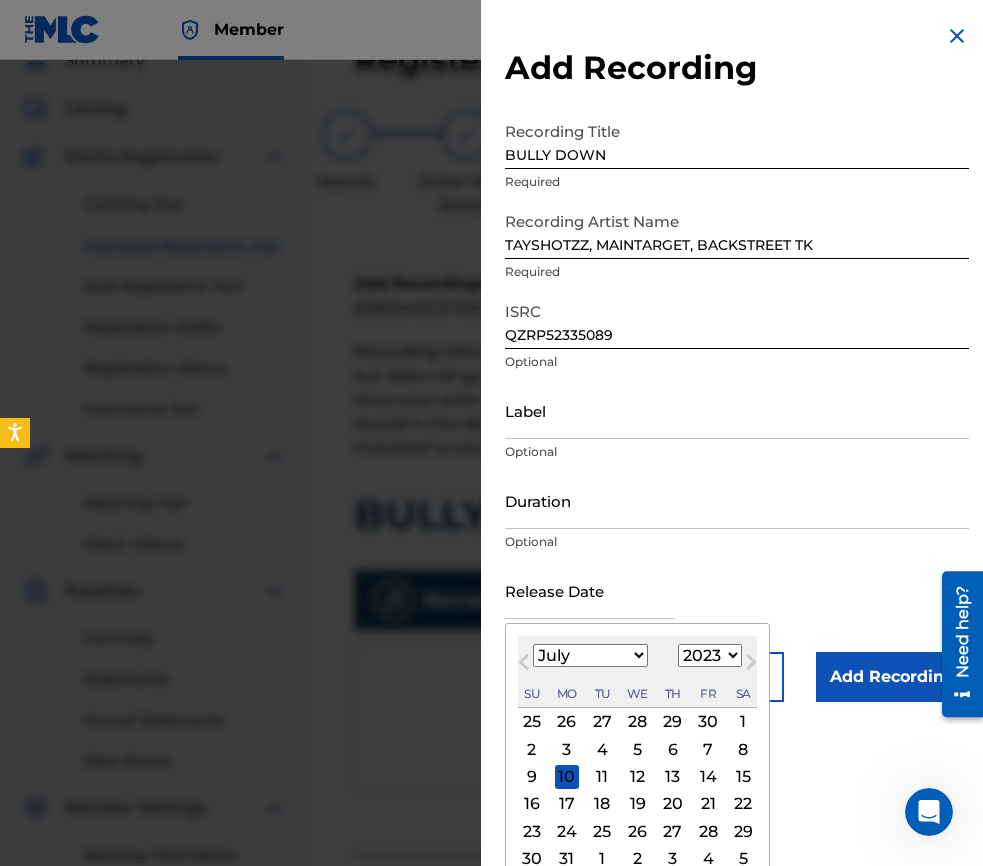click on "Next Month" at bounding box center [749, 665] 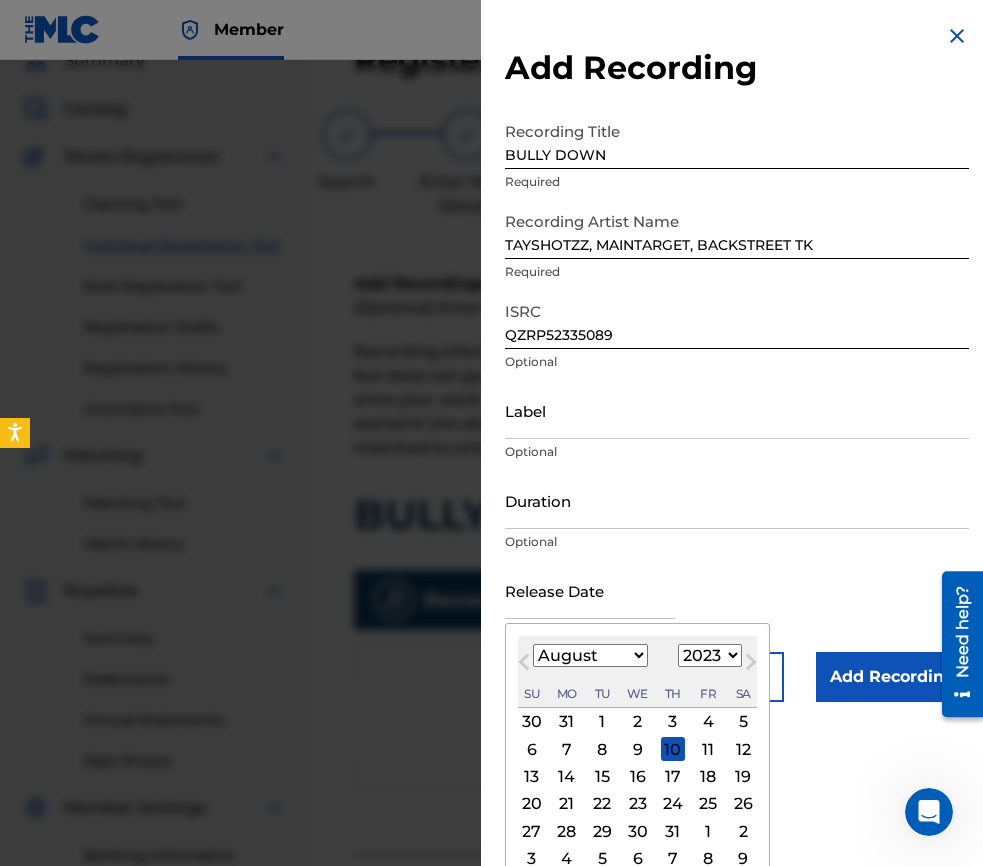 click on "19" at bounding box center (743, 777) 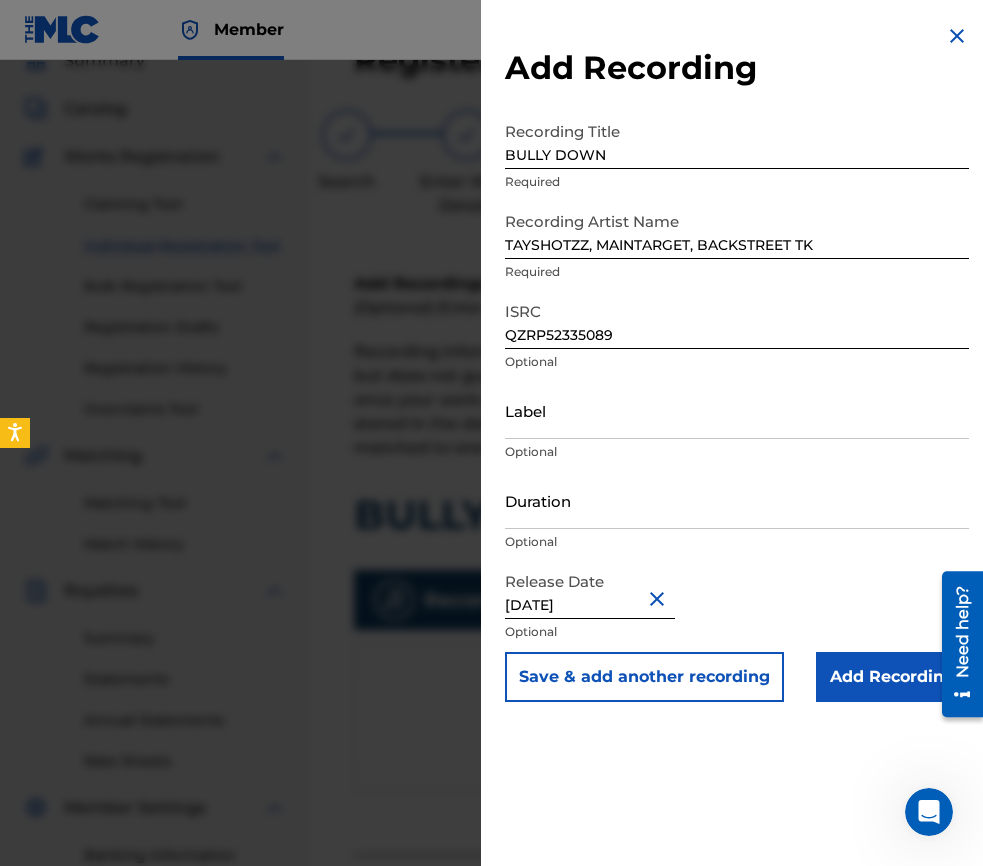 click on "Add Recording" at bounding box center [892, 677] 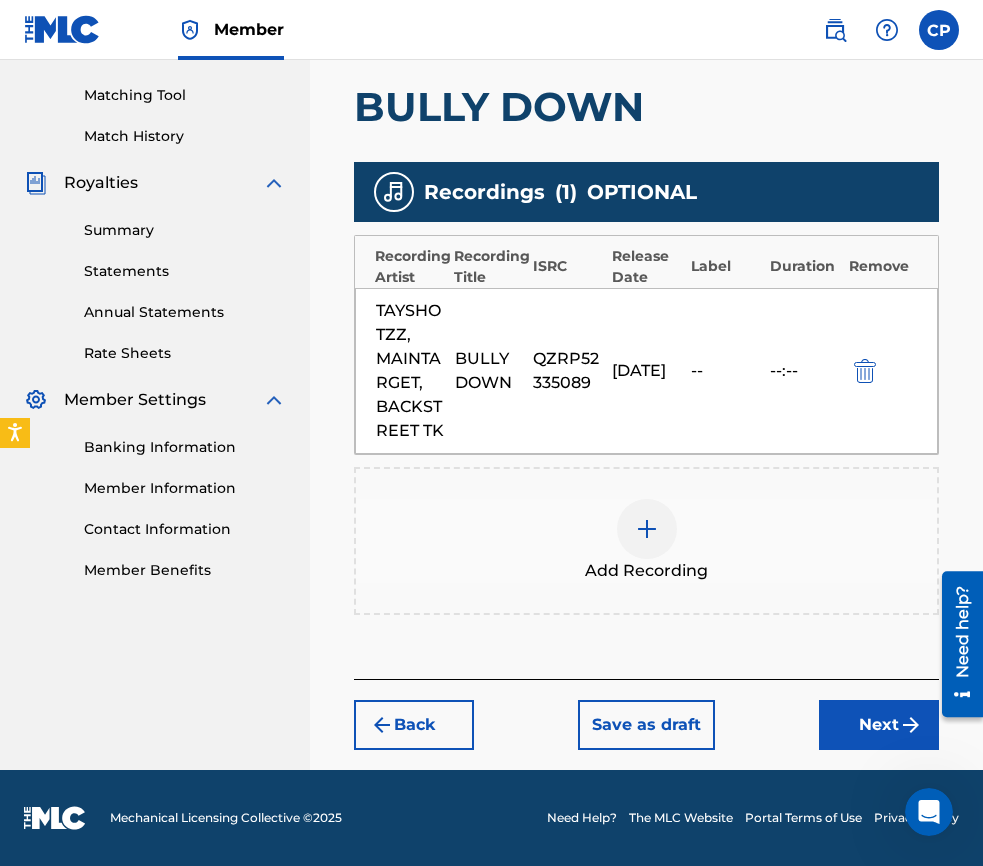click on "Next" at bounding box center (879, 725) 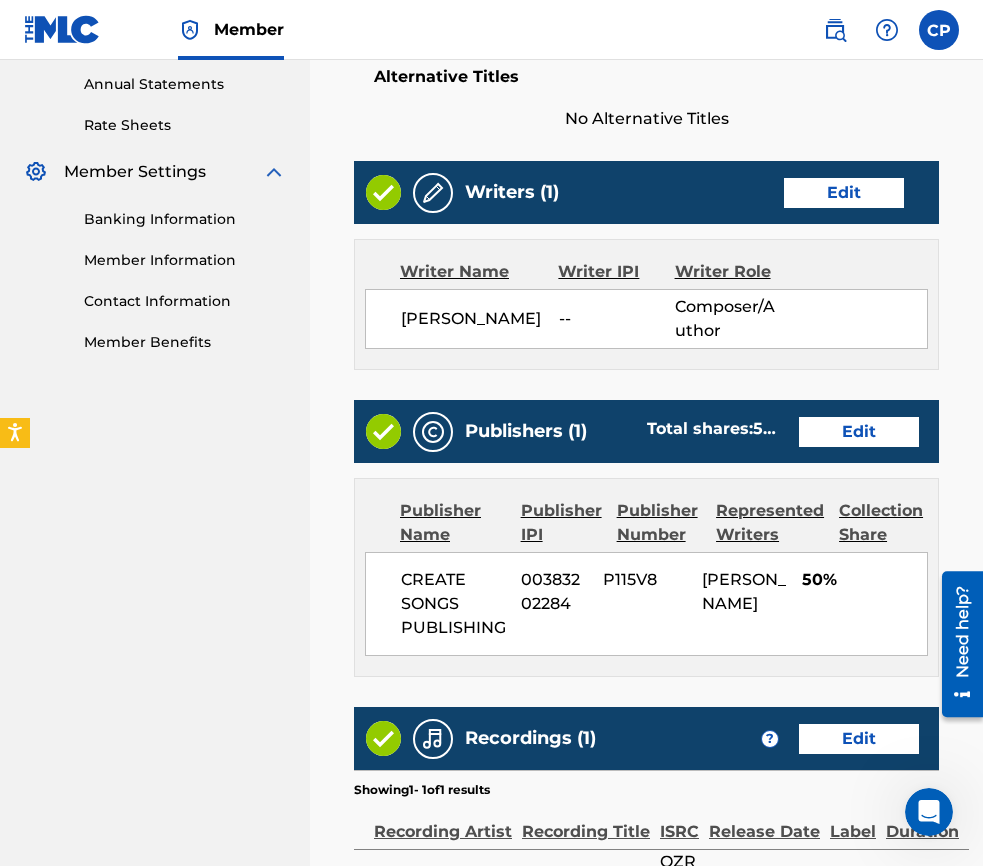 scroll, scrollTop: 1021, scrollLeft: 0, axis: vertical 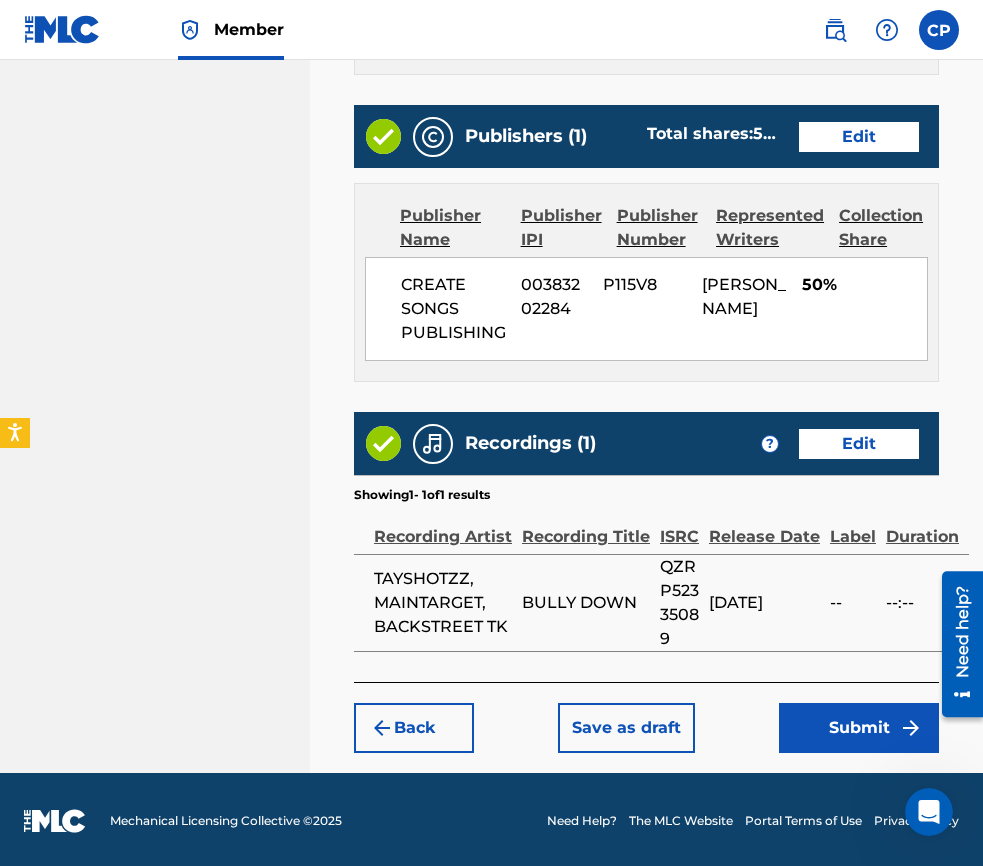 click on "Submit" at bounding box center [859, 728] 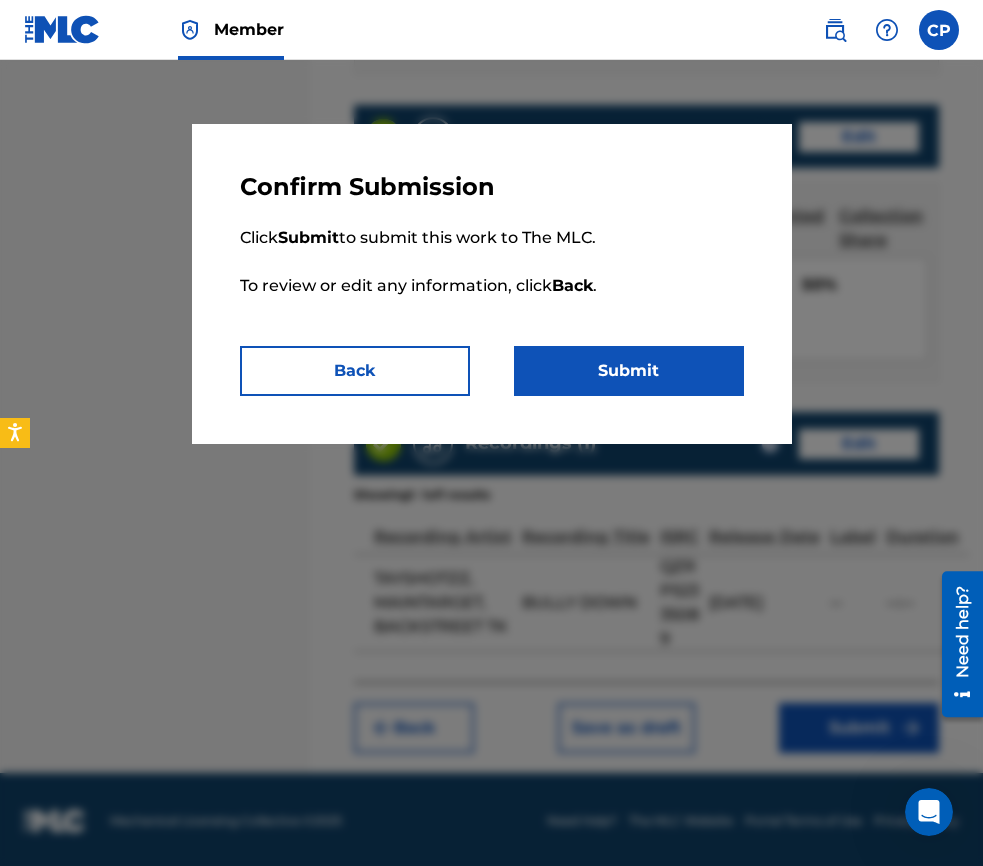 click on "Submit" at bounding box center [629, 371] 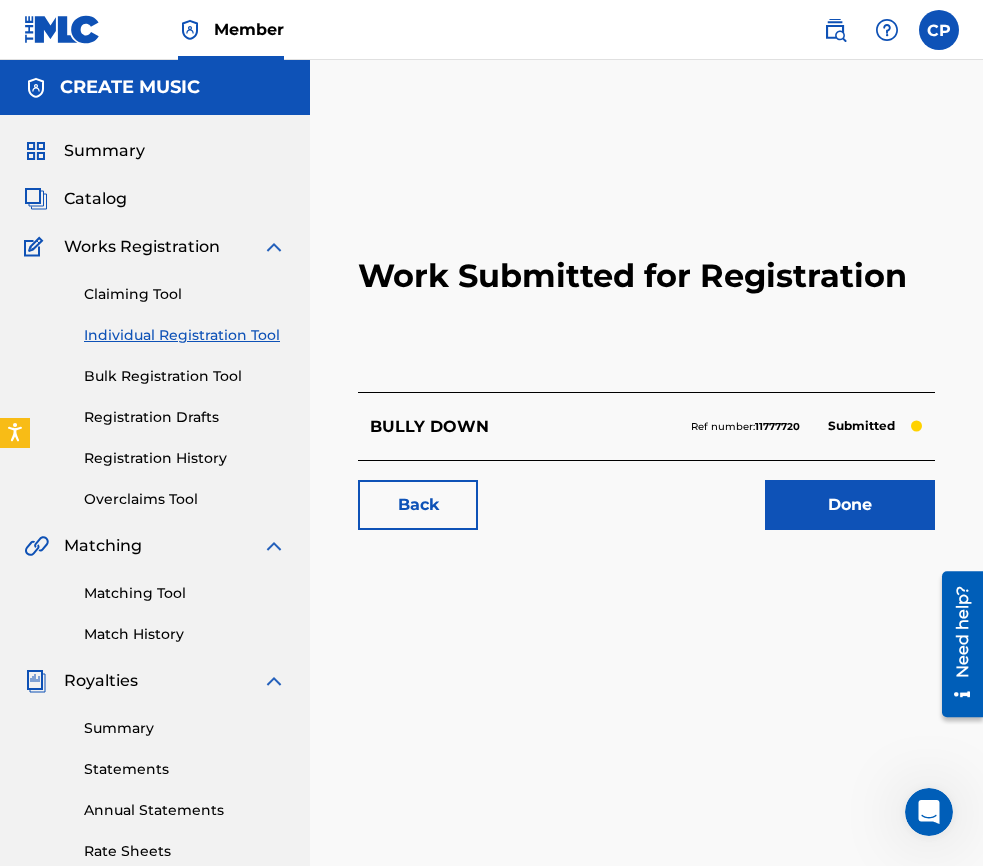 click on "Catalog" at bounding box center [95, 199] 